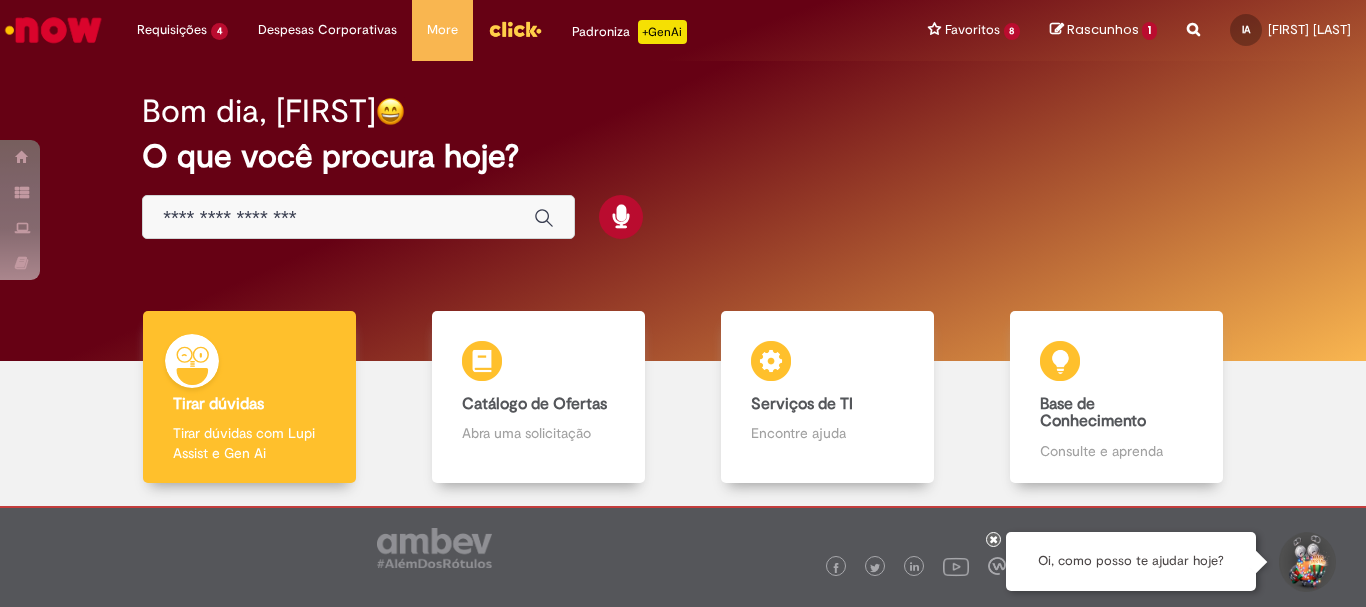 scroll, scrollTop: 0, scrollLeft: 0, axis: both 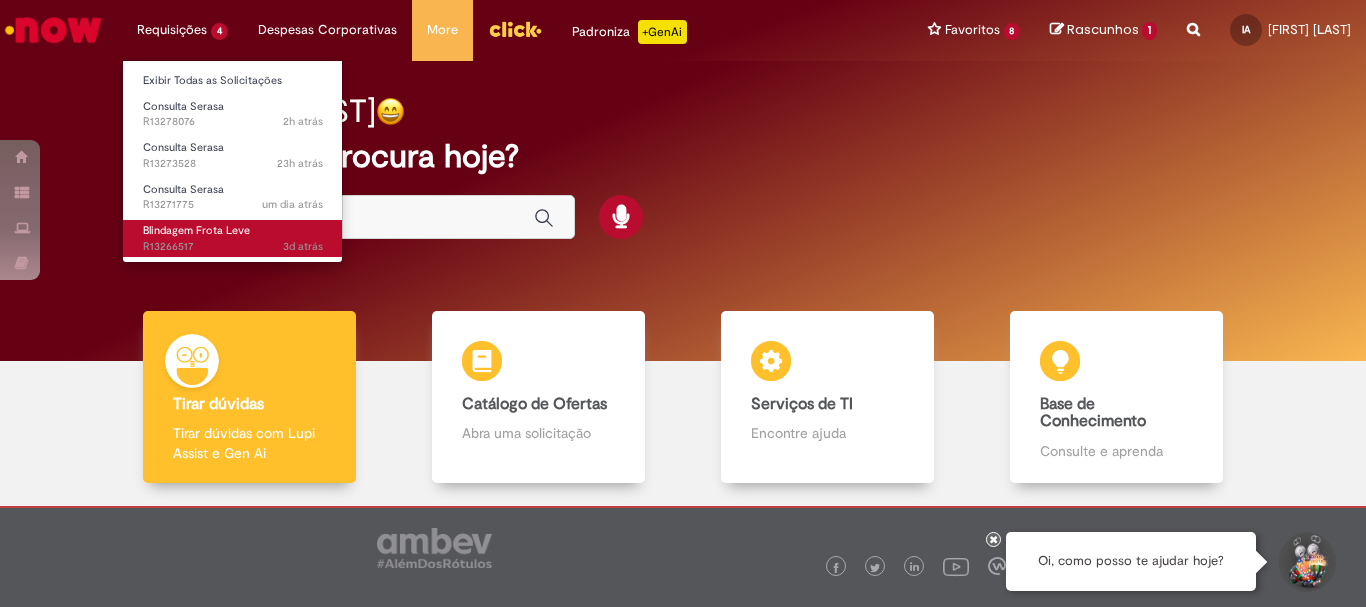 click on "Blindagem Frota Leve
3d atrás 3 dias atrás  R13266517" at bounding box center (233, 238) 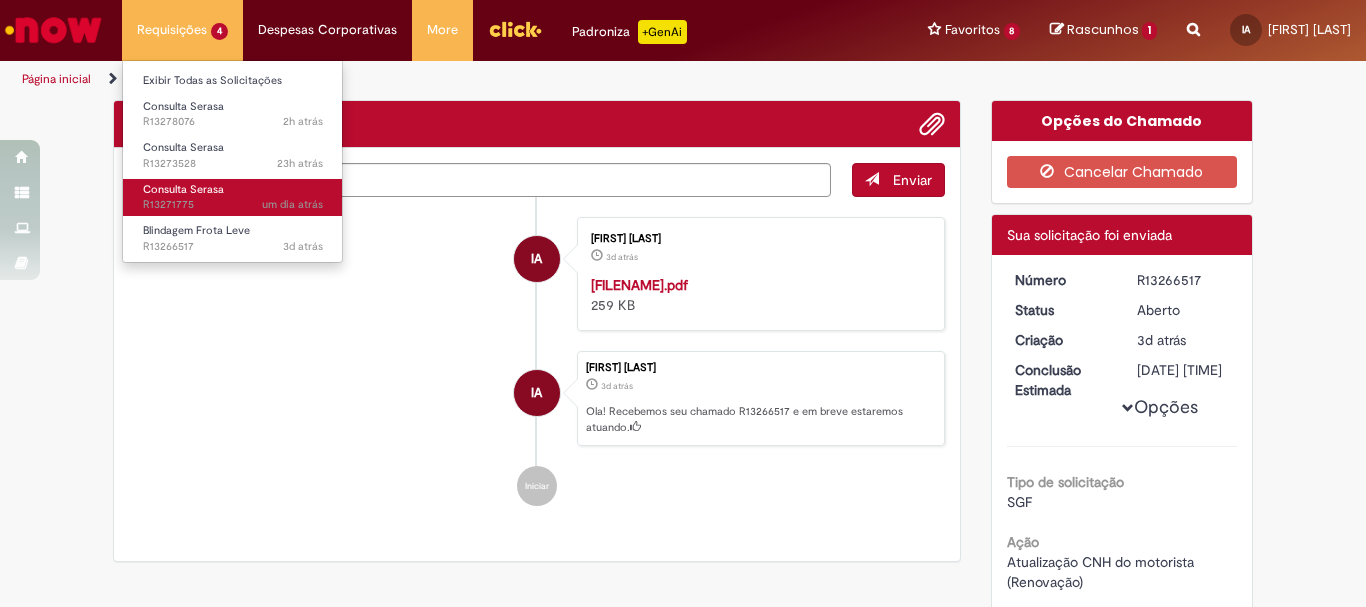 click on "Consulta Serasa" at bounding box center [183, 189] 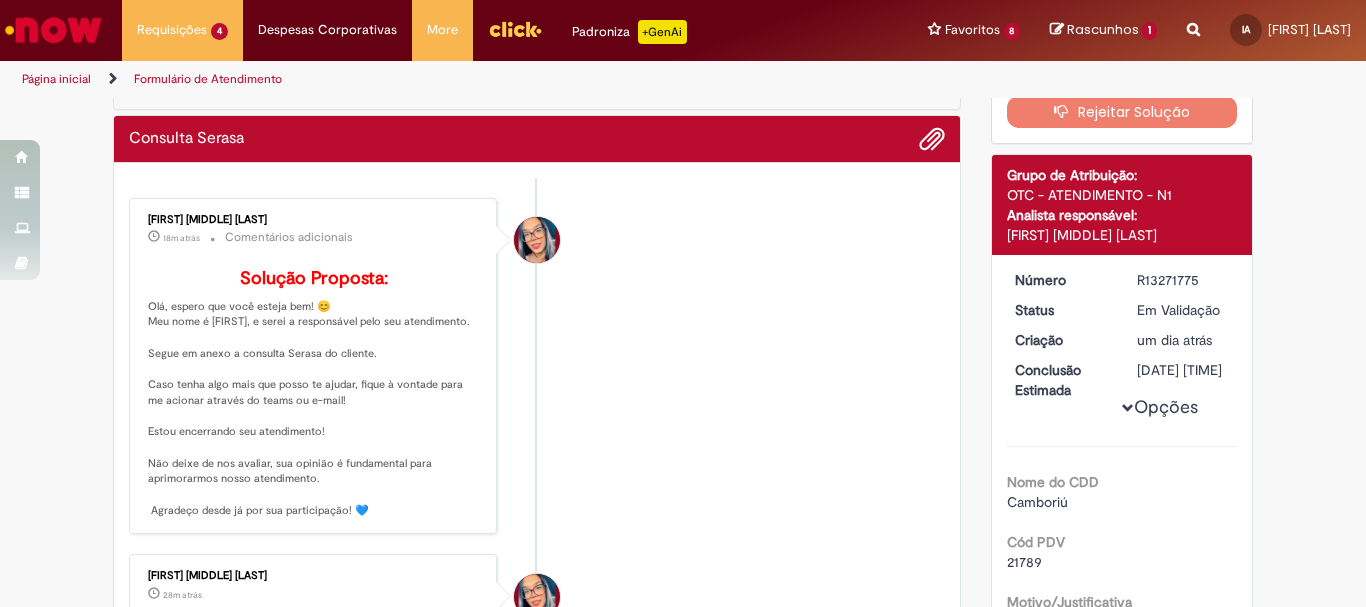 scroll, scrollTop: 400, scrollLeft: 0, axis: vertical 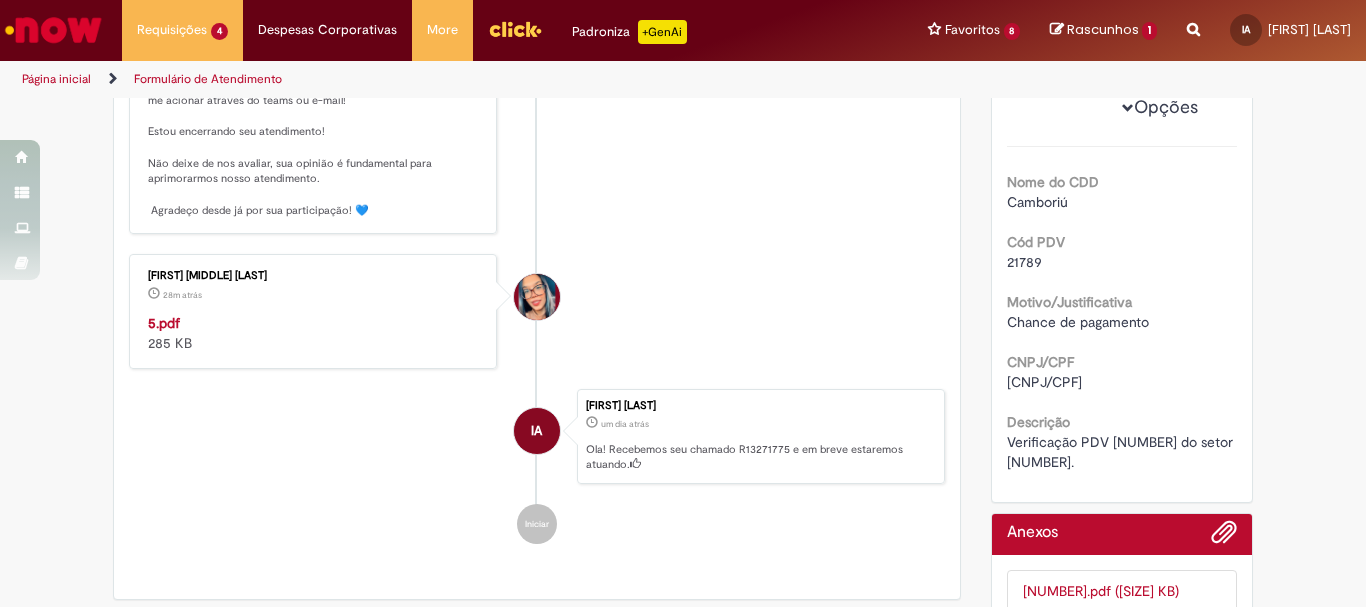 click on "Verificação PDV [NUMBER] do setor [NUMBER]." at bounding box center (1122, 452) 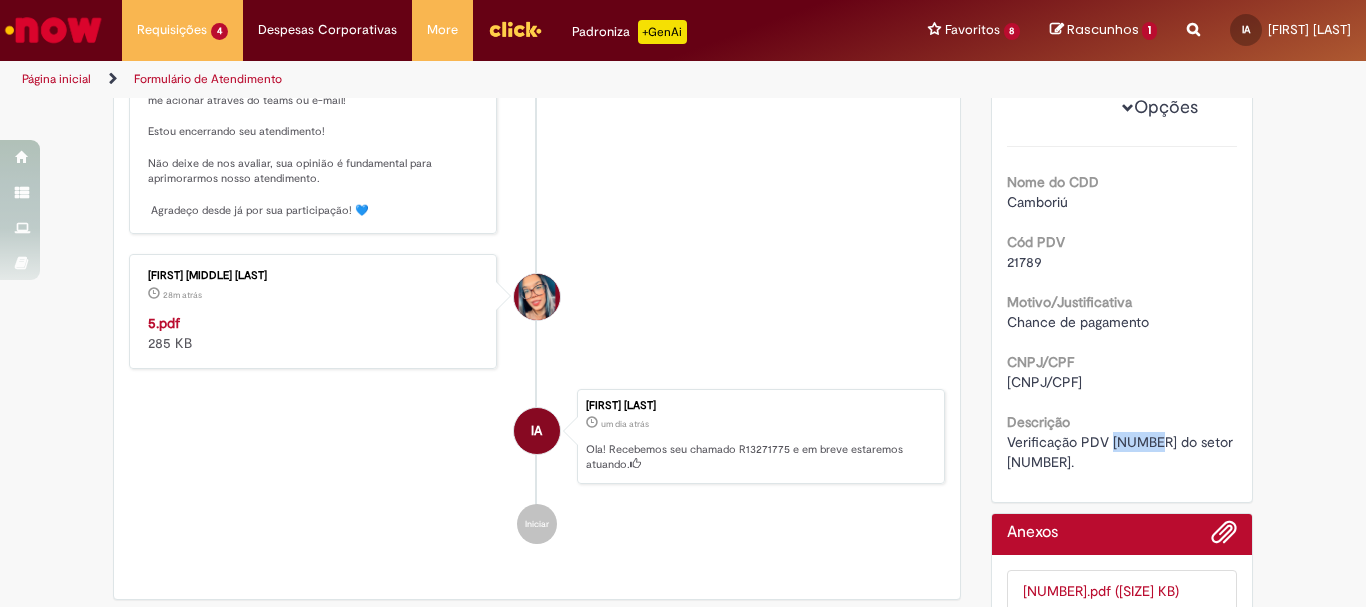 click on "Verificação PDV [NUMBER] do setor [NUMBER]." at bounding box center (1122, 452) 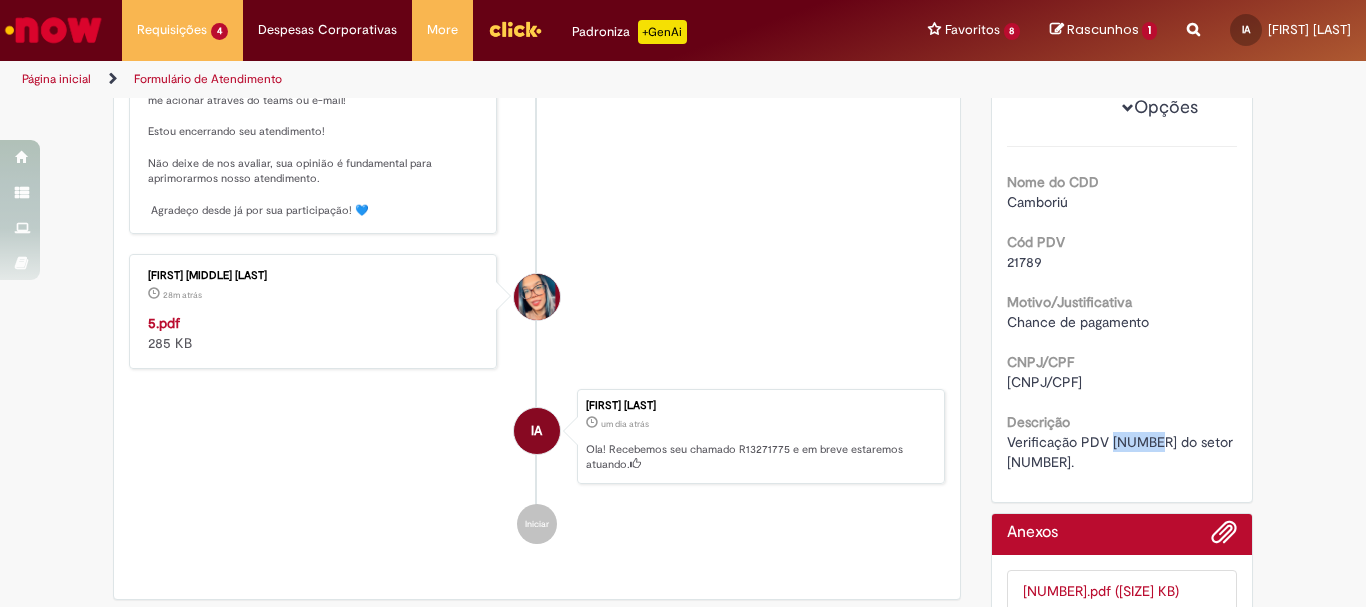click on "5.pdf" at bounding box center (164, 323) 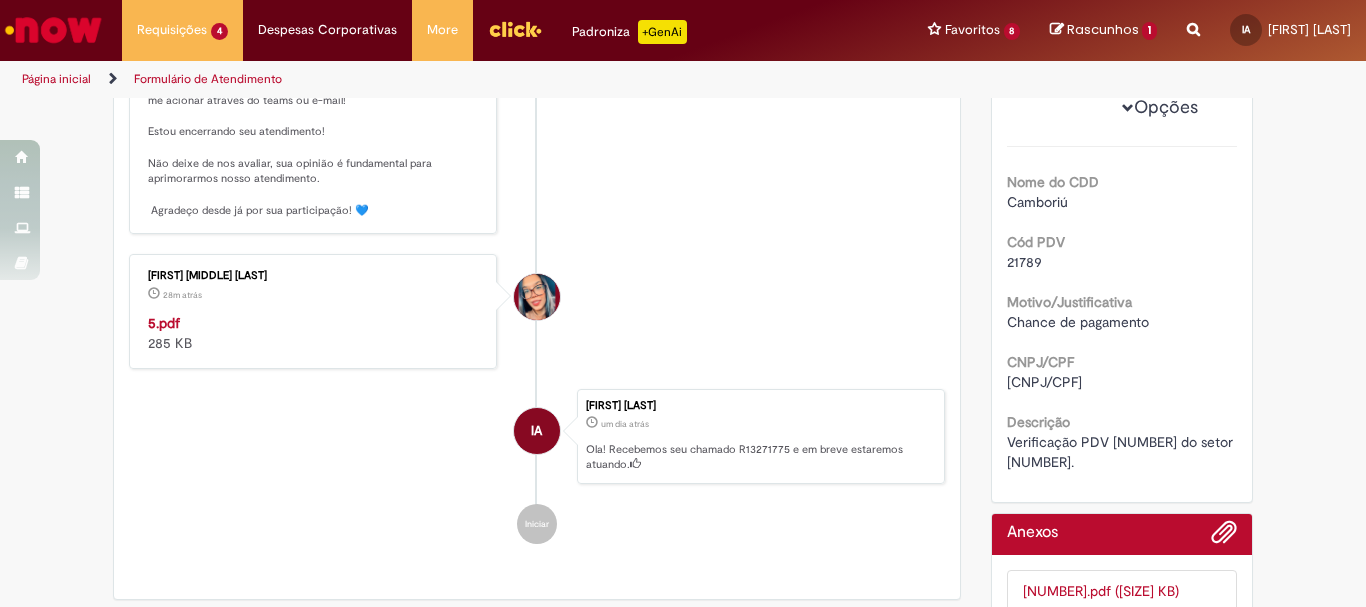 click on "Nome do CDD
Camboriú
Cód PDV
[NUMBER]
Motivo/Justificativa
Chance de pagamento
CNPJ/CPF
[CNPJ/CPF]
Descrição
Verificação PDV [NUMBER] do setor [NUMBER]." at bounding box center (1122, 309) 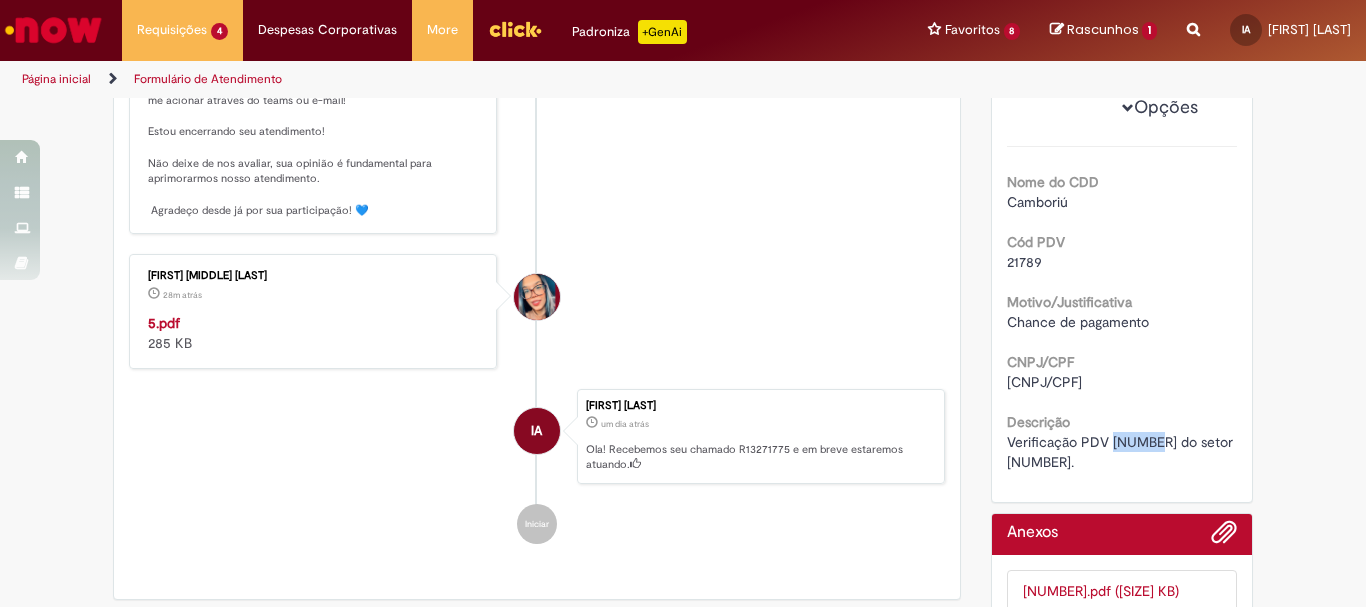 click on "Verificação PDV [NUMBER] do setor [NUMBER]." at bounding box center (1122, 452) 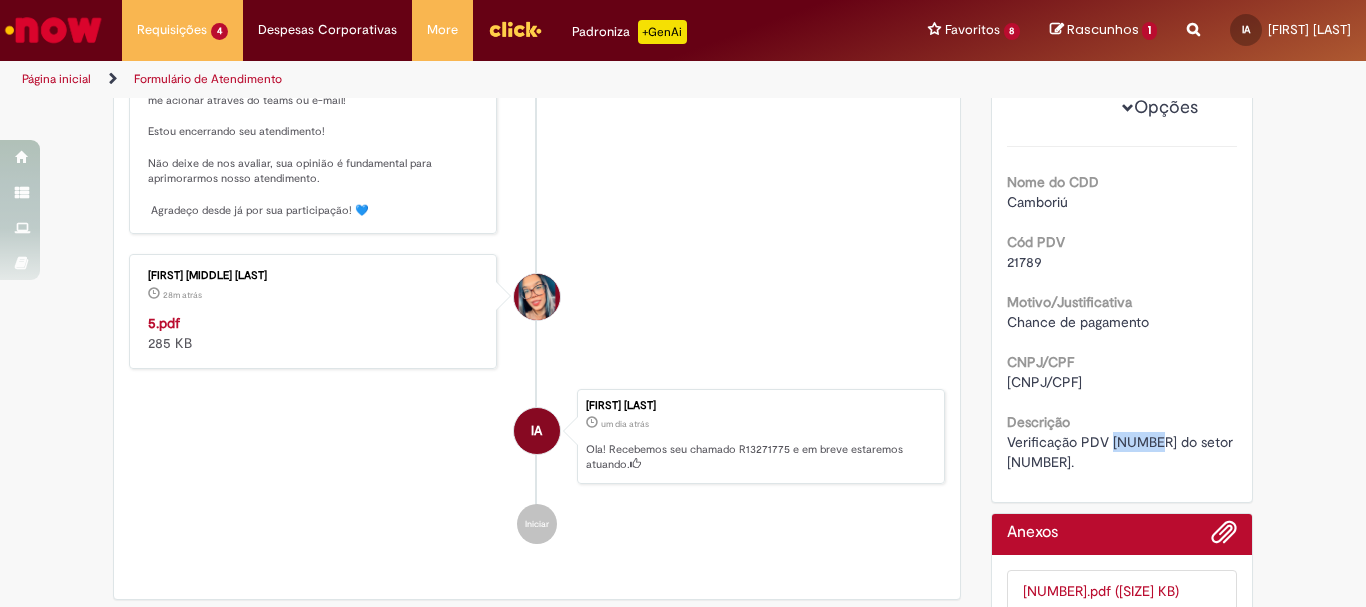 copy on "21789" 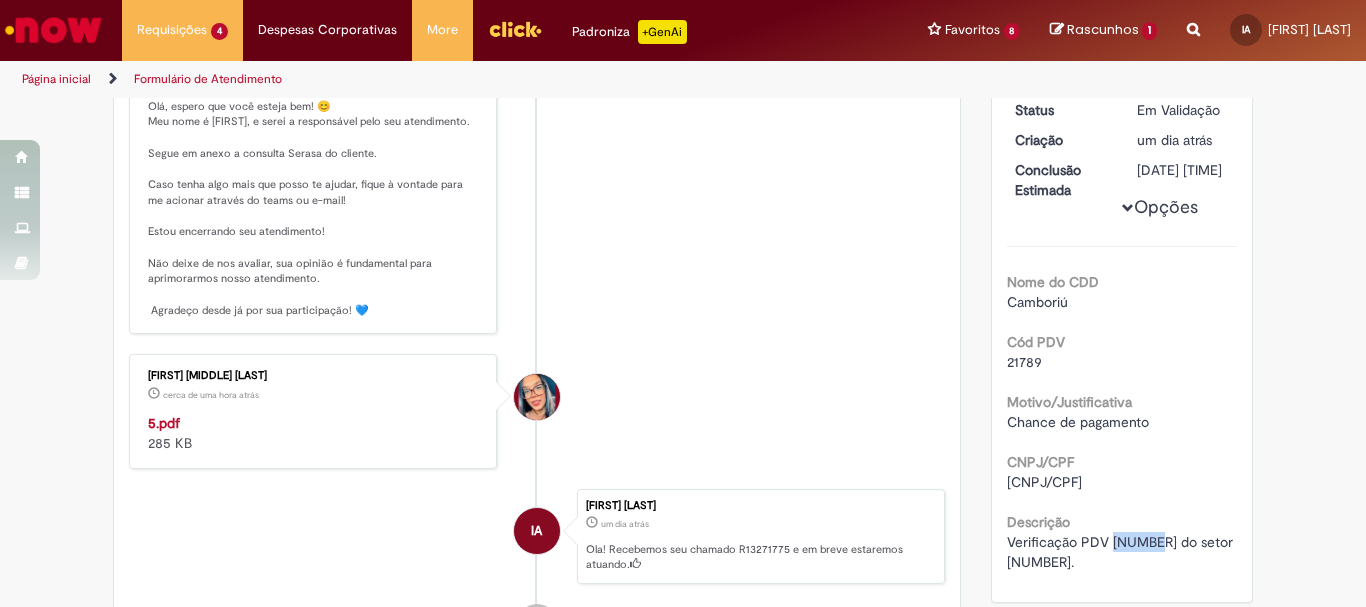 scroll, scrollTop: 400, scrollLeft: 0, axis: vertical 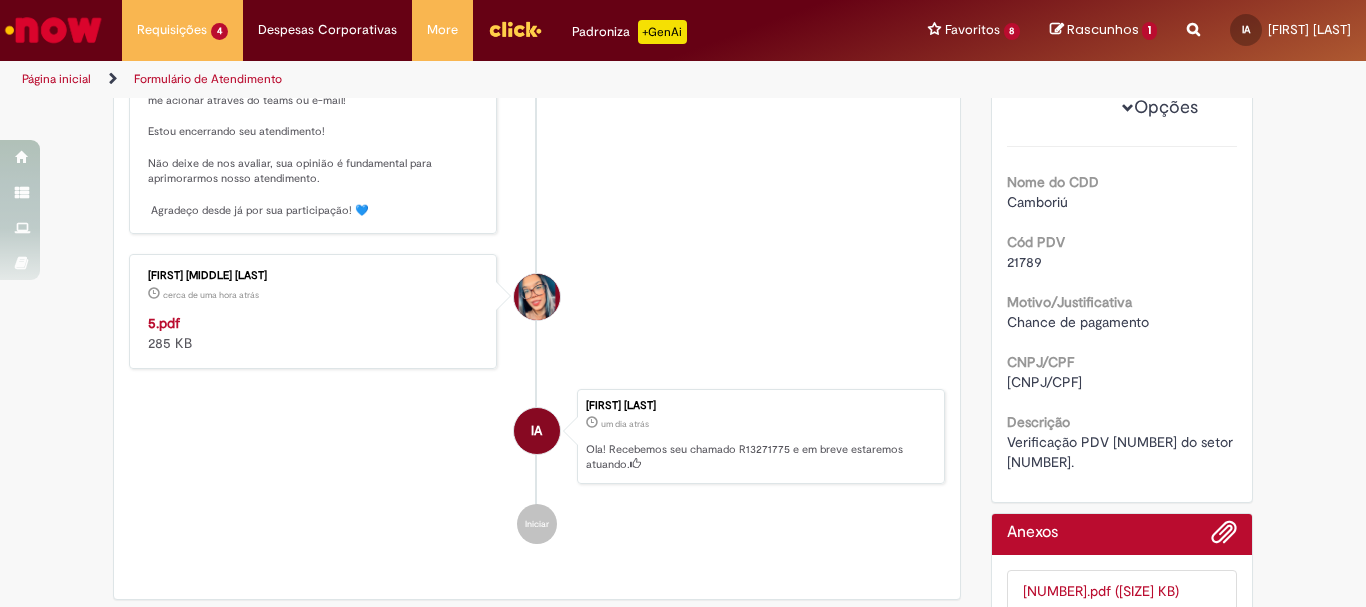 click on "Descrição
Verificação PDV [NUMBER] do setor [NUMBER]." at bounding box center [1122, 439] 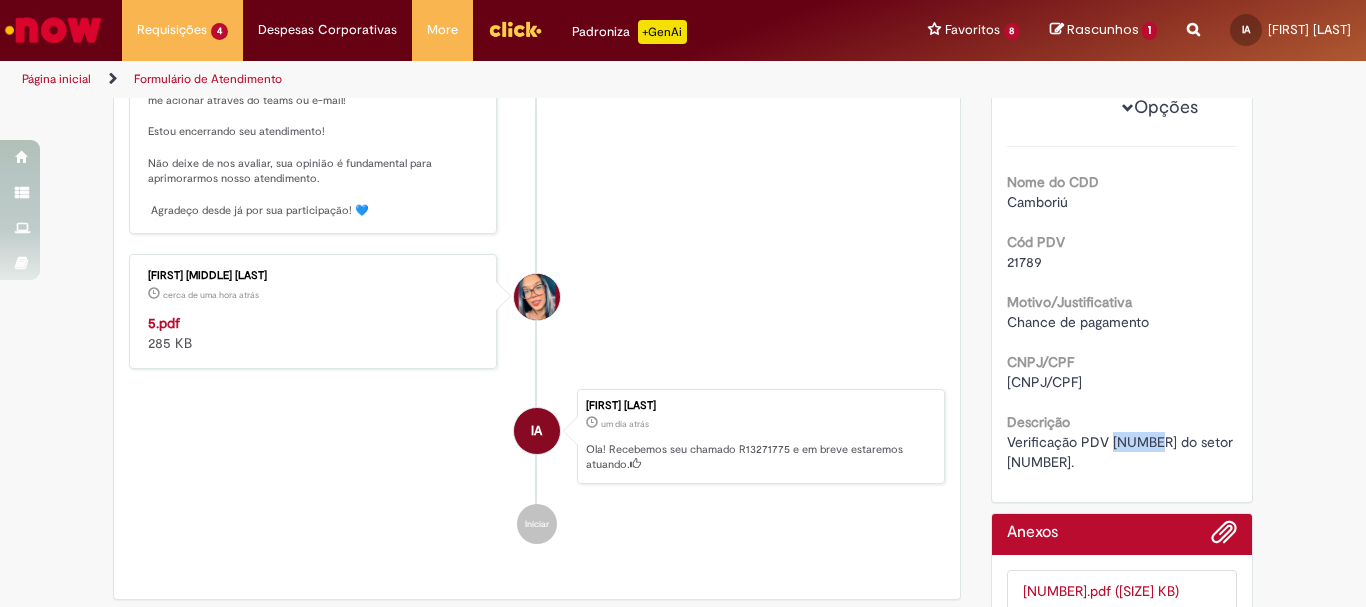 click on "Verificação PDV [NUMBER] do setor [NUMBER]." at bounding box center [1122, 452] 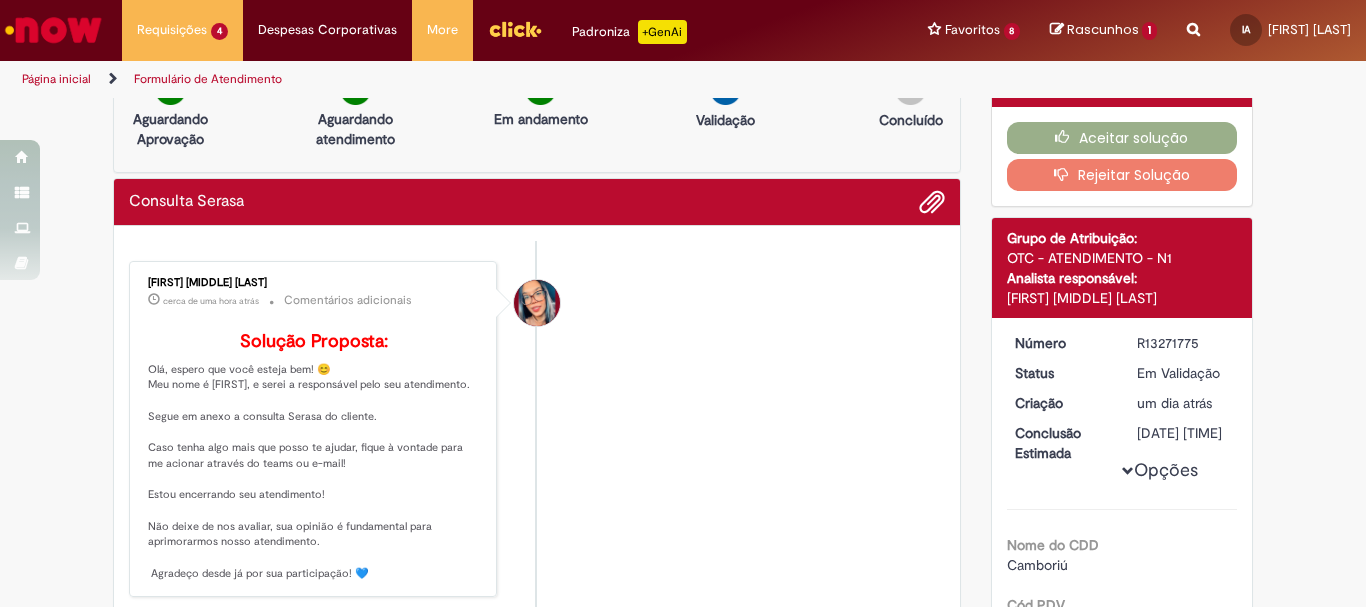 scroll, scrollTop: 0, scrollLeft: 0, axis: both 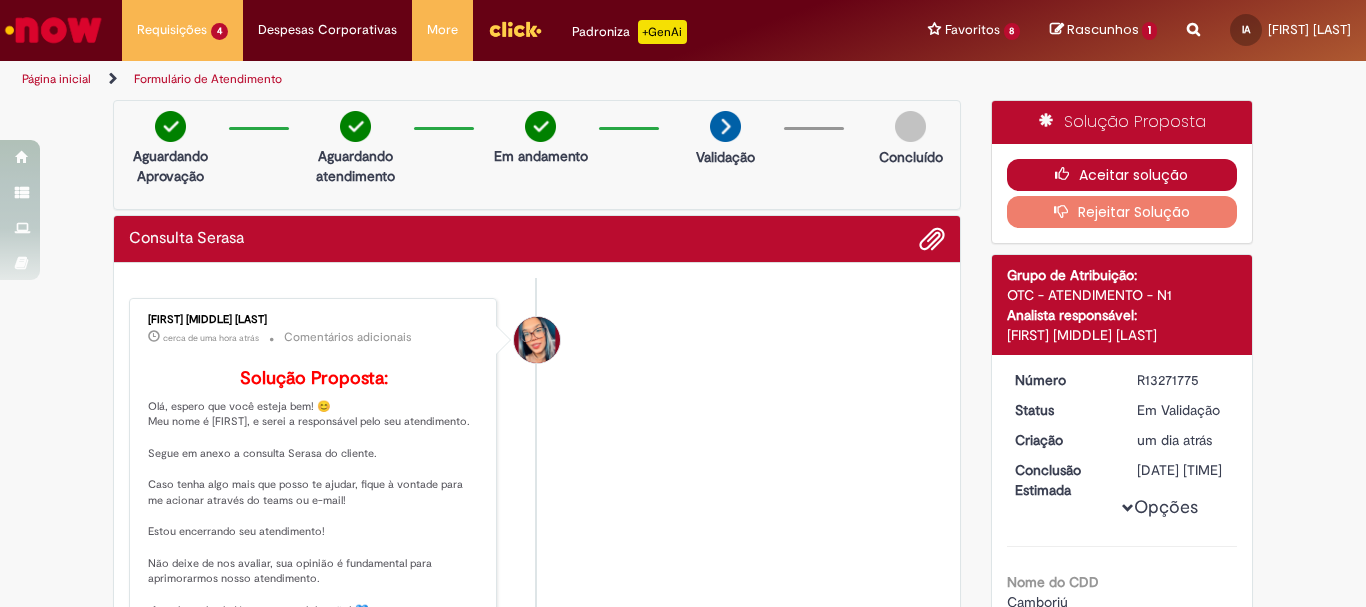 click on "Aceitar solução" at bounding box center (1122, 175) 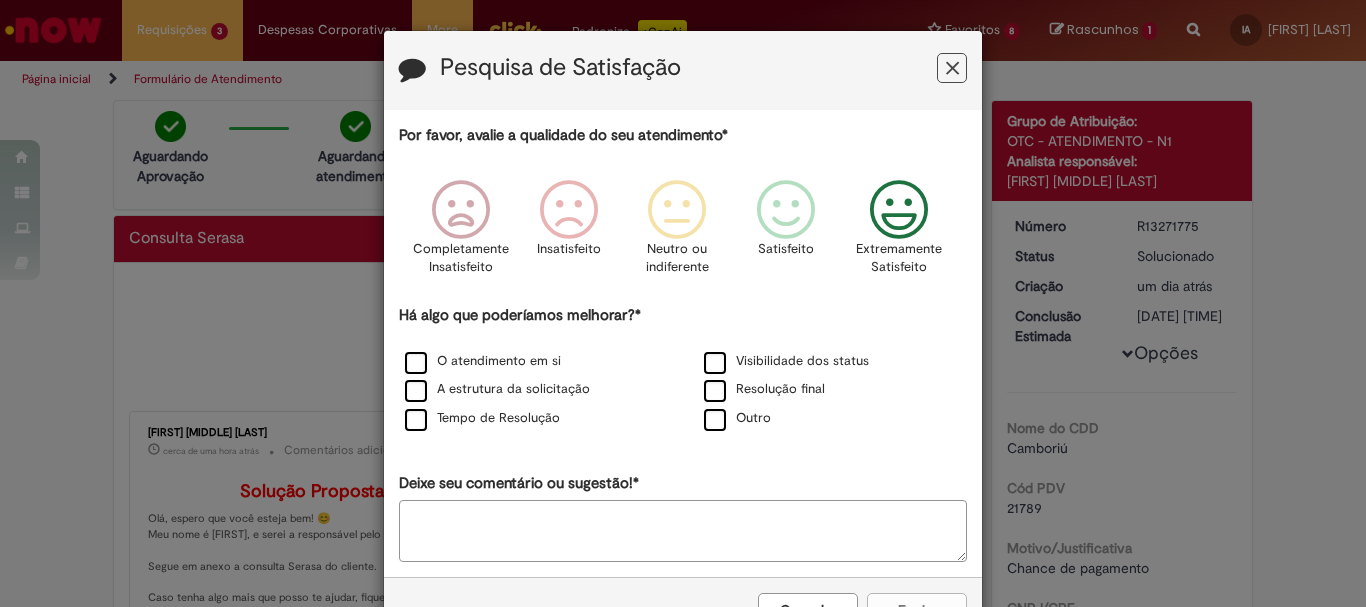 drag, startPoint x: 895, startPoint y: 214, endPoint x: 849, endPoint y: 255, distance: 61.6198 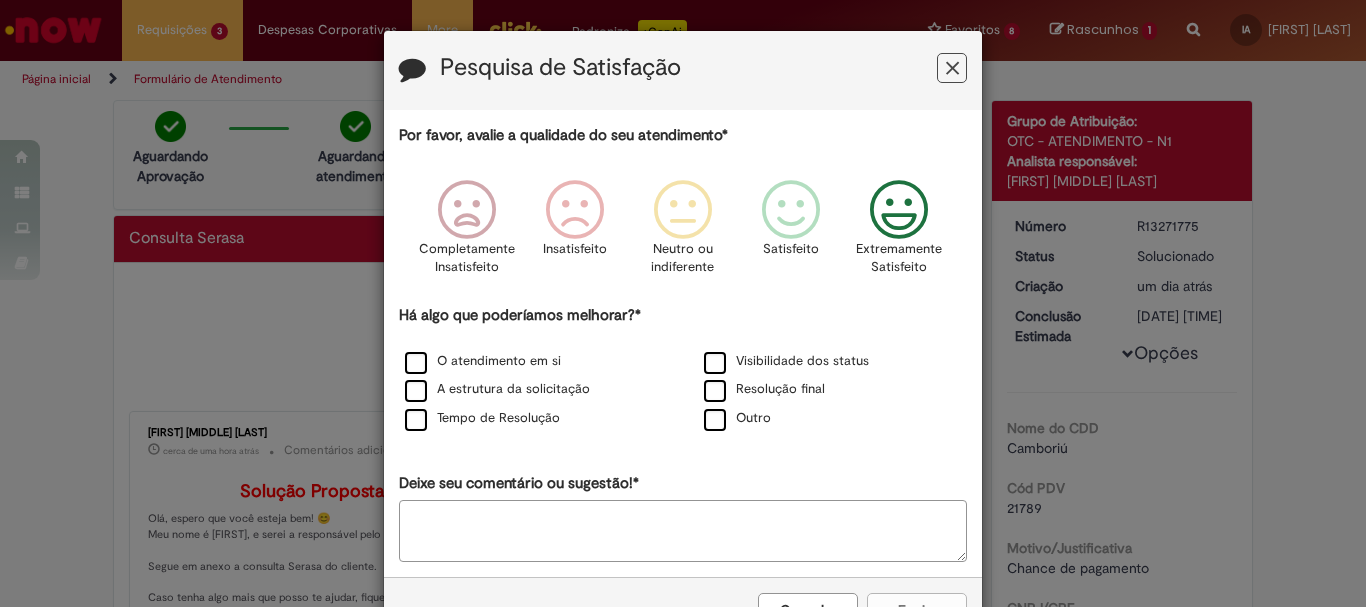 click on "A estrutura da solicitação" at bounding box center [533, 390] 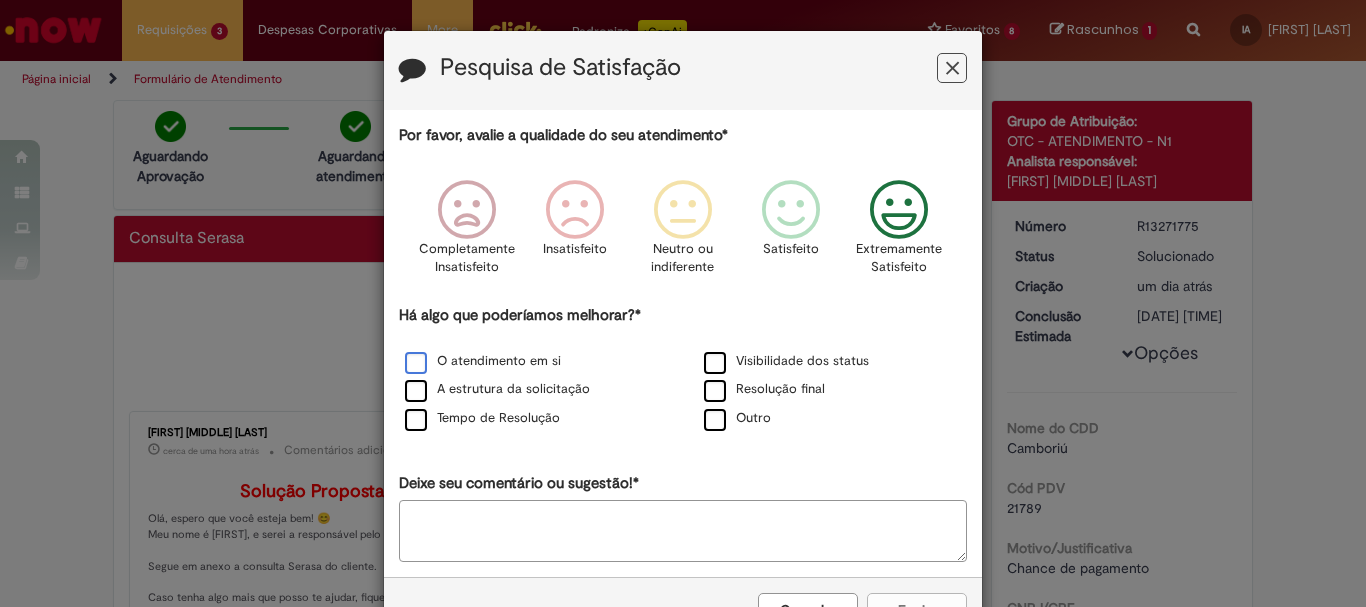 click on "O atendimento em si" at bounding box center [483, 361] 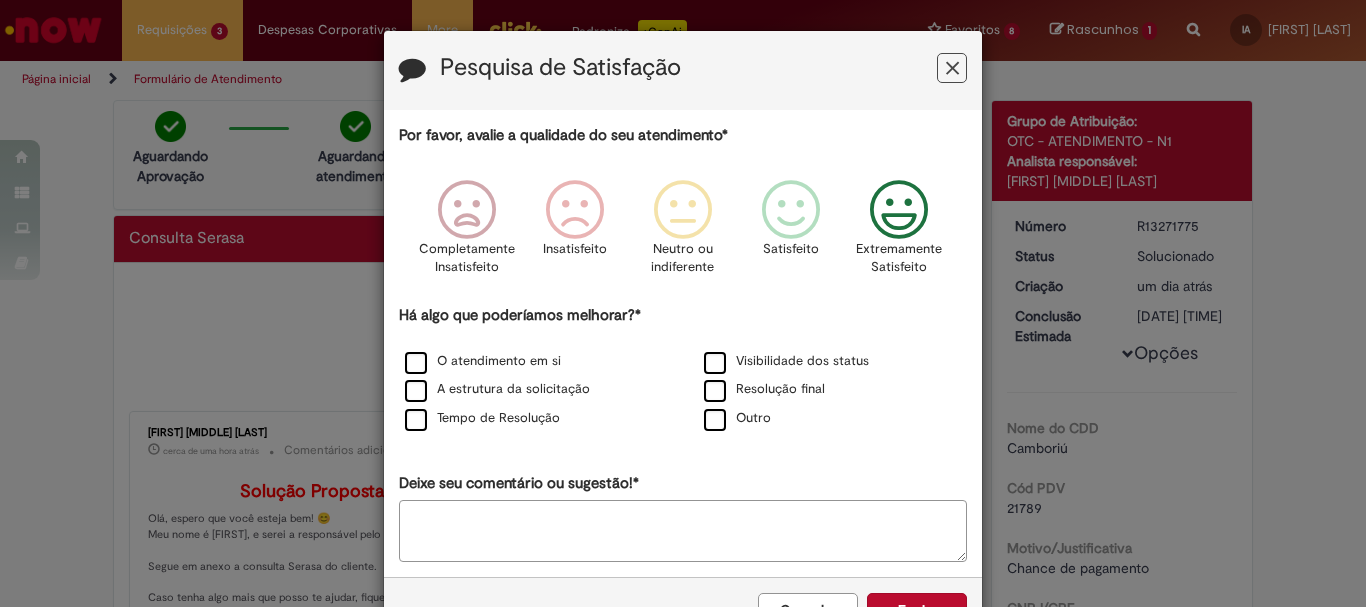 click on "A estrutura da solicitação" at bounding box center [533, 390] 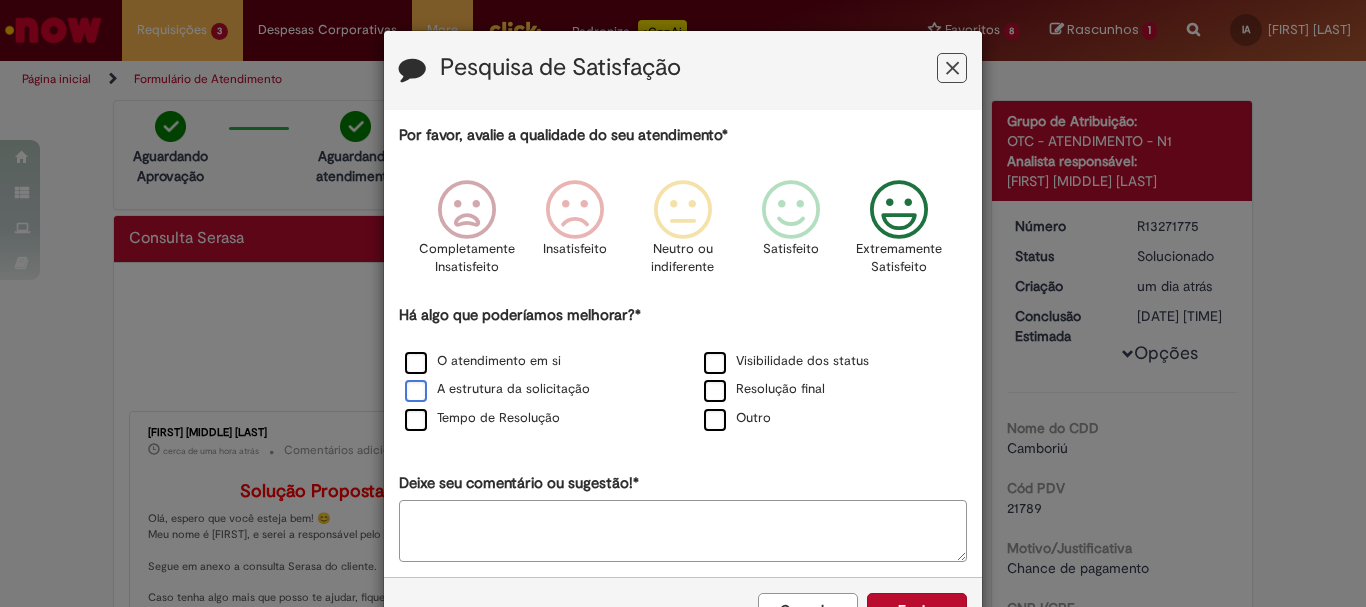 click on "A estrutura da solicitação" at bounding box center [497, 389] 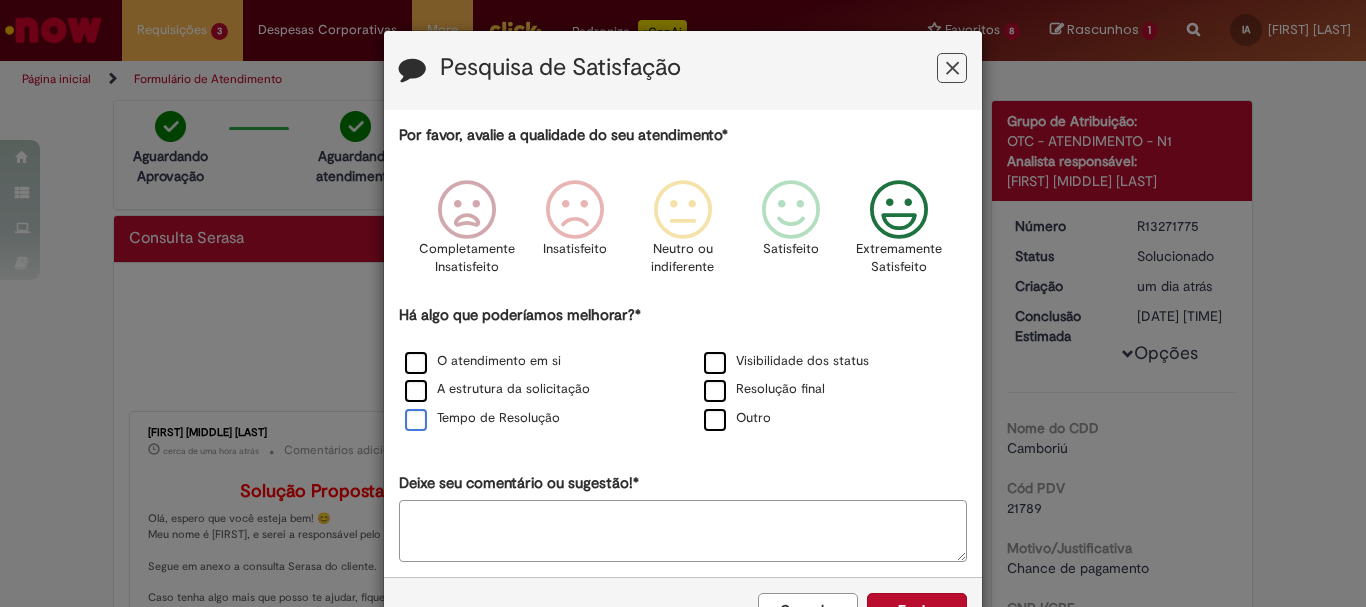 click on "Tempo de Resolução" at bounding box center [482, 418] 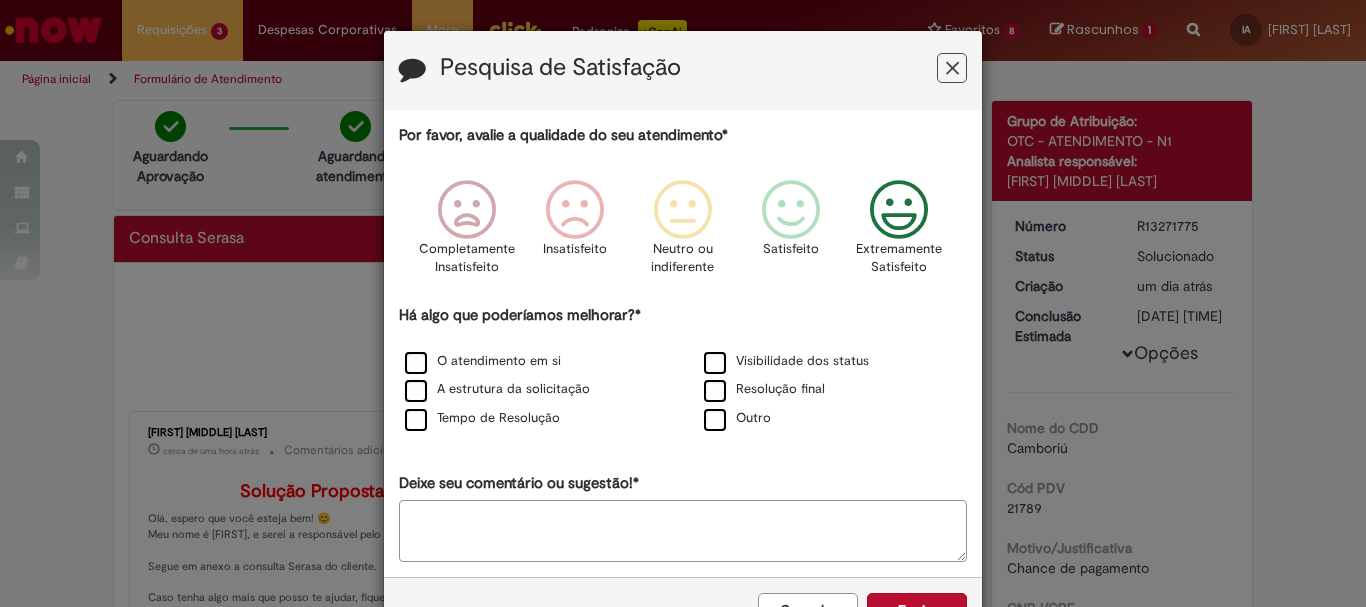 scroll, scrollTop: 66, scrollLeft: 0, axis: vertical 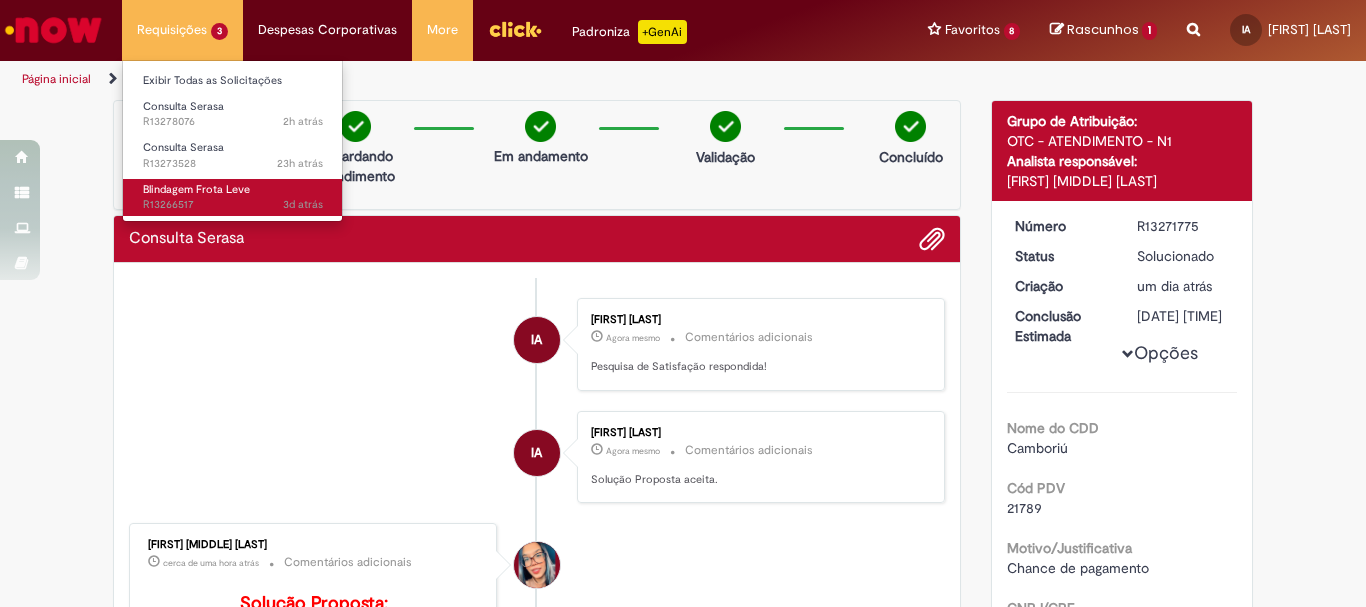 click on "Blindagem Frota Leve" at bounding box center [196, 189] 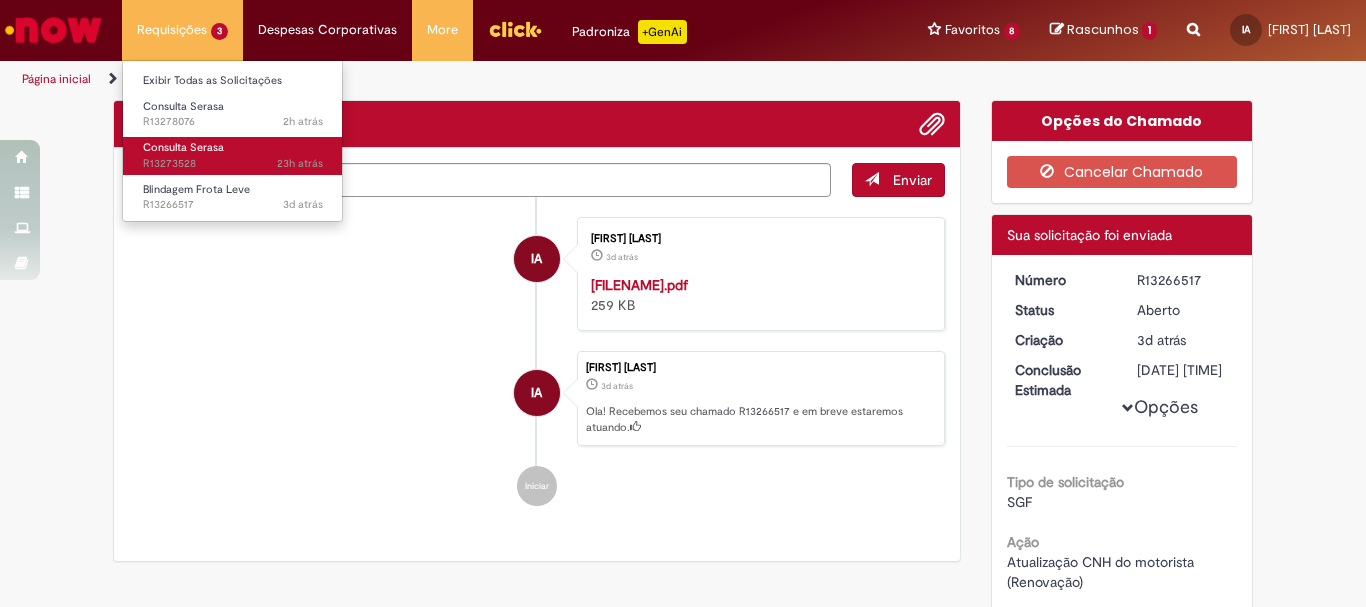 click on "Consulta Serasa
23h atrás 23 horas atrás  R13273528" at bounding box center (233, 155) 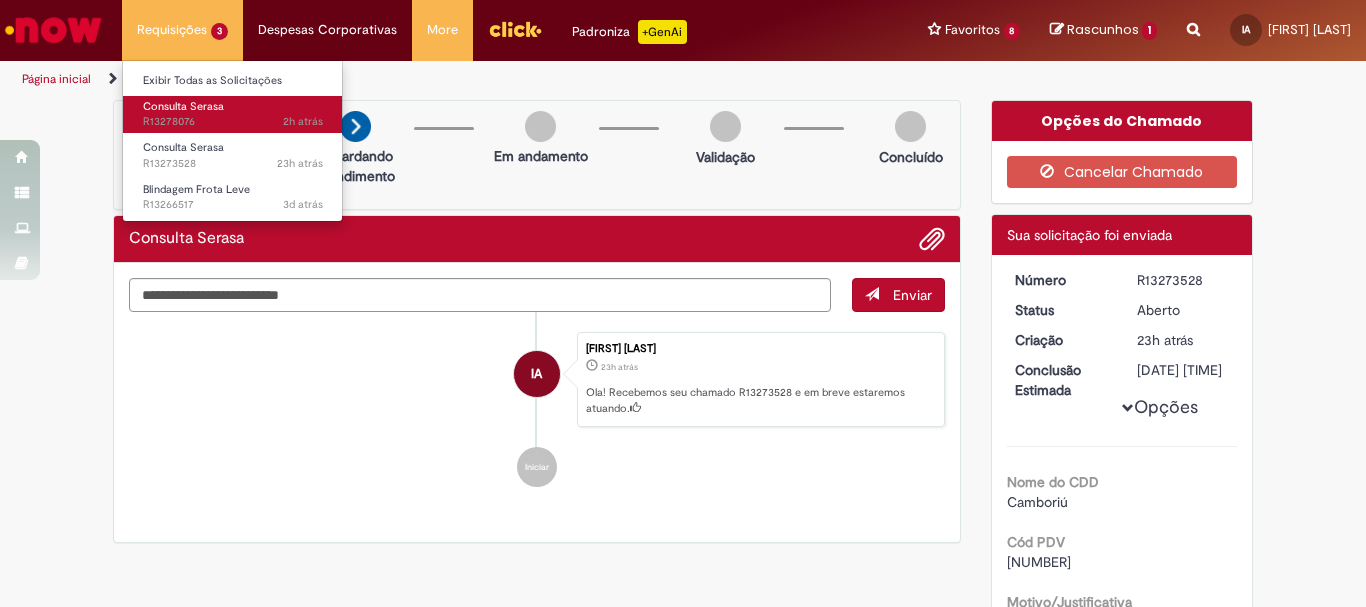click on "2h atrás 2 horas atrás  R13278076" at bounding box center [233, 122] 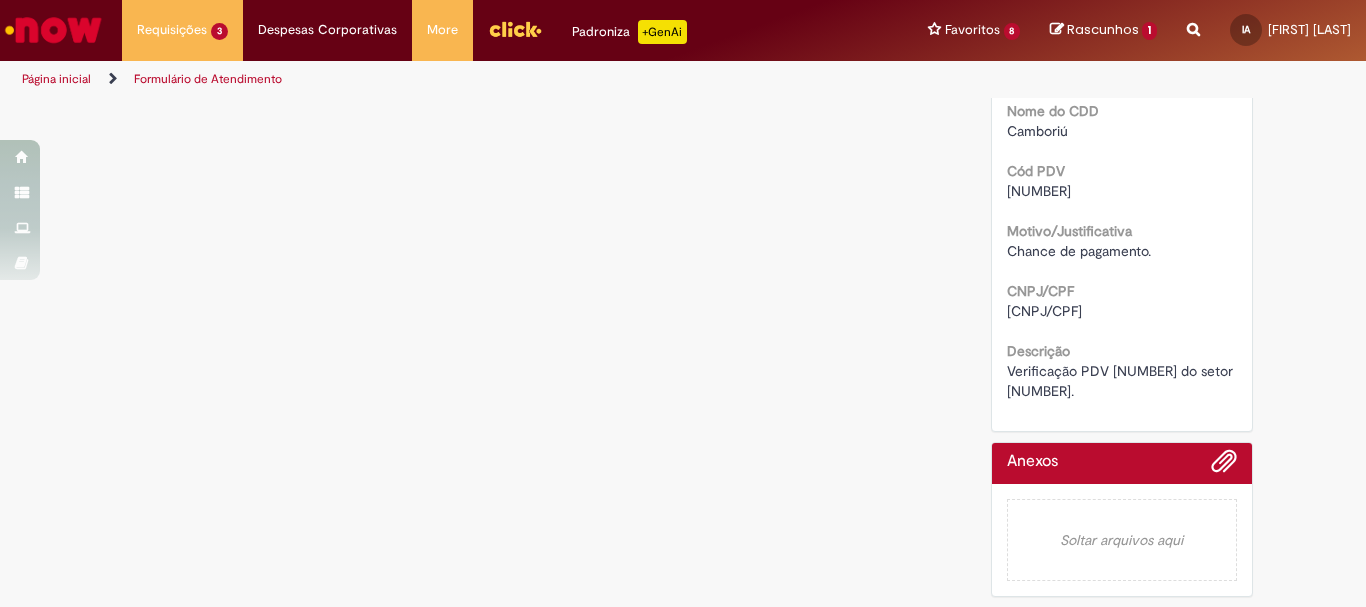 scroll, scrollTop: 0, scrollLeft: 0, axis: both 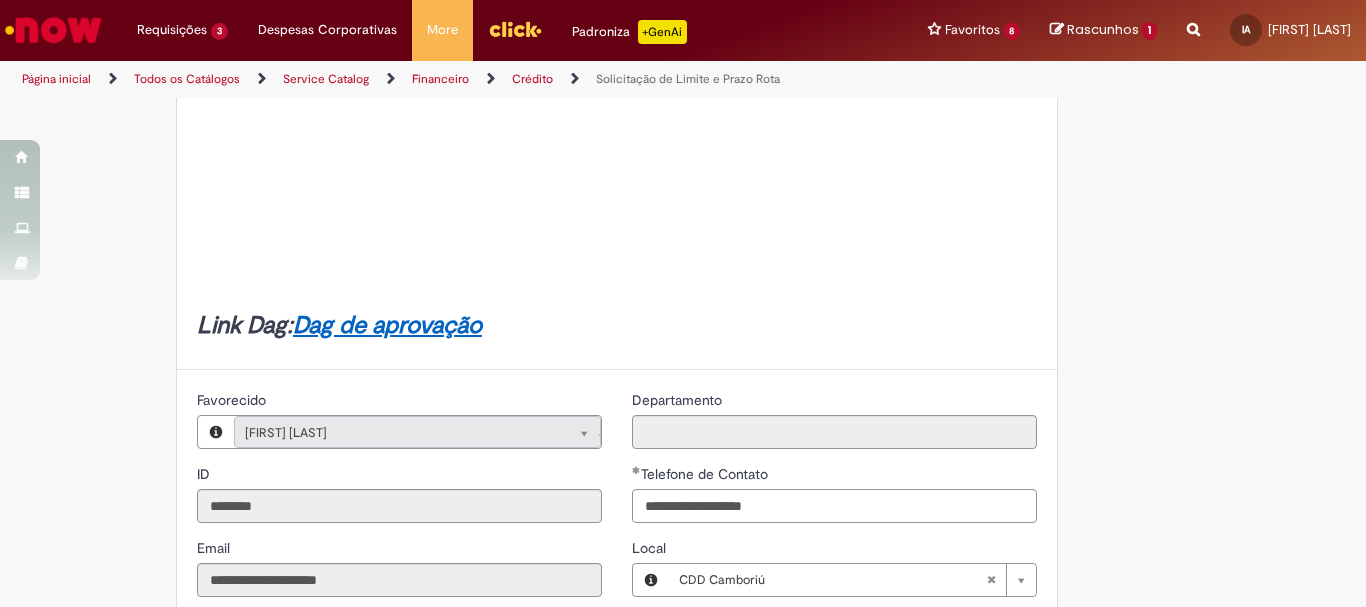 drag, startPoint x: 797, startPoint y: 508, endPoint x: 826, endPoint y: 489, distance: 34.669872 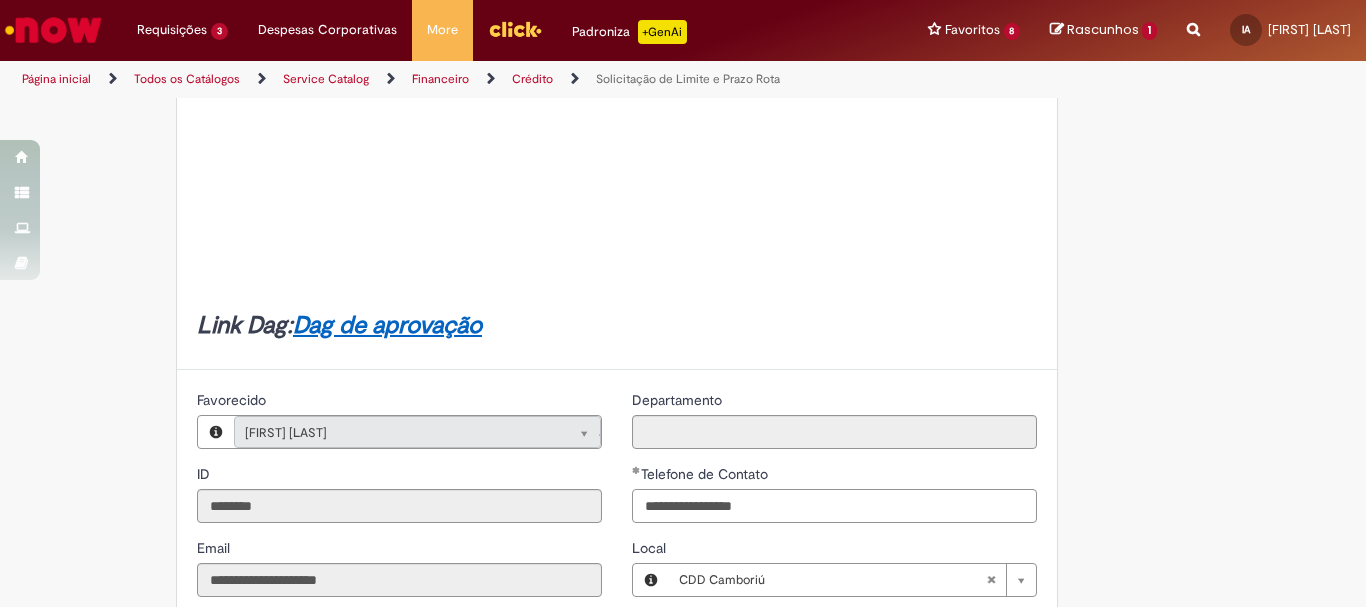 type on "**********" 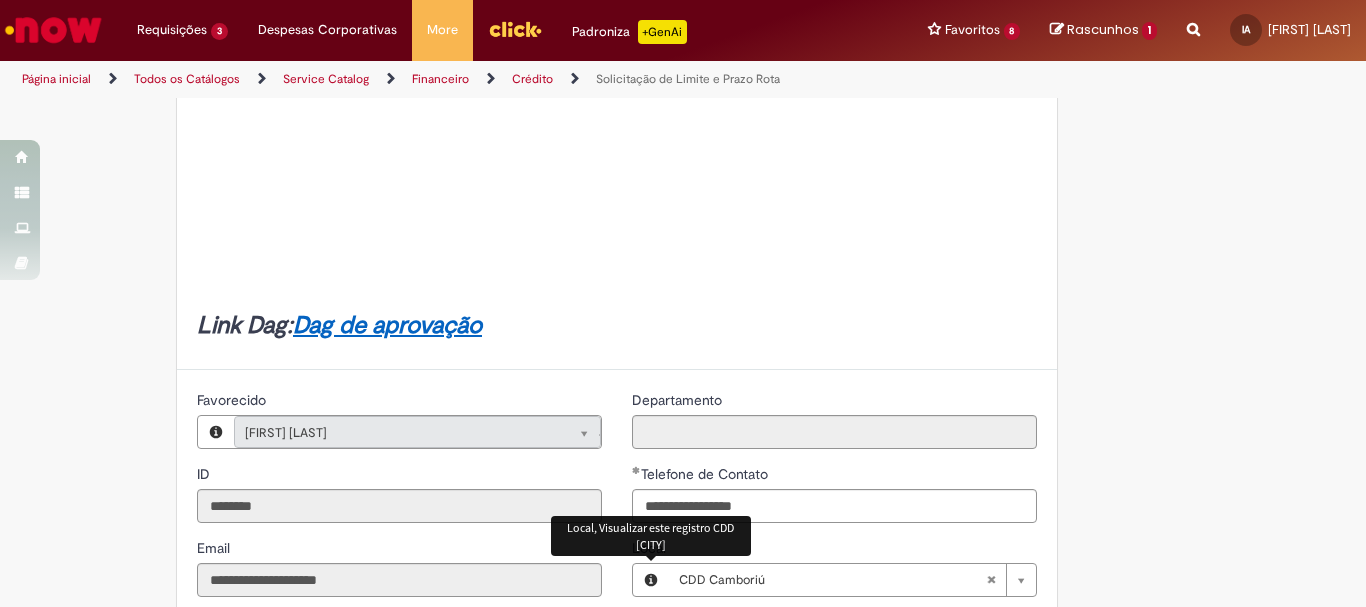 type 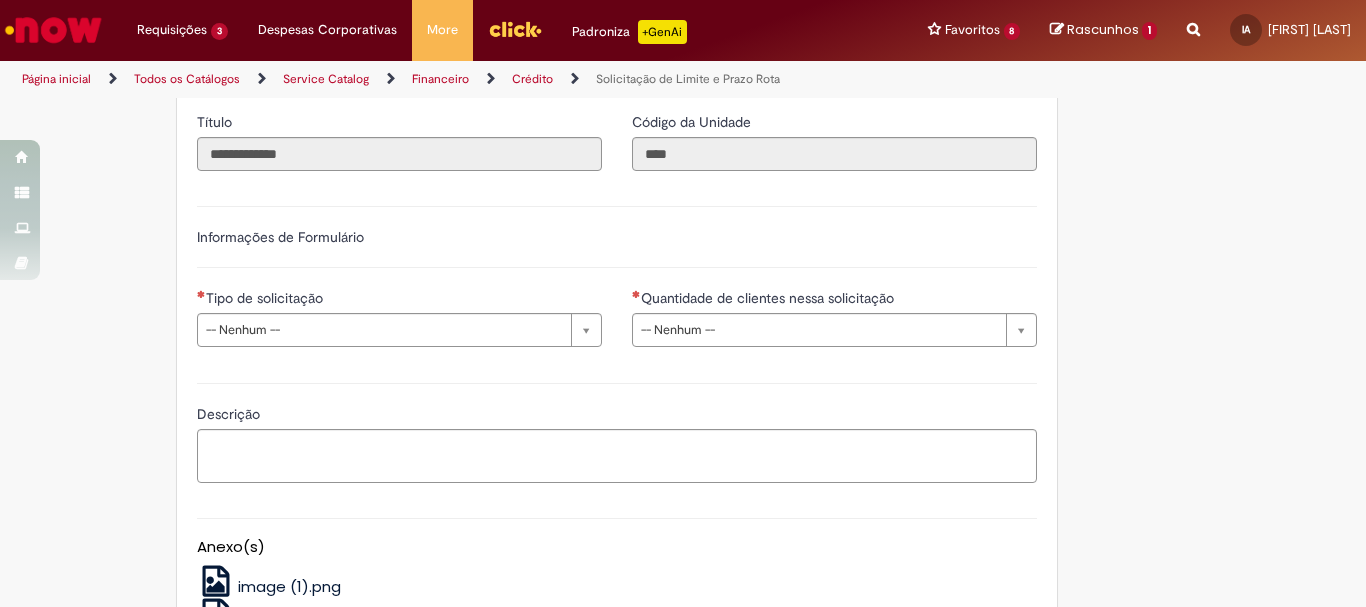 scroll, scrollTop: 500, scrollLeft: 0, axis: vertical 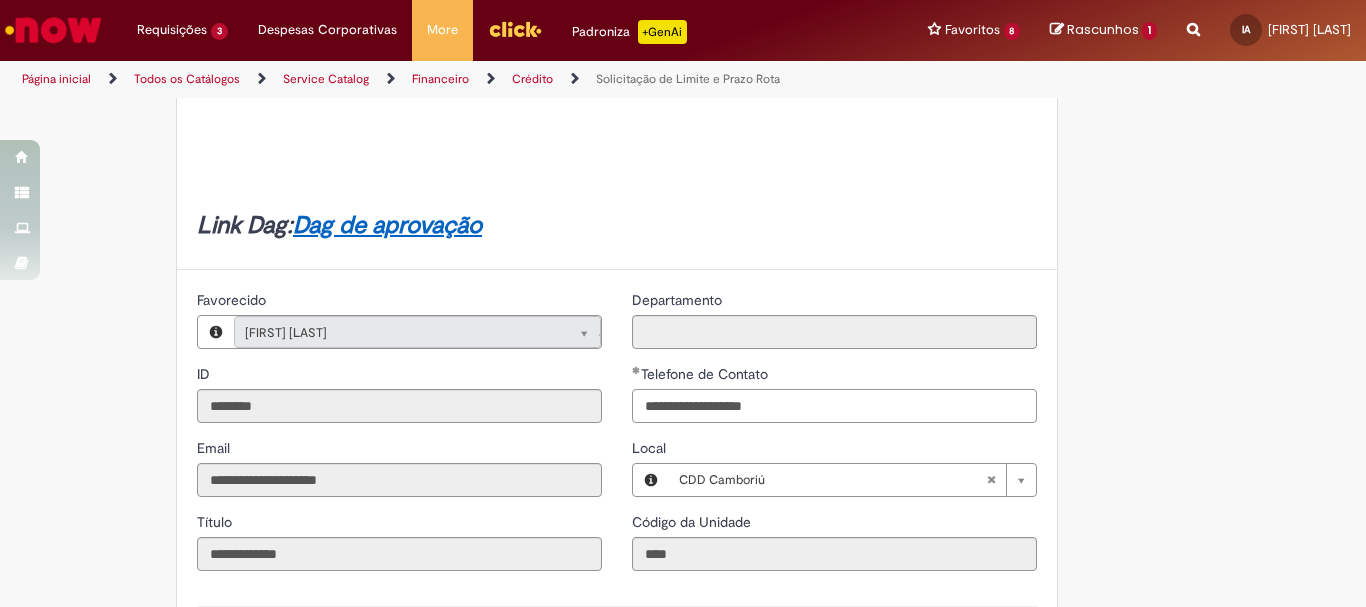 click on "**********" at bounding box center [834, 406] 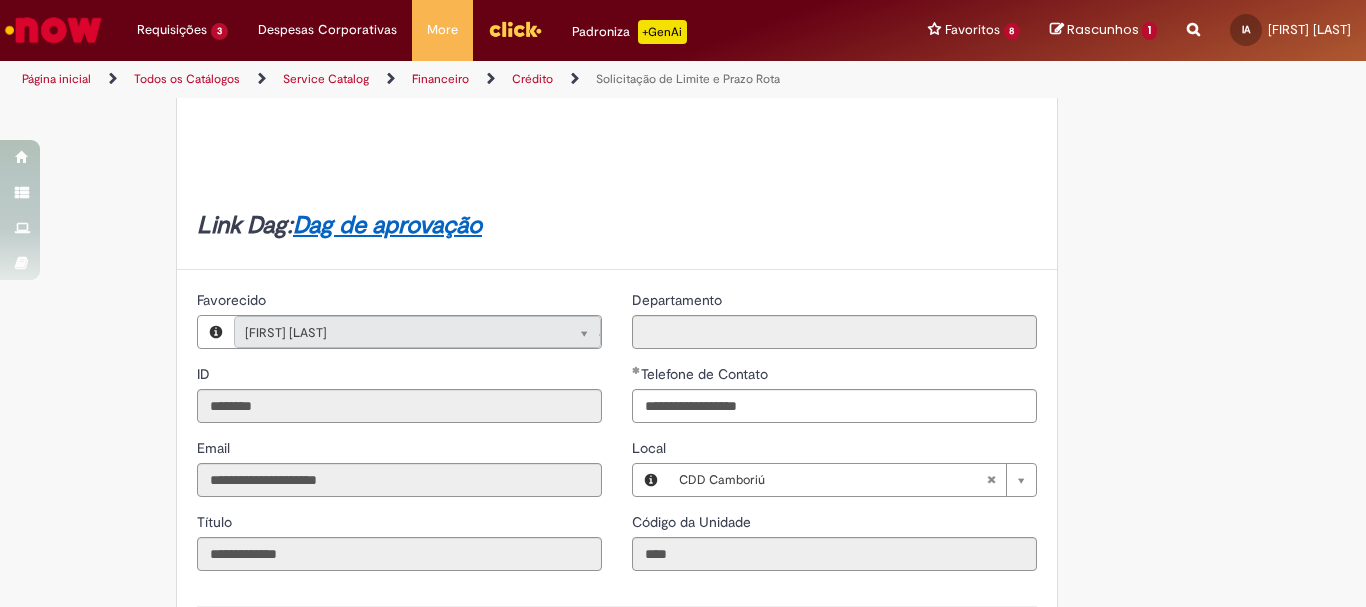 type on "**********" 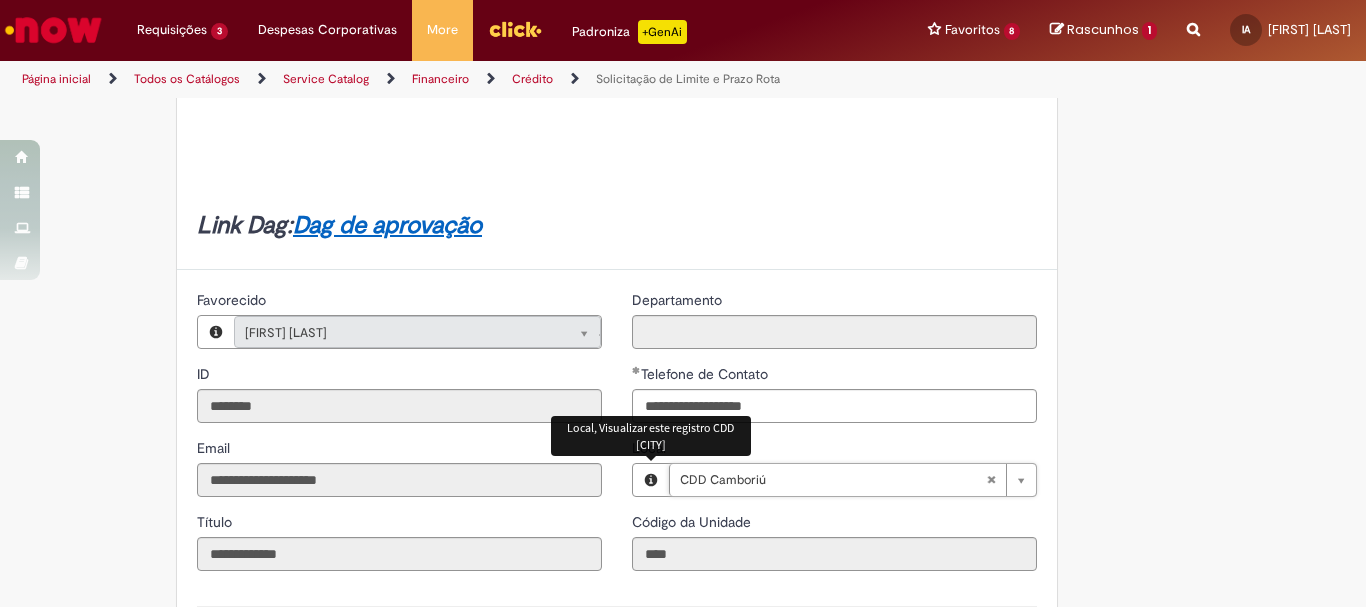 scroll, scrollTop: 0, scrollLeft: 94, axis: horizontal 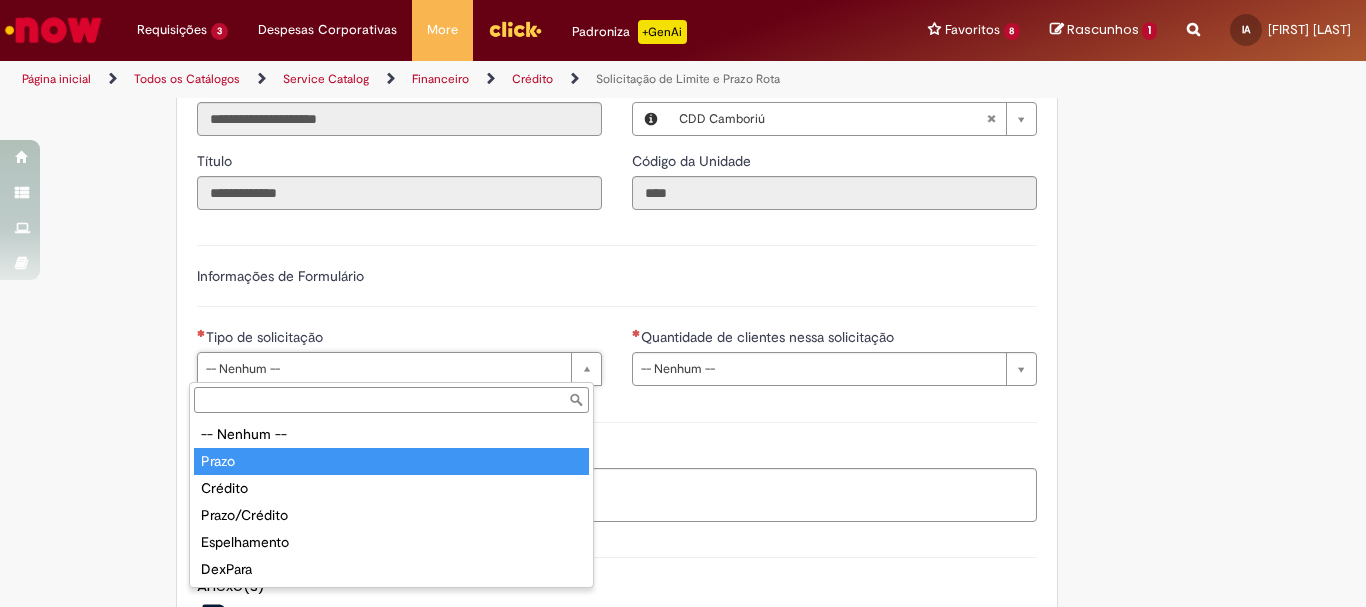type on "*****" 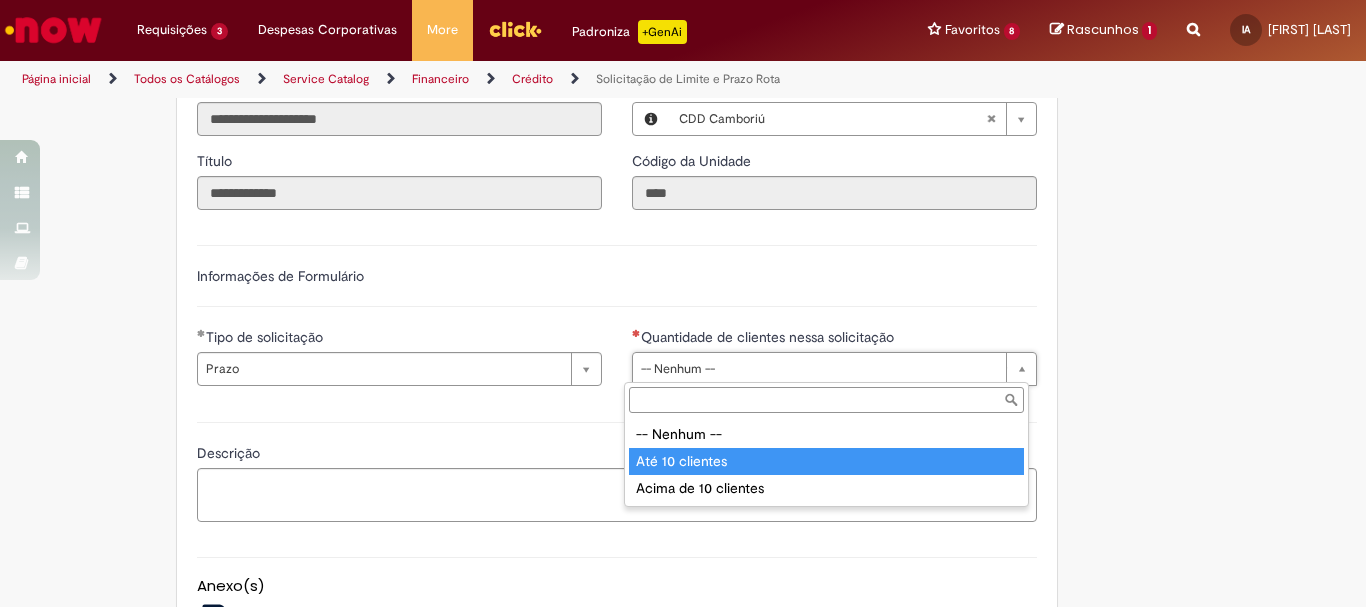 type on "**********" 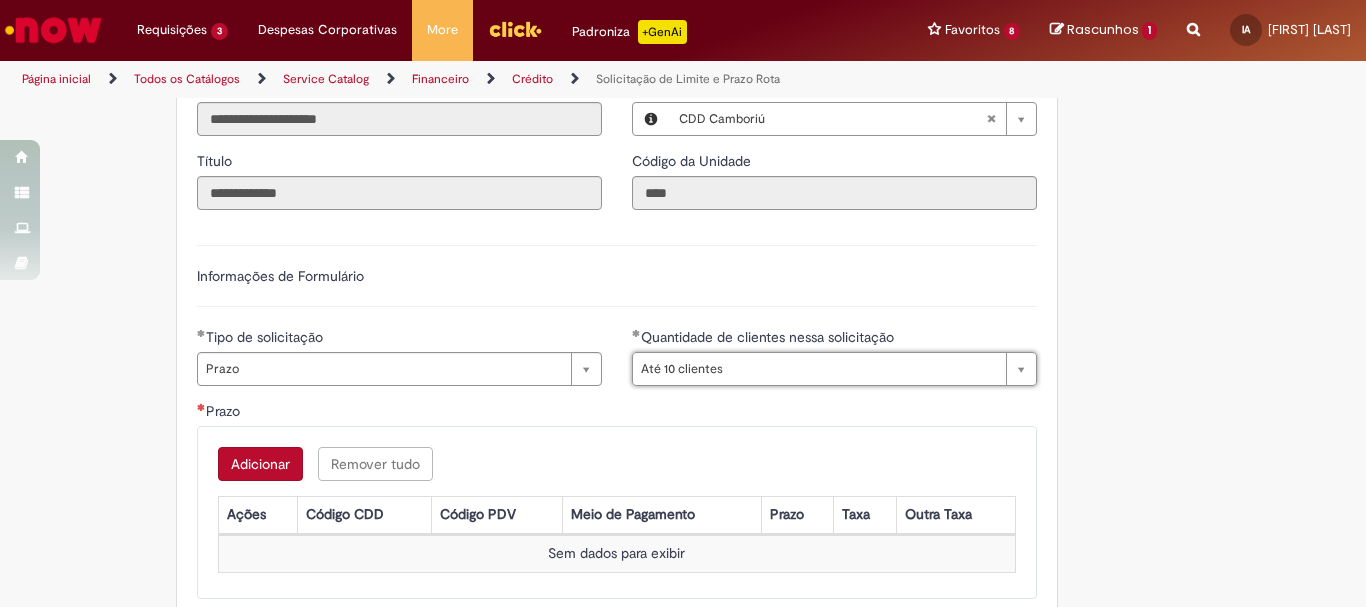 click on "Adicionar" at bounding box center (260, 464) 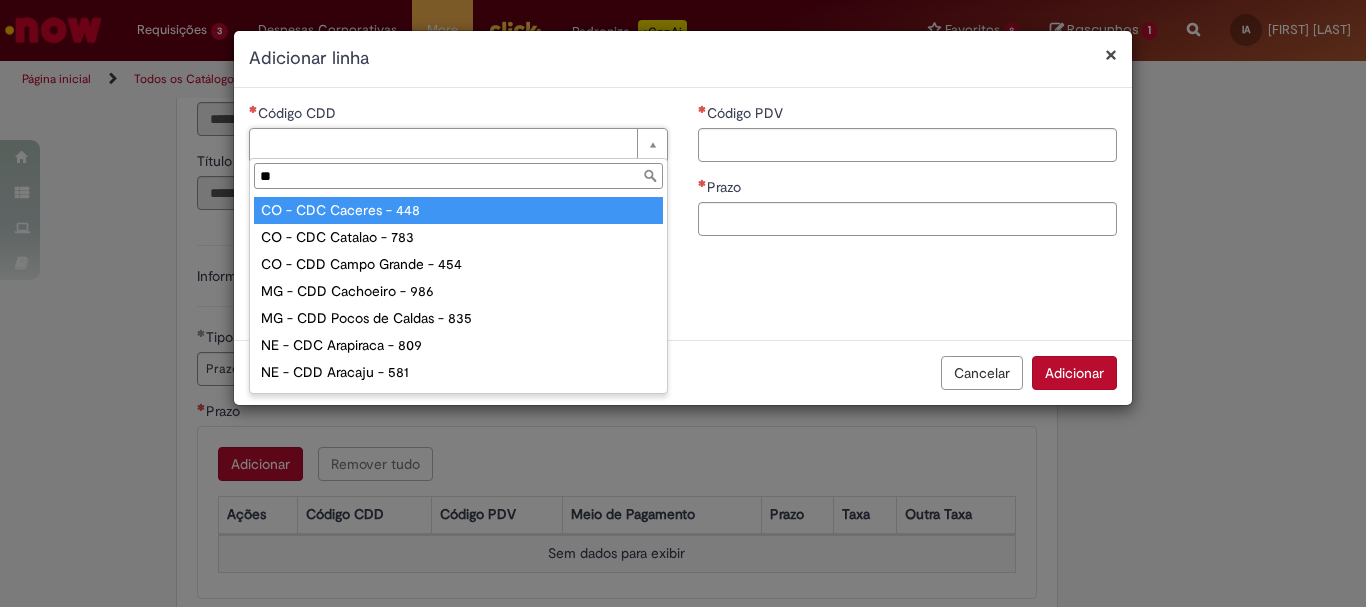 type on "*" 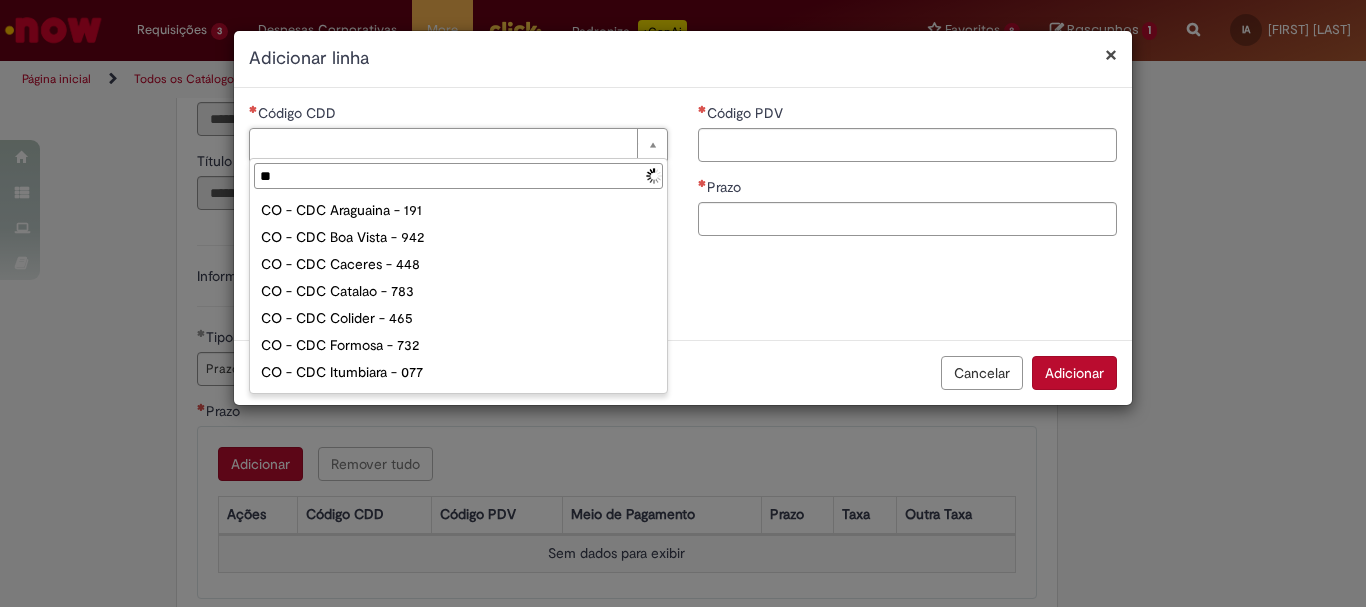 type on "***" 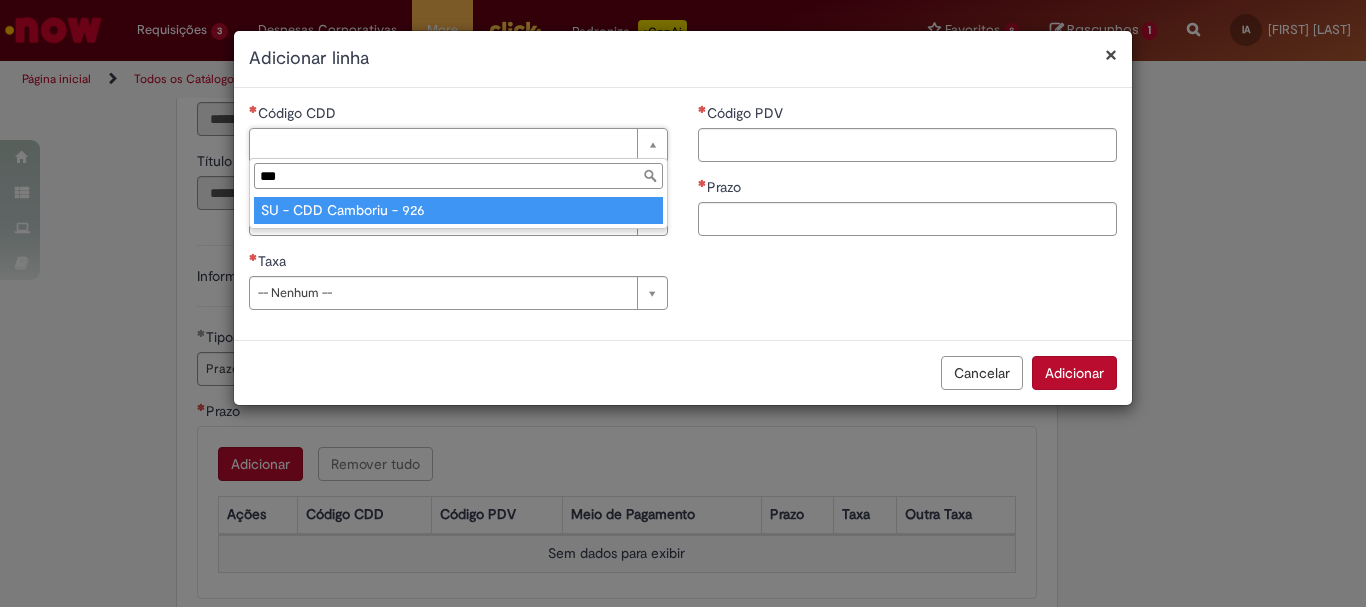 type on "**********" 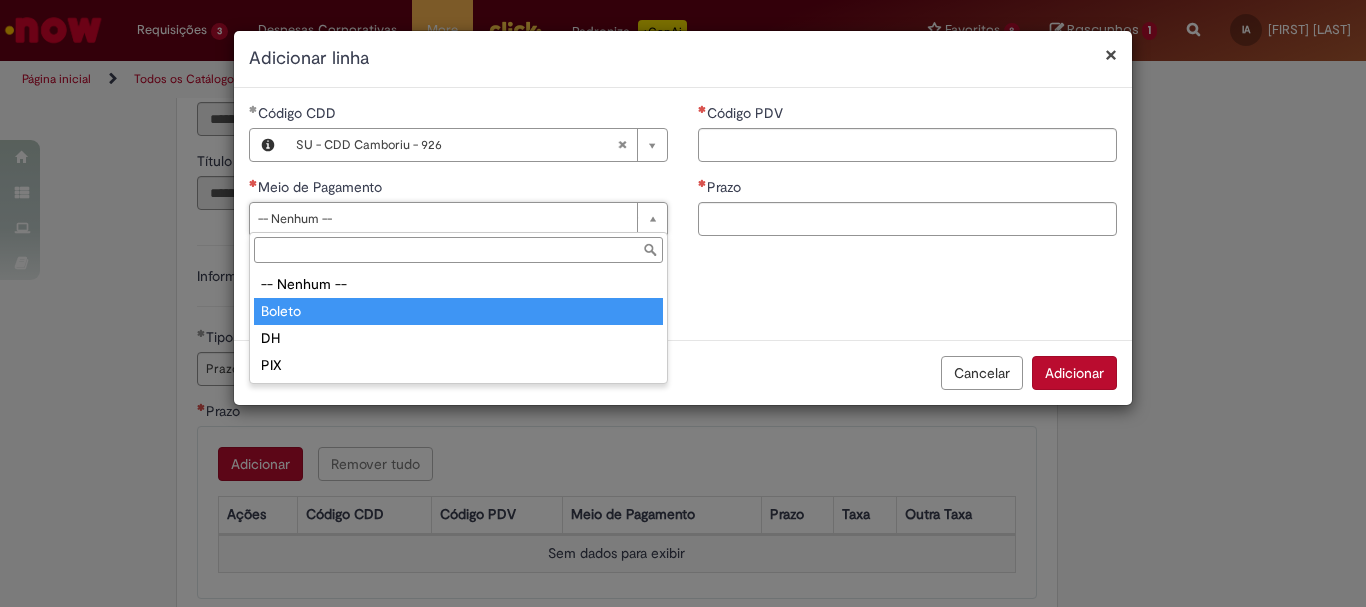 type on "******" 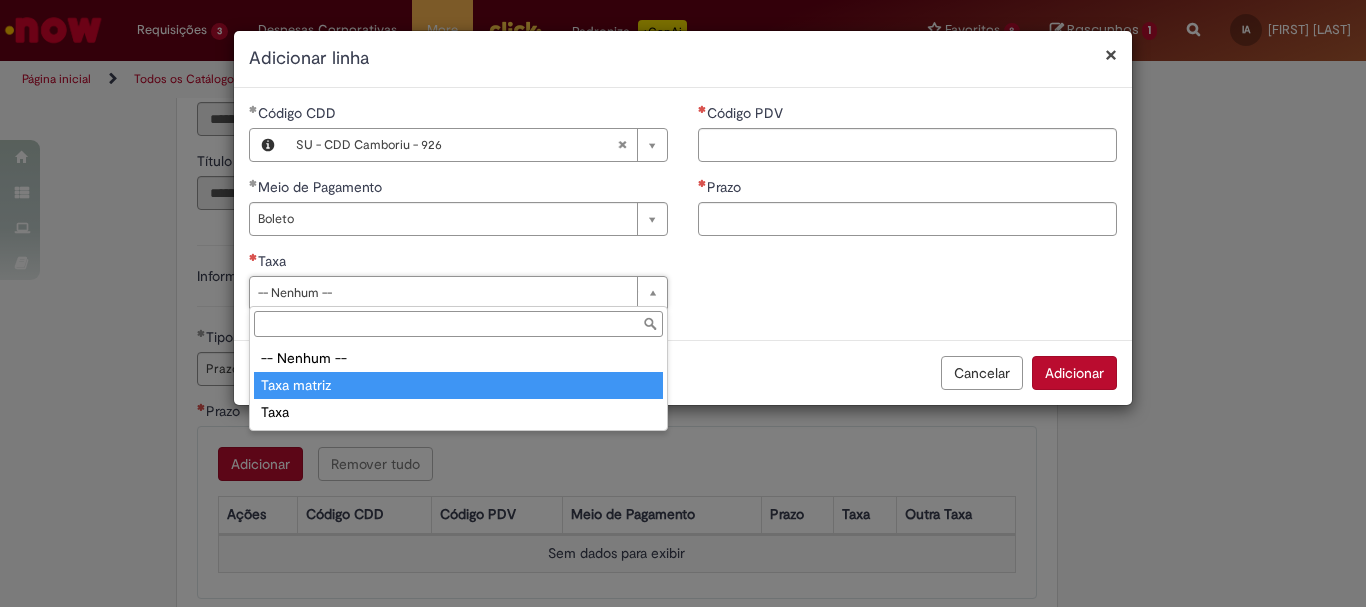 type on "**********" 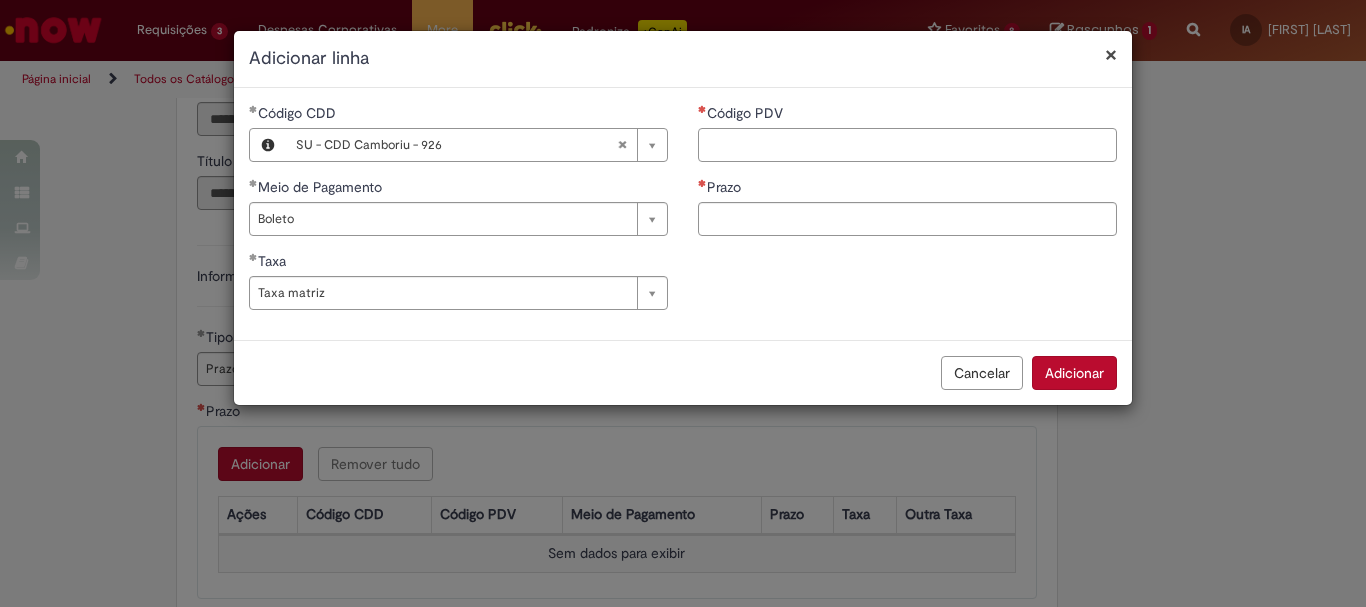 click on "Código PDV" at bounding box center [907, 145] 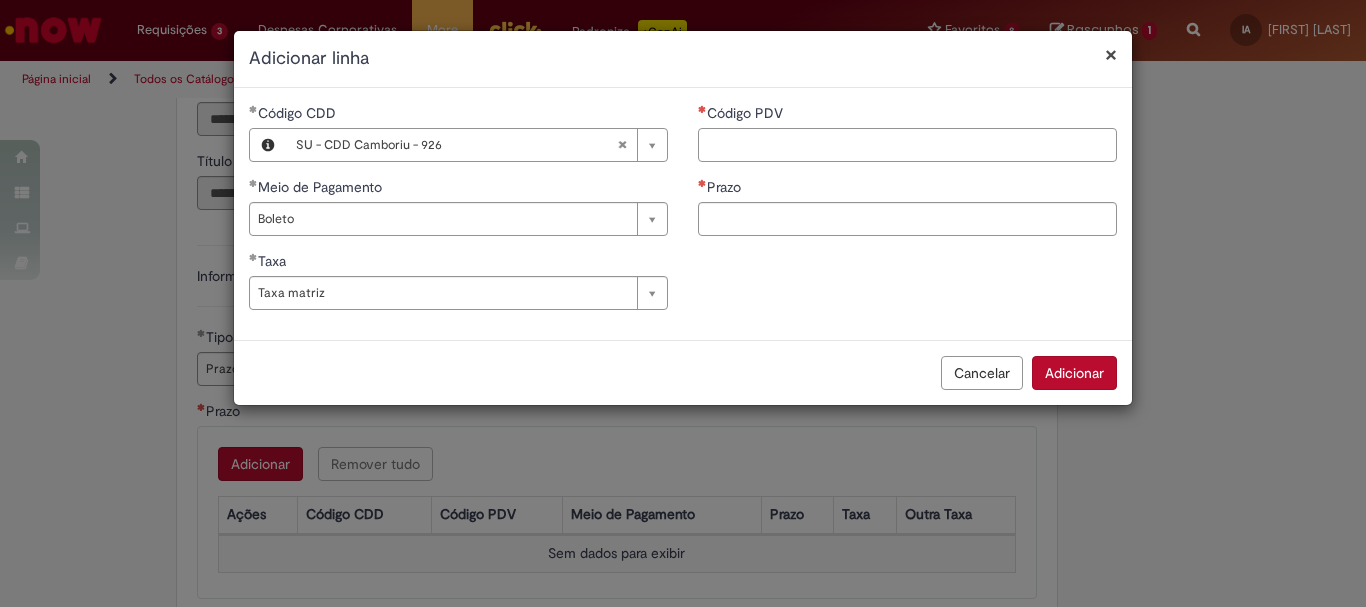 paste on "*****" 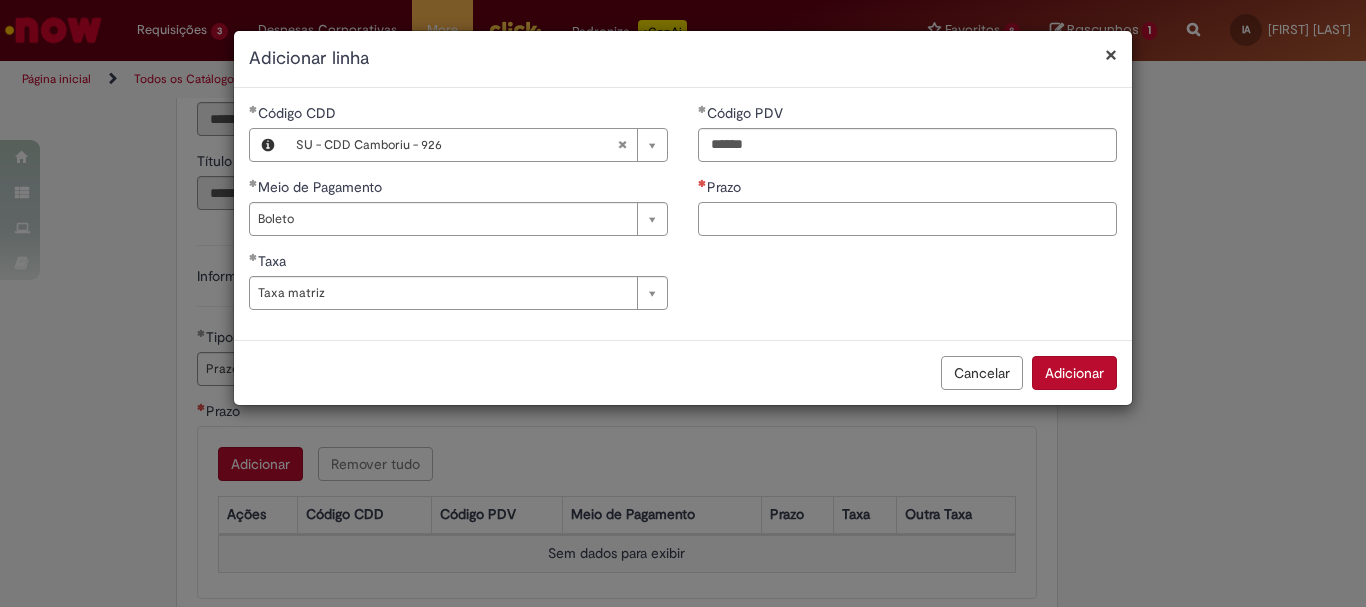 click on "Prazo" at bounding box center [907, 219] 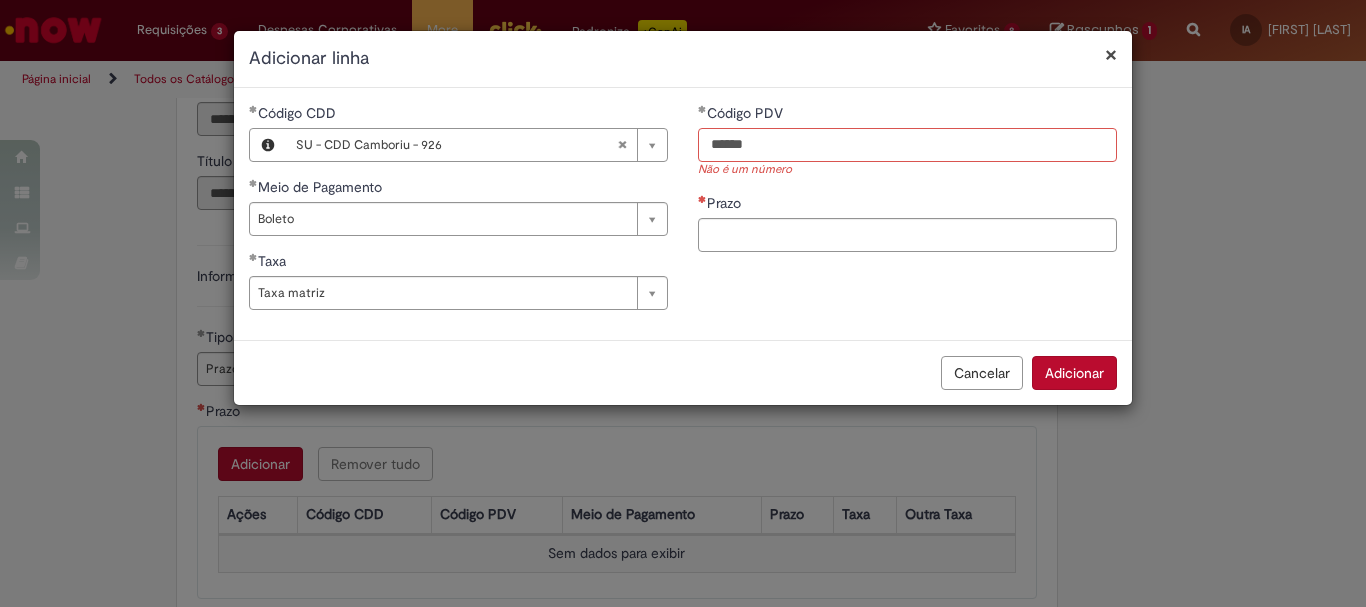 click on "*****" at bounding box center (907, 145) 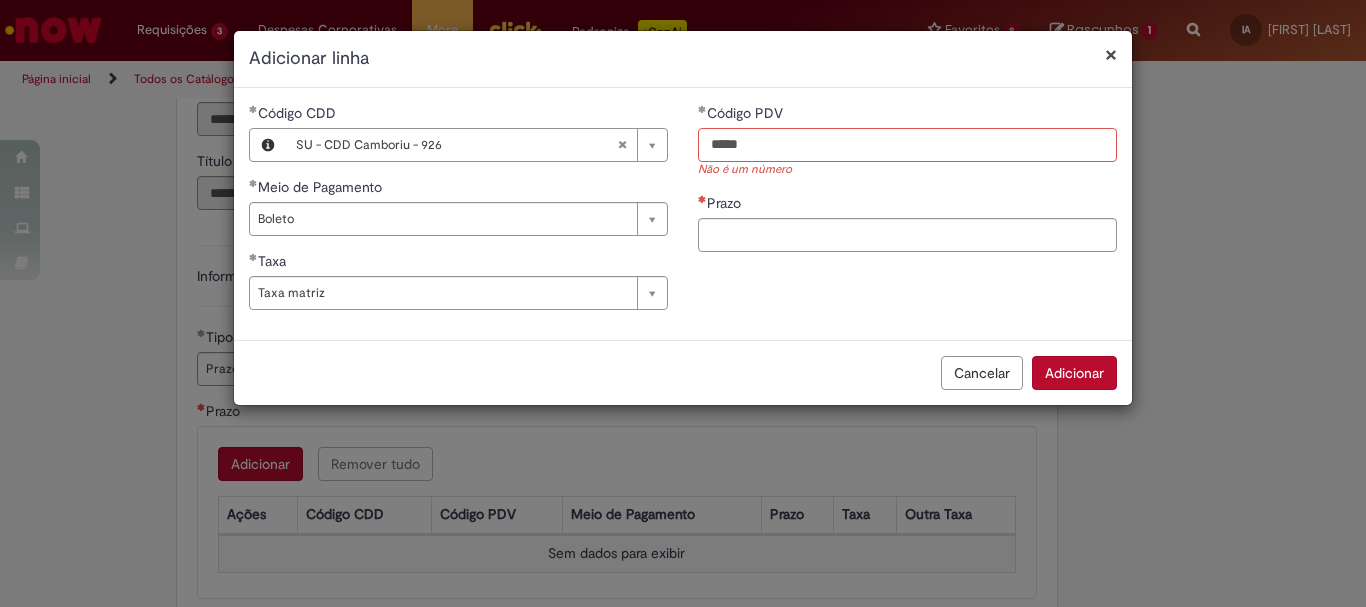 type on "*****" 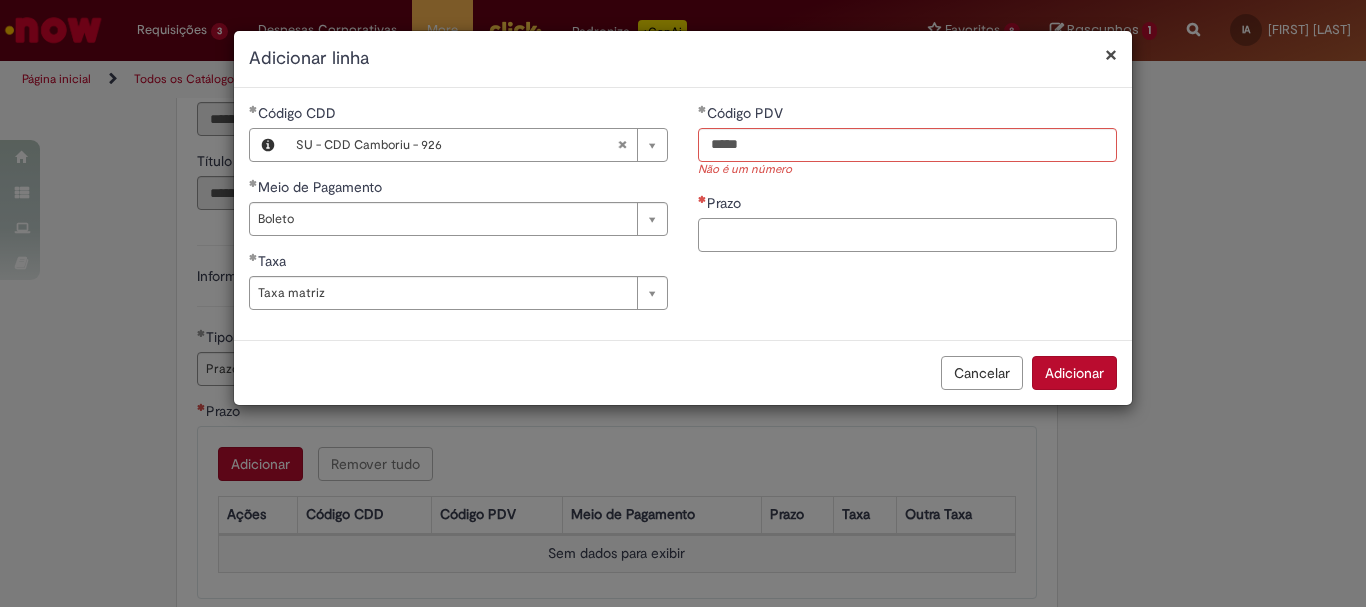 click on "Prazo" at bounding box center (907, 235) 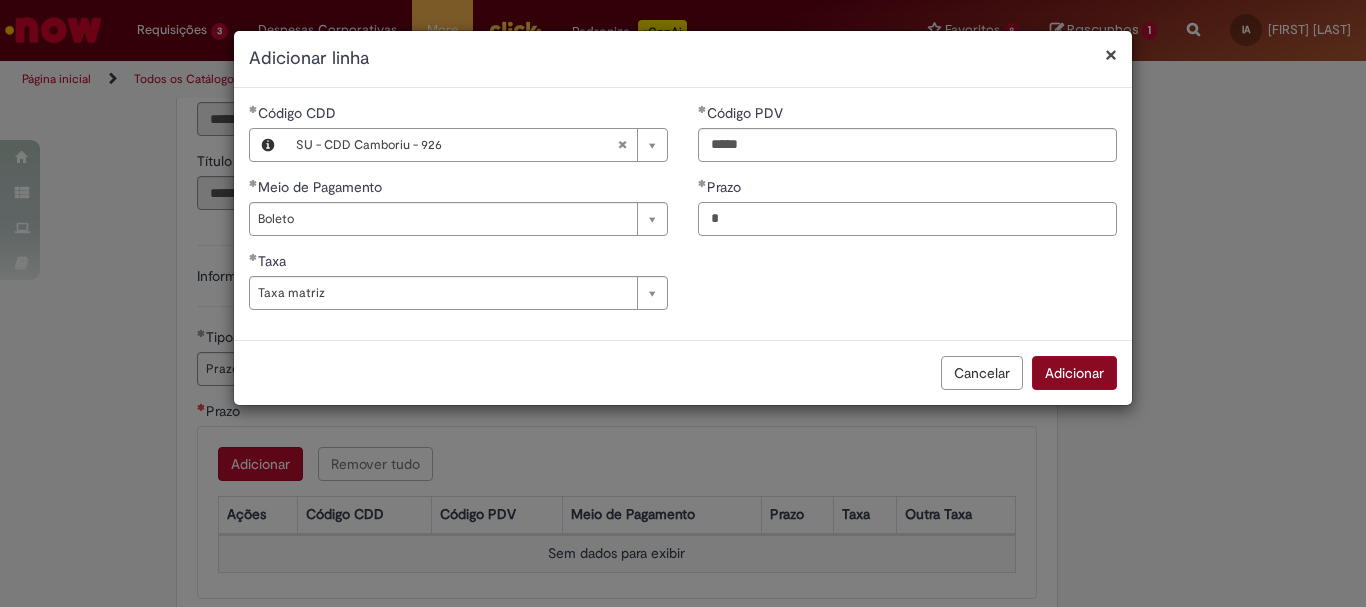 type on "*" 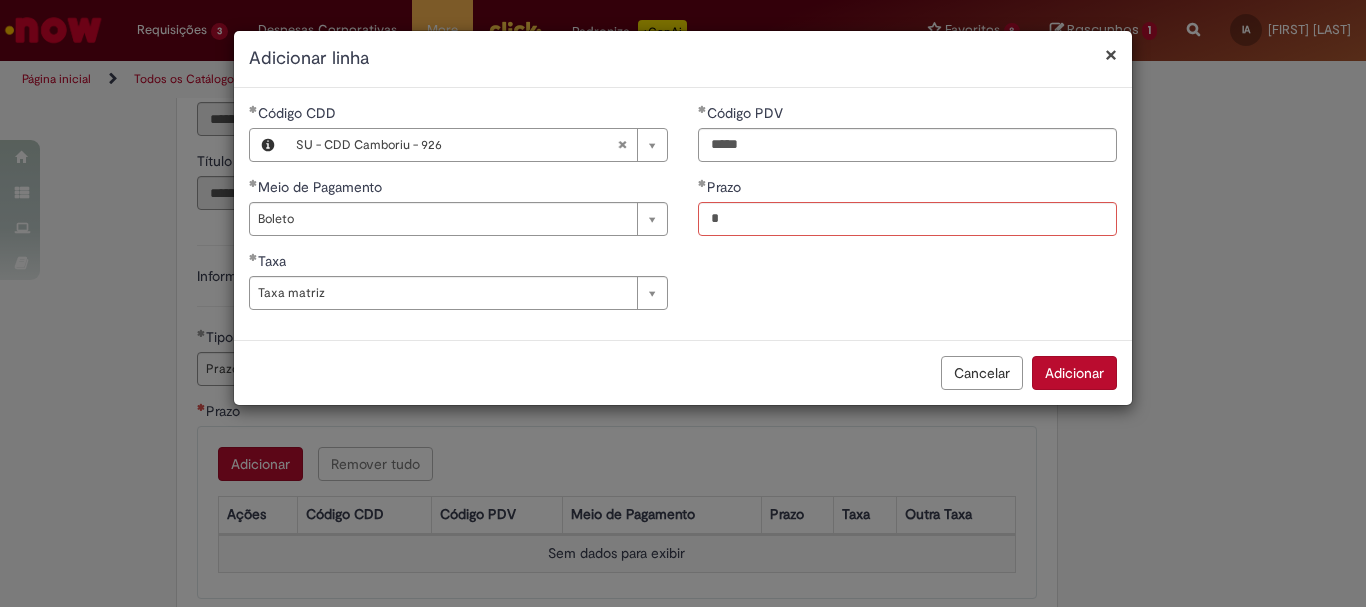 drag, startPoint x: 1069, startPoint y: 364, endPoint x: 729, endPoint y: 392, distance: 341.151 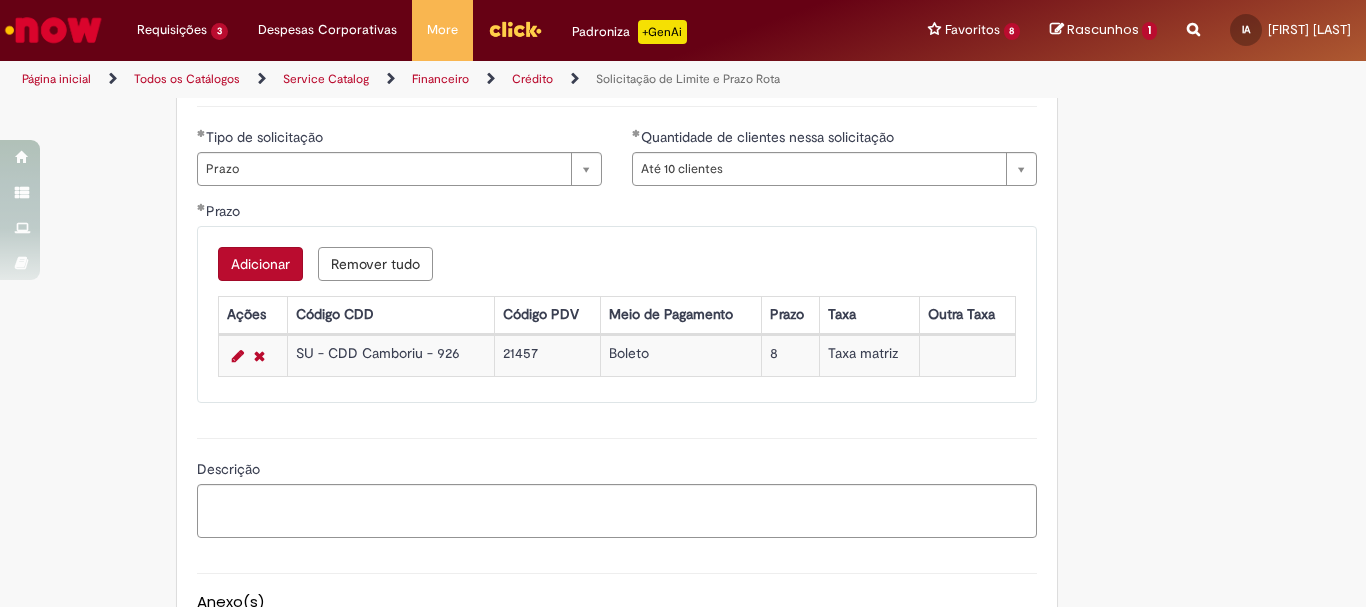 scroll, scrollTop: 1361, scrollLeft: 0, axis: vertical 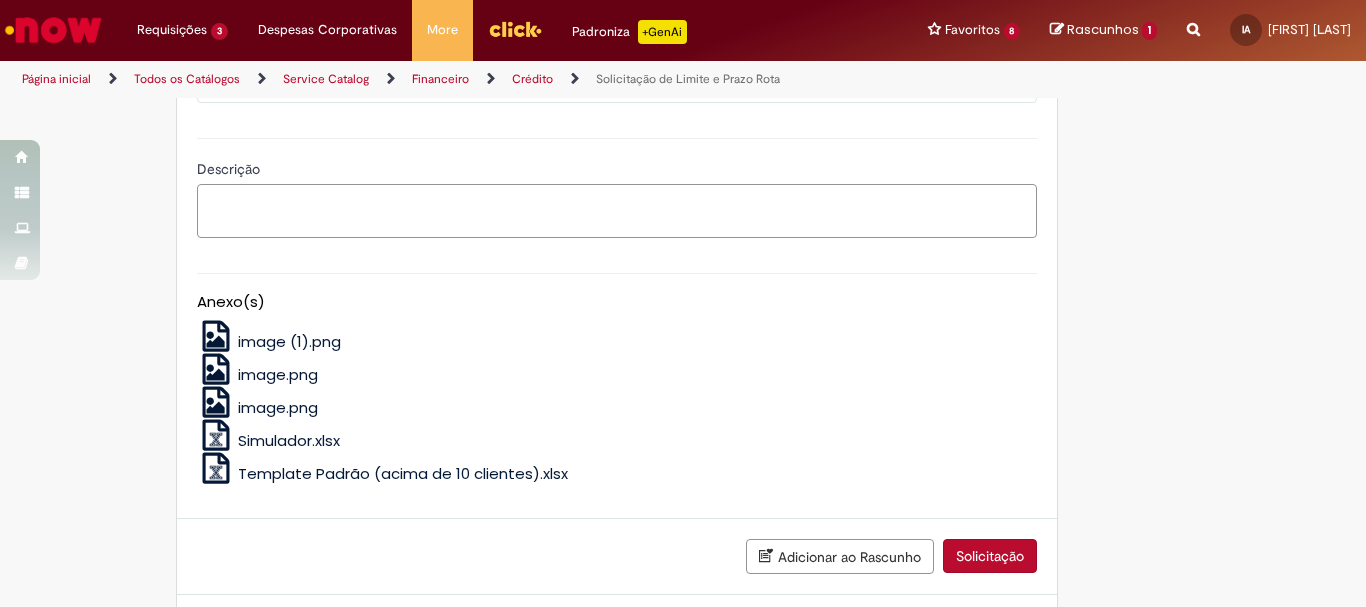 click on "Descrição" at bounding box center (617, 211) 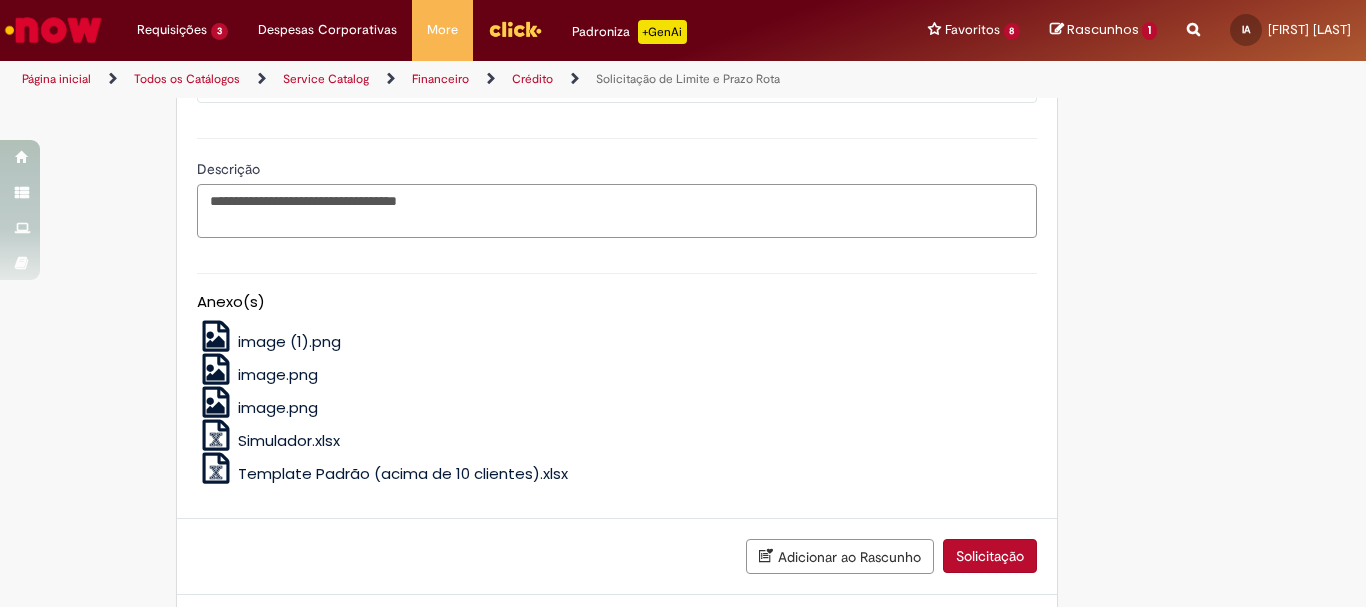 paste on "******" 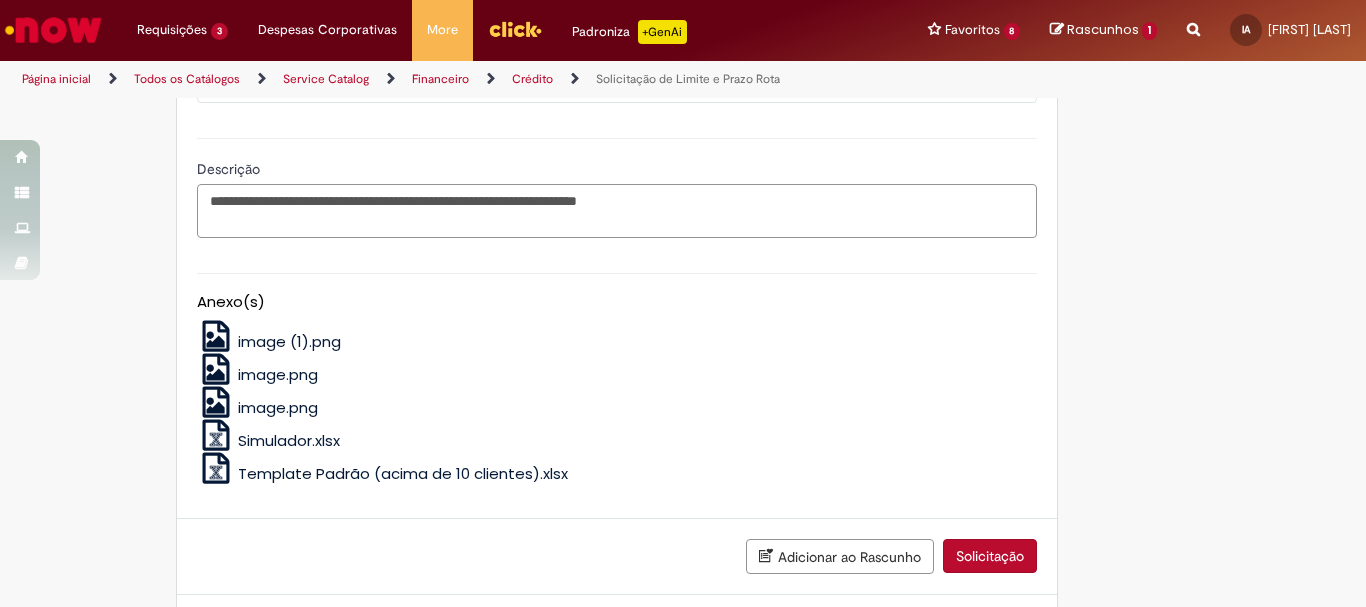 click on "**********" at bounding box center [617, 211] 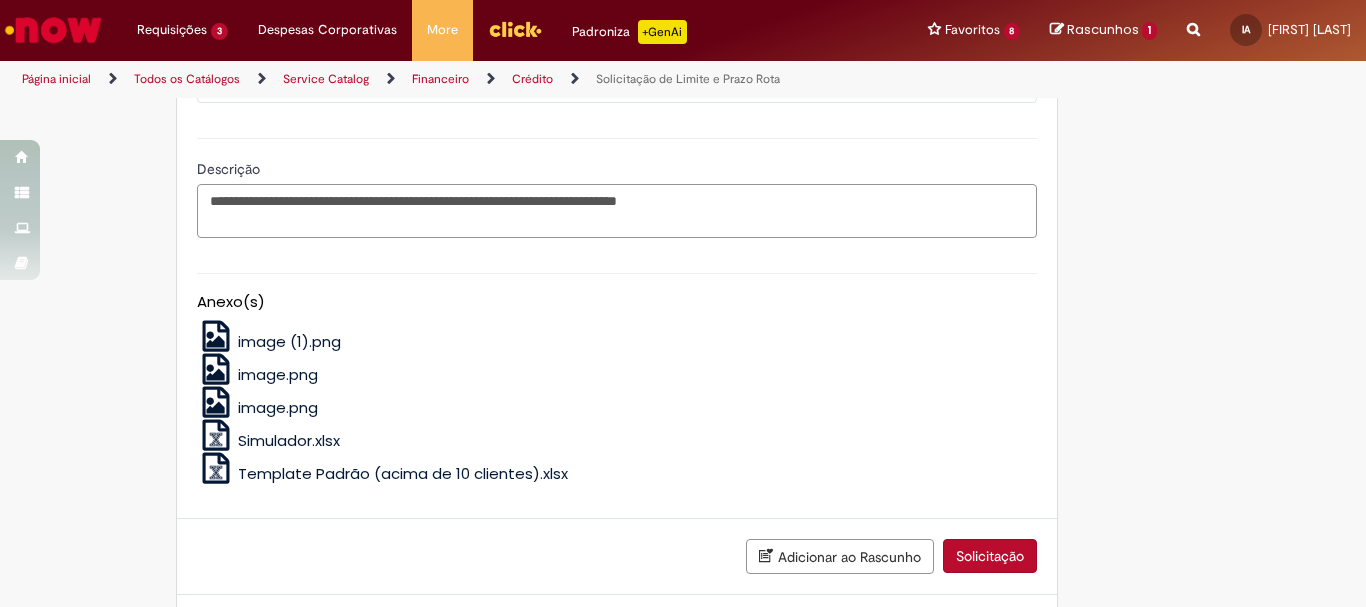 click on "**********" at bounding box center (617, 211) 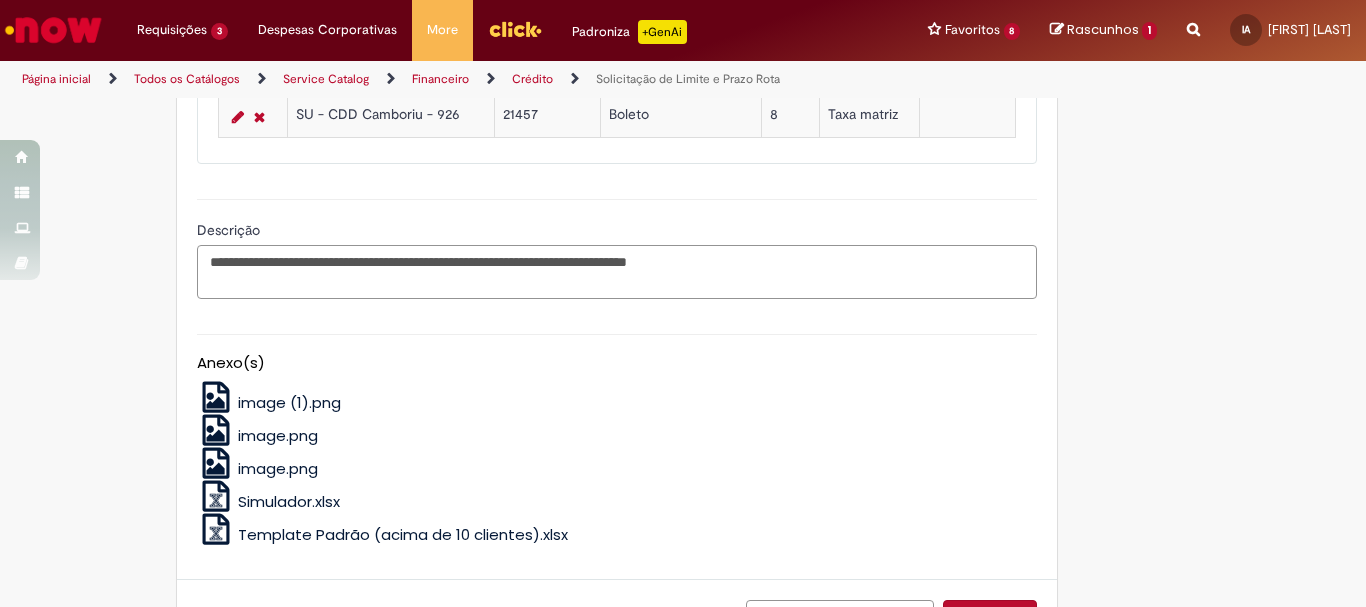 scroll, scrollTop: 1458, scrollLeft: 0, axis: vertical 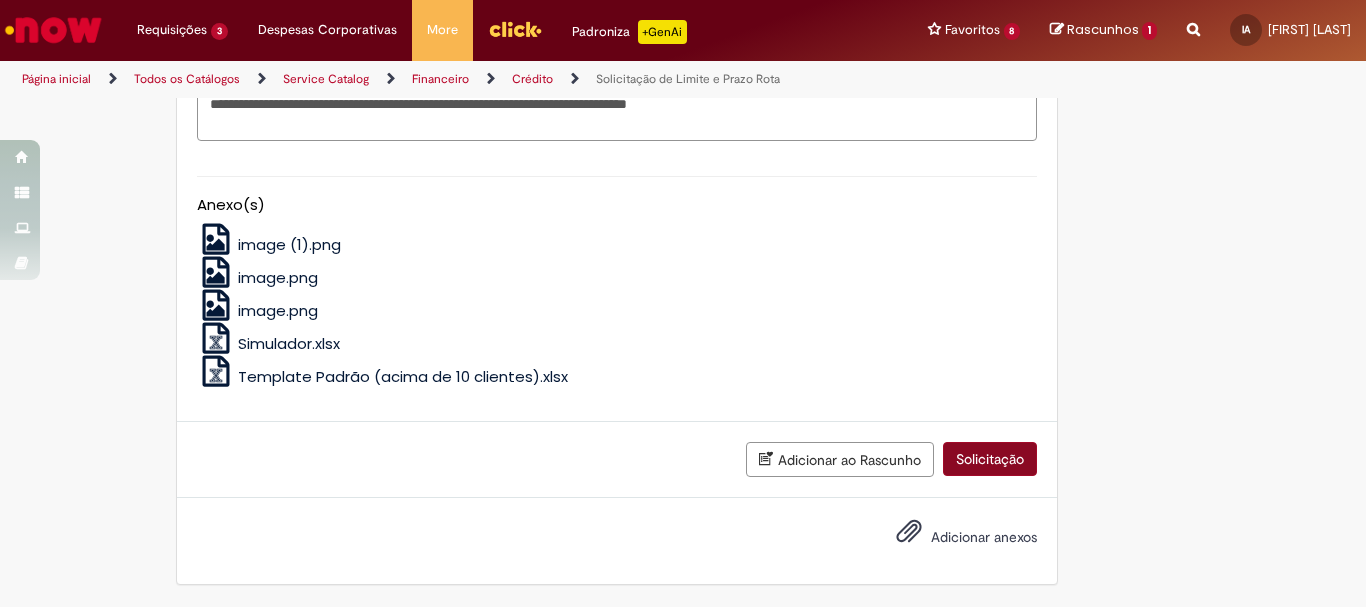 type on "**********" 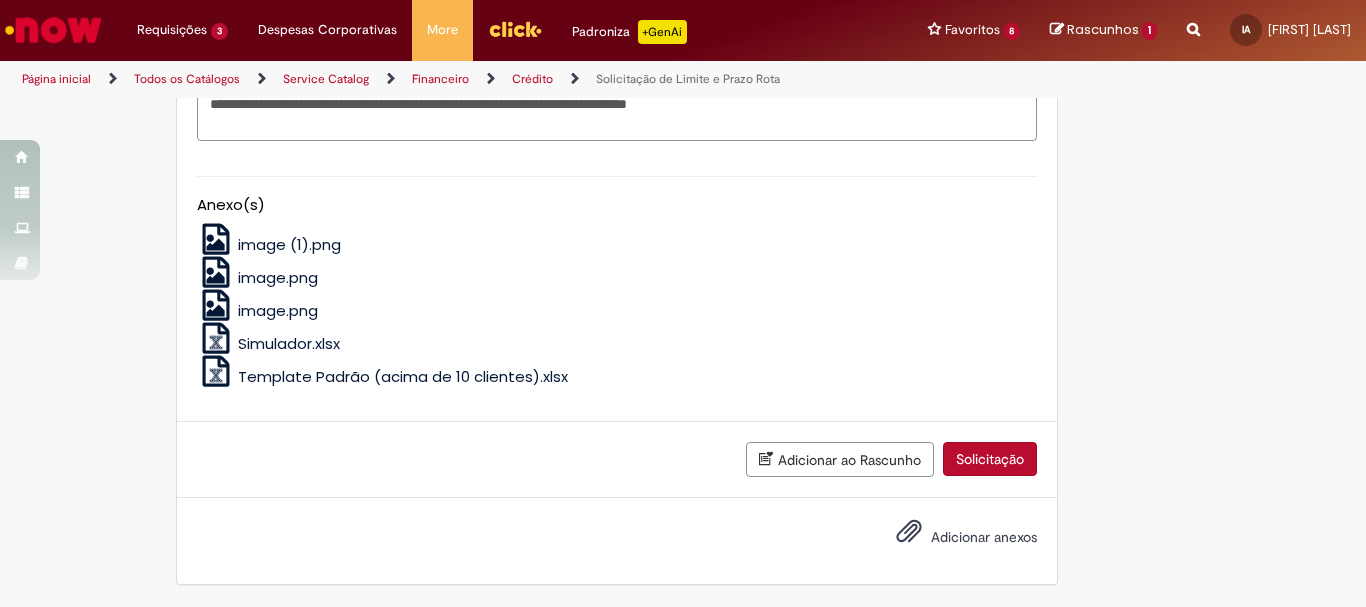 click on "Solicitação" at bounding box center [990, 459] 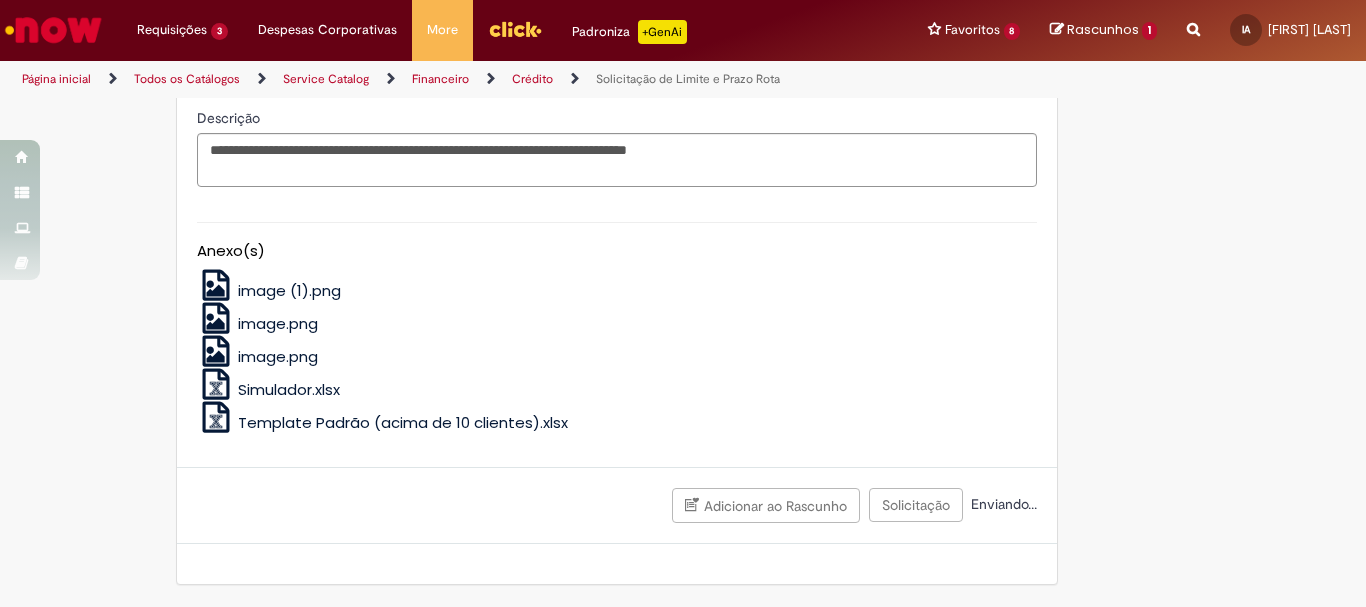 scroll, scrollTop: 1412, scrollLeft: 0, axis: vertical 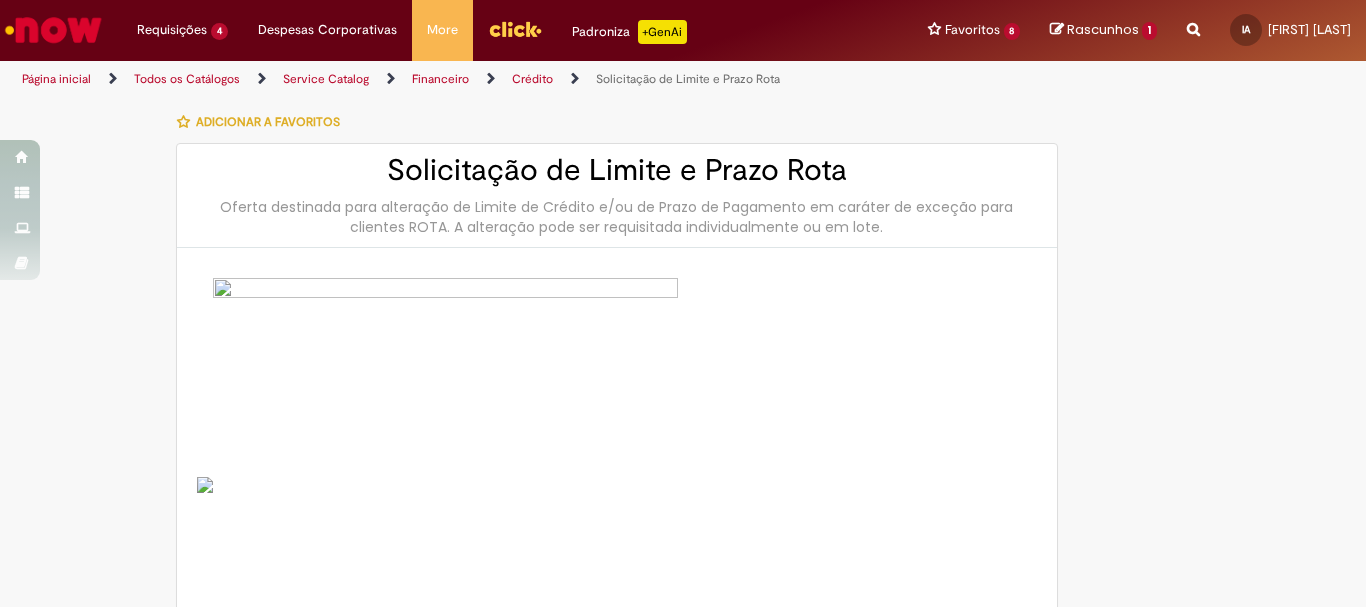 type on "********" 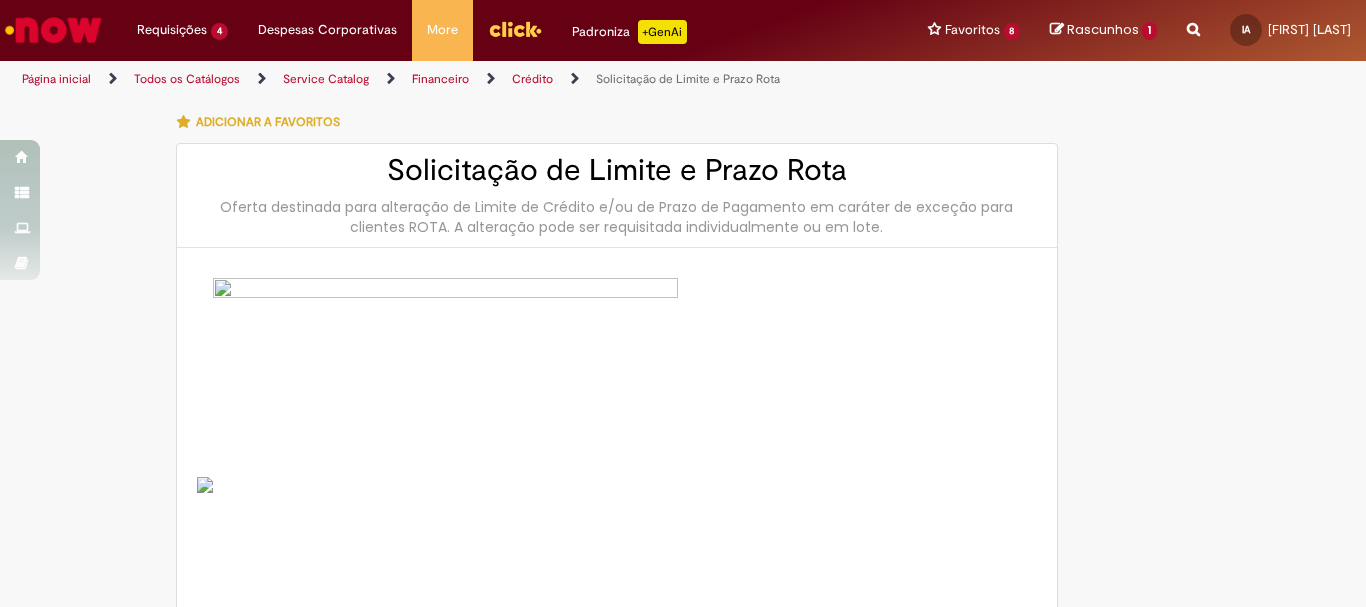 type on "**********" 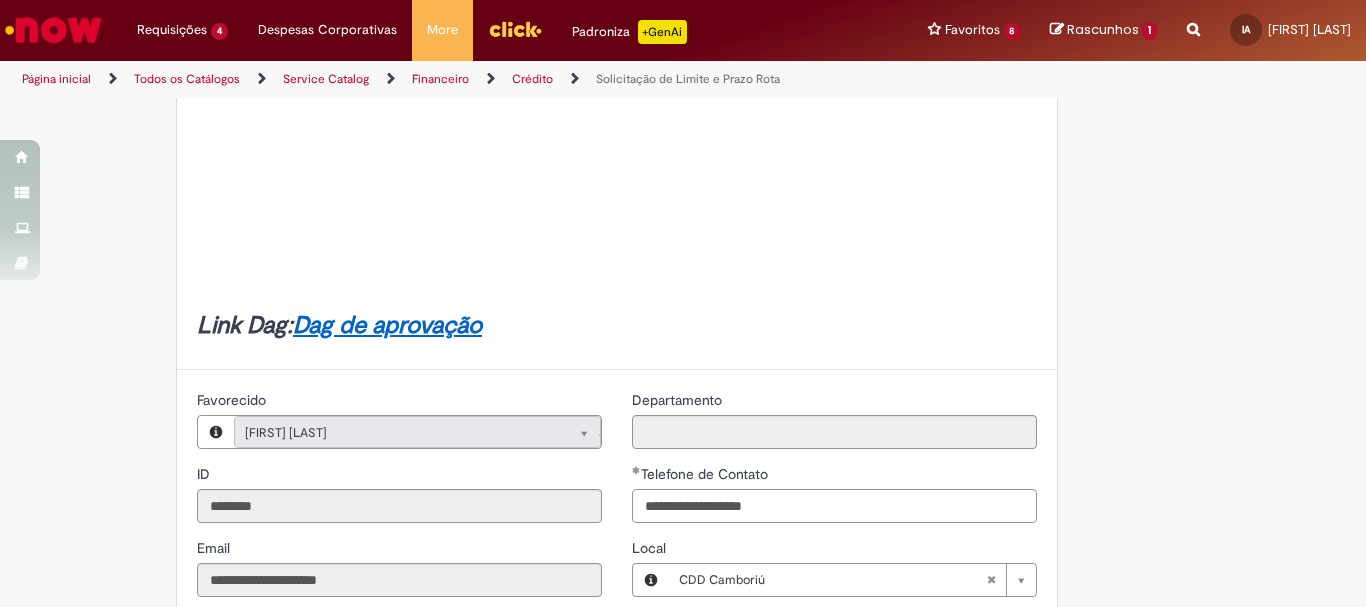 click on "**********" at bounding box center (834, 506) 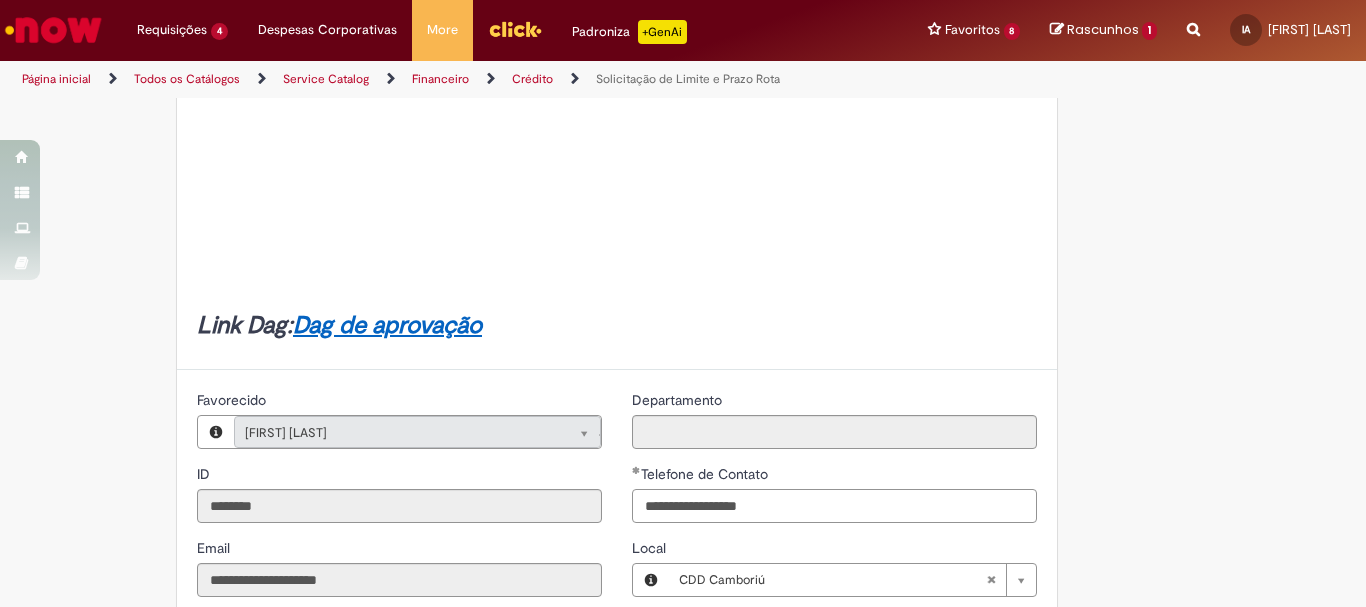 type on "**********" 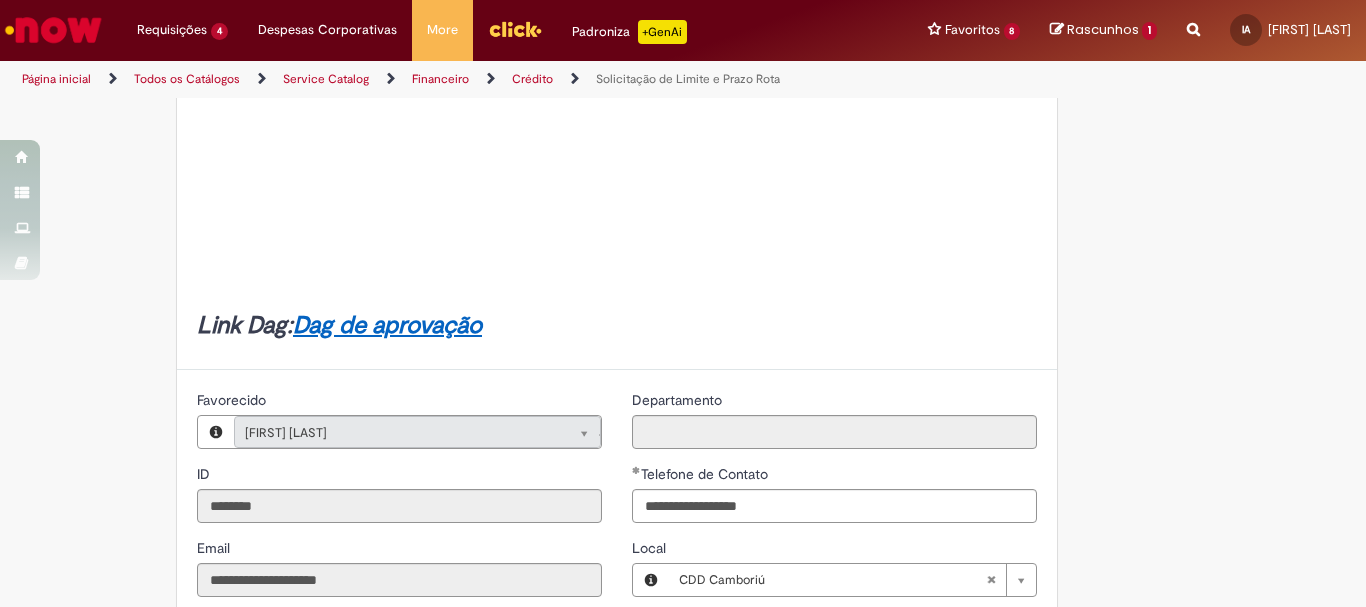 type 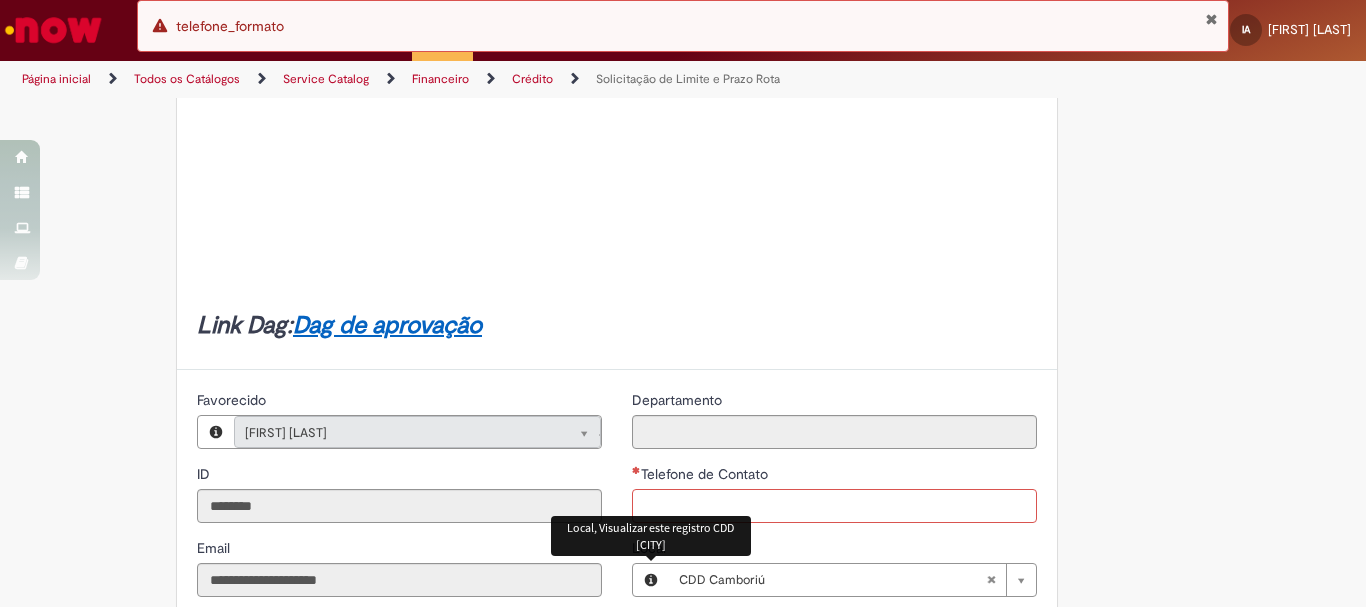 click on "Telefone de Contato" at bounding box center [834, 506] 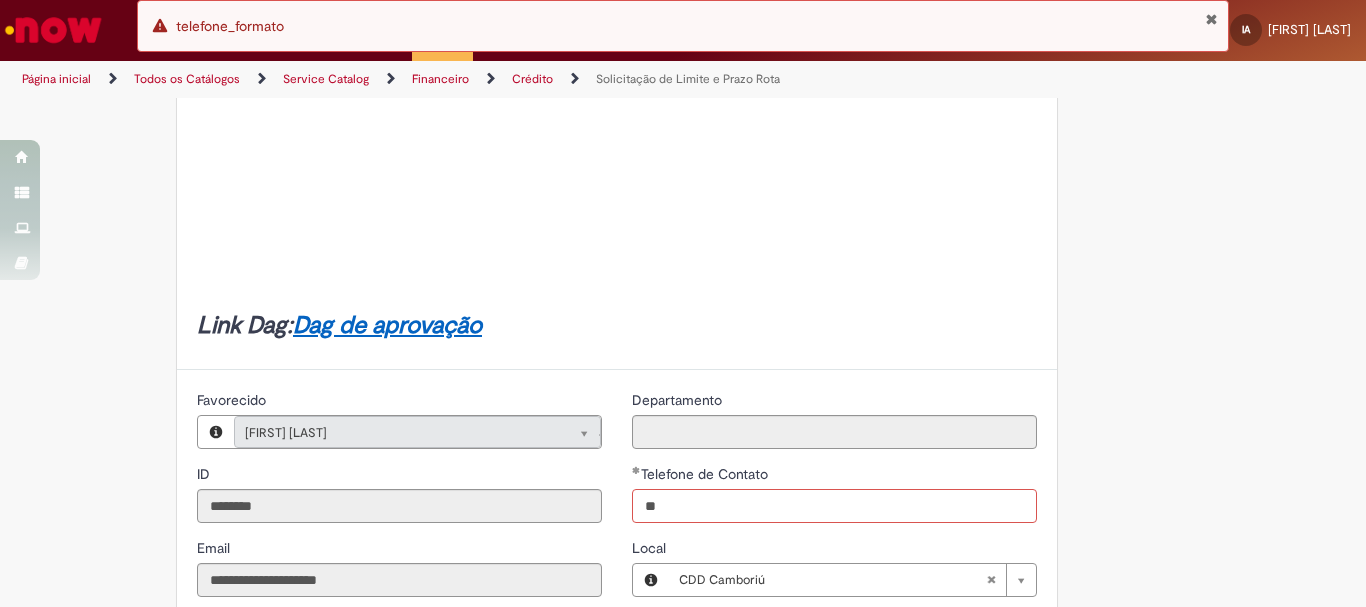 type on "*" 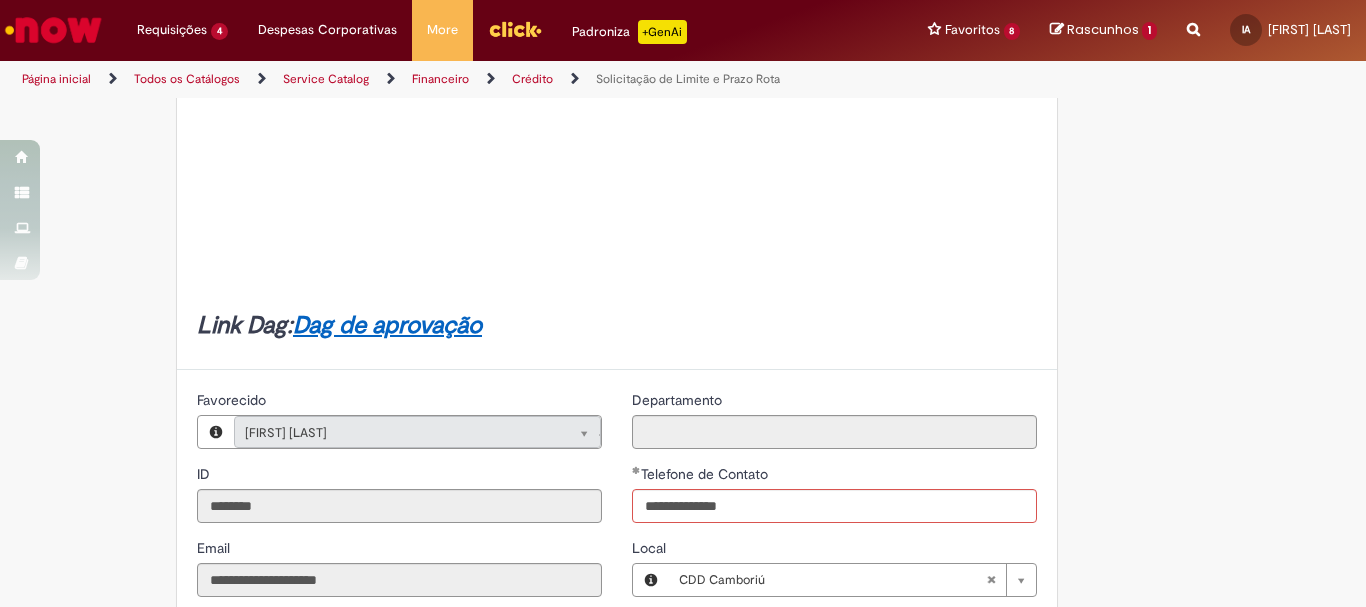 type on "**********" 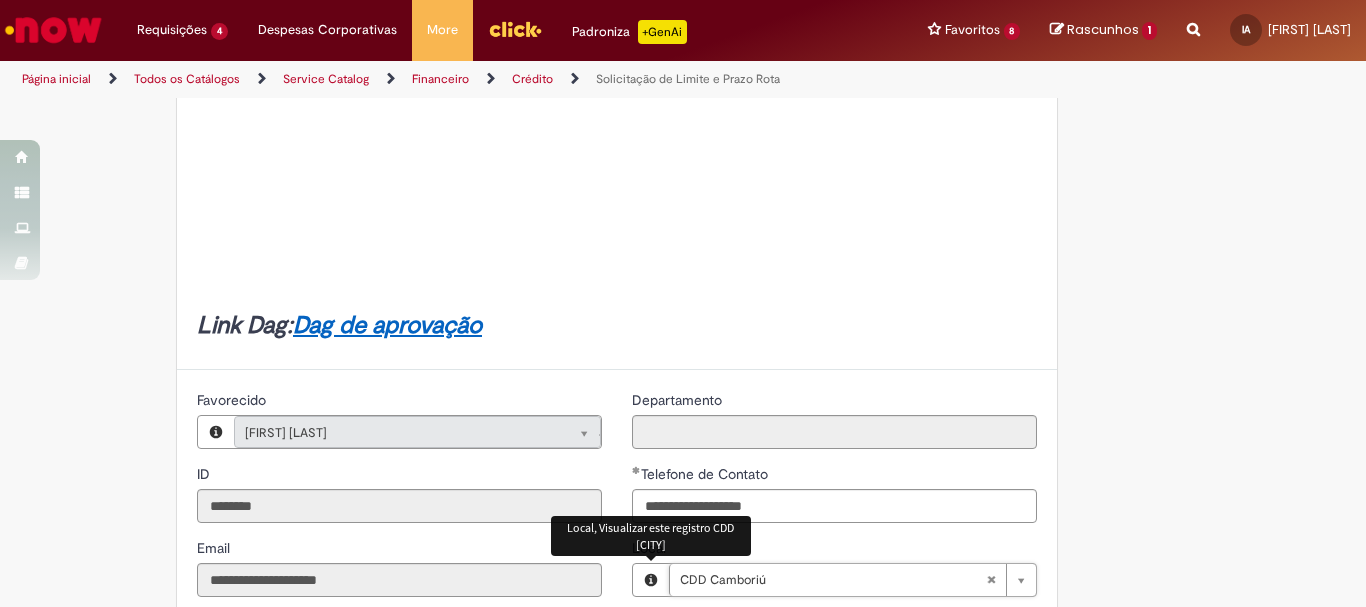 scroll, scrollTop: 0, scrollLeft: 94, axis: horizontal 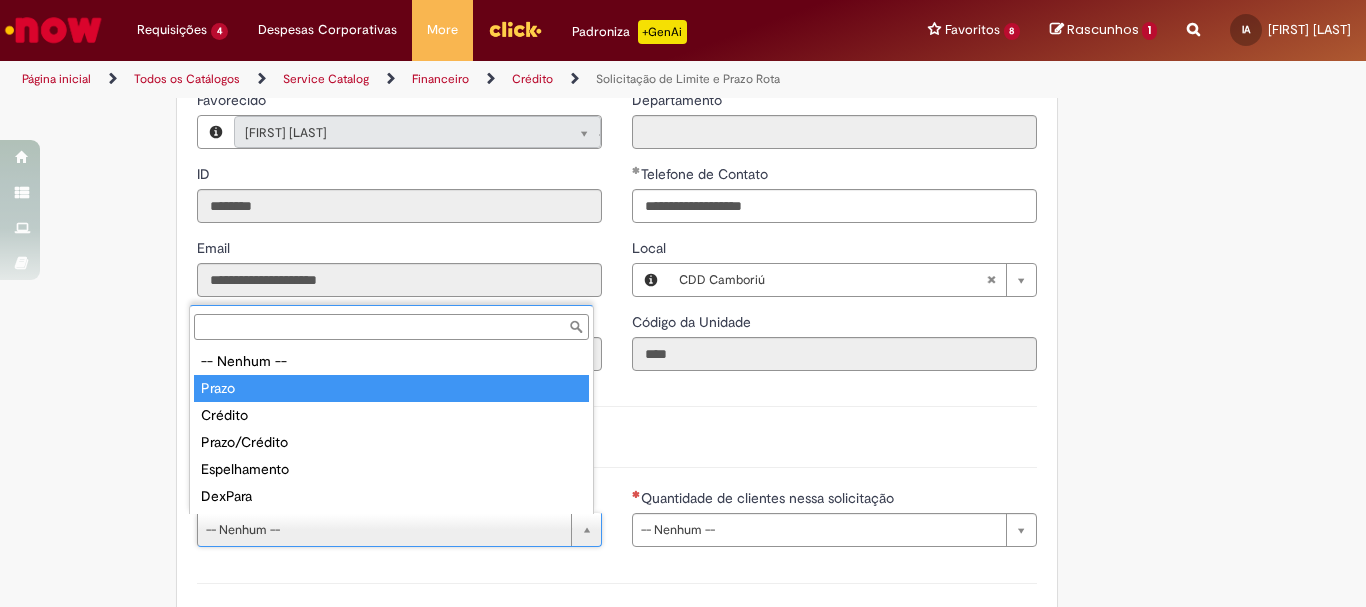 type on "*****" 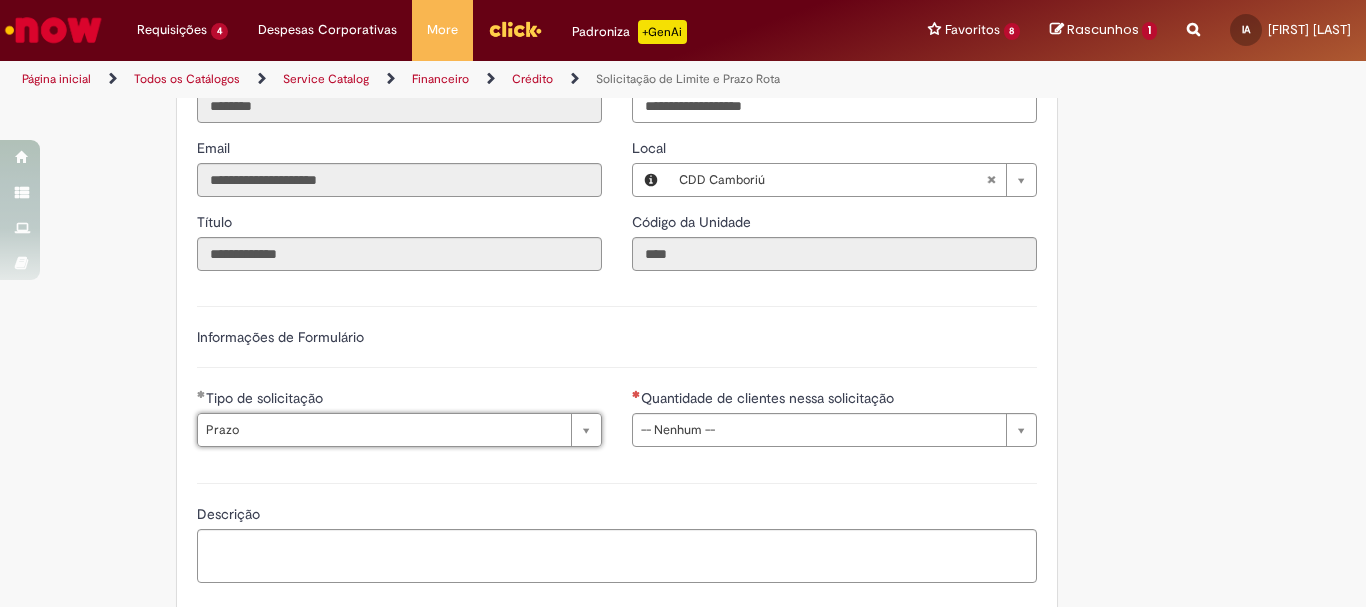 scroll, scrollTop: 900, scrollLeft: 0, axis: vertical 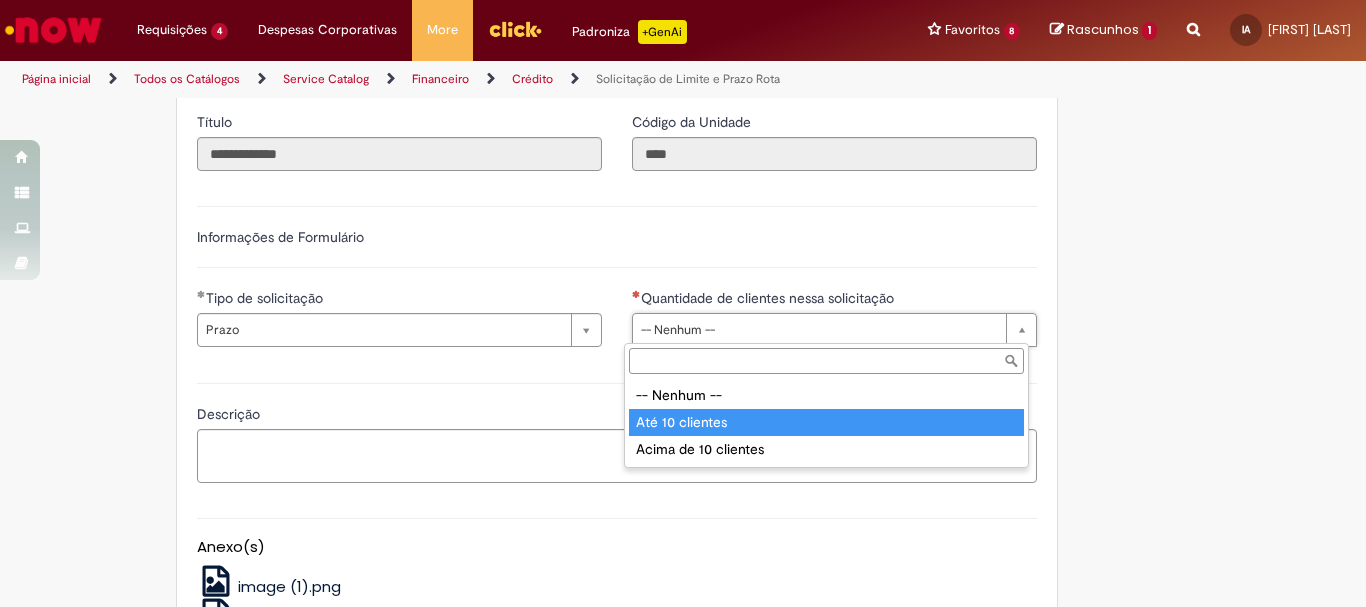 type on "**********" 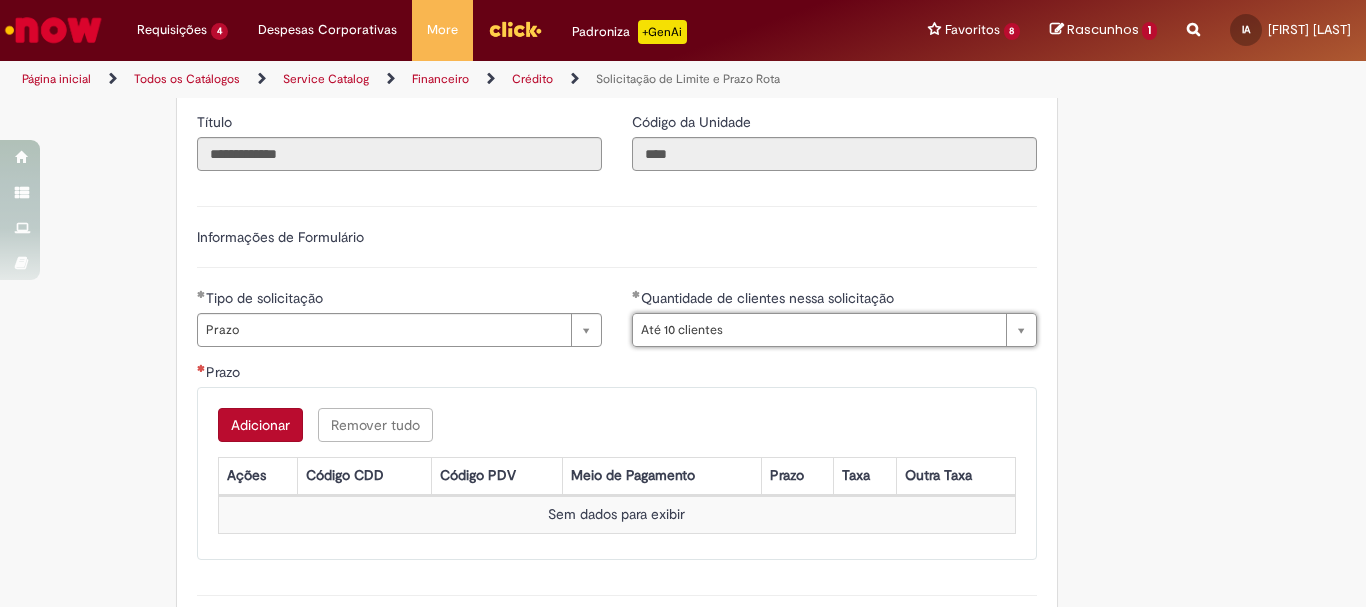 click on "Adicionar" at bounding box center [260, 425] 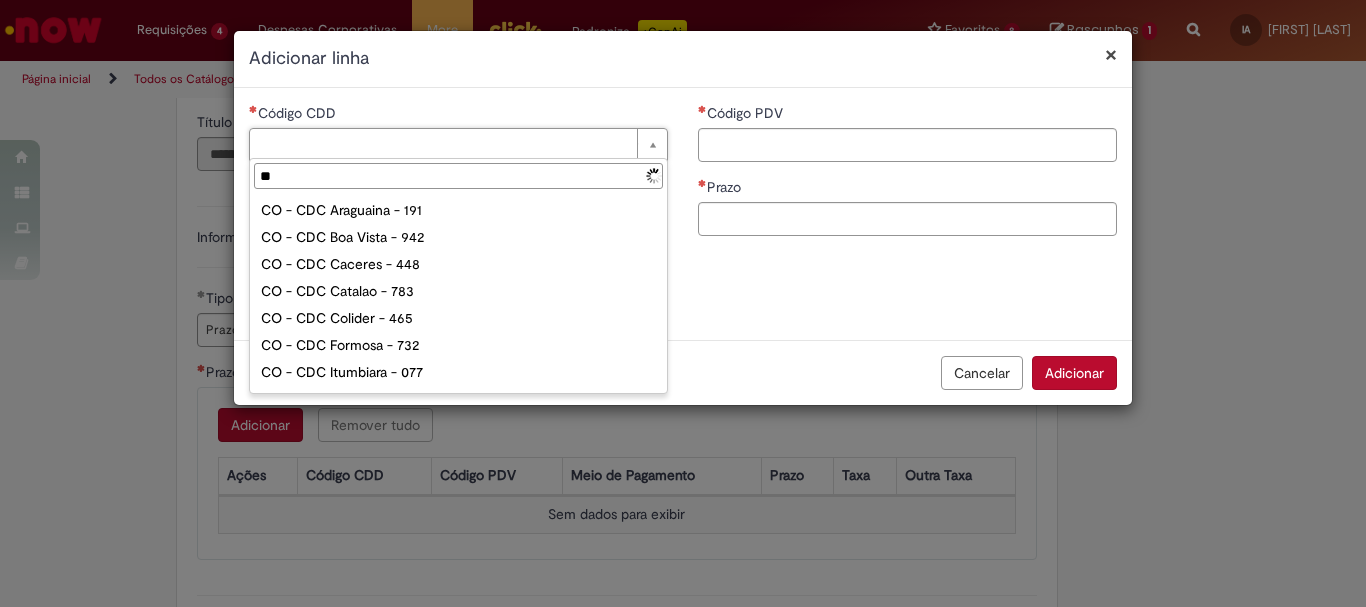 type on "***" 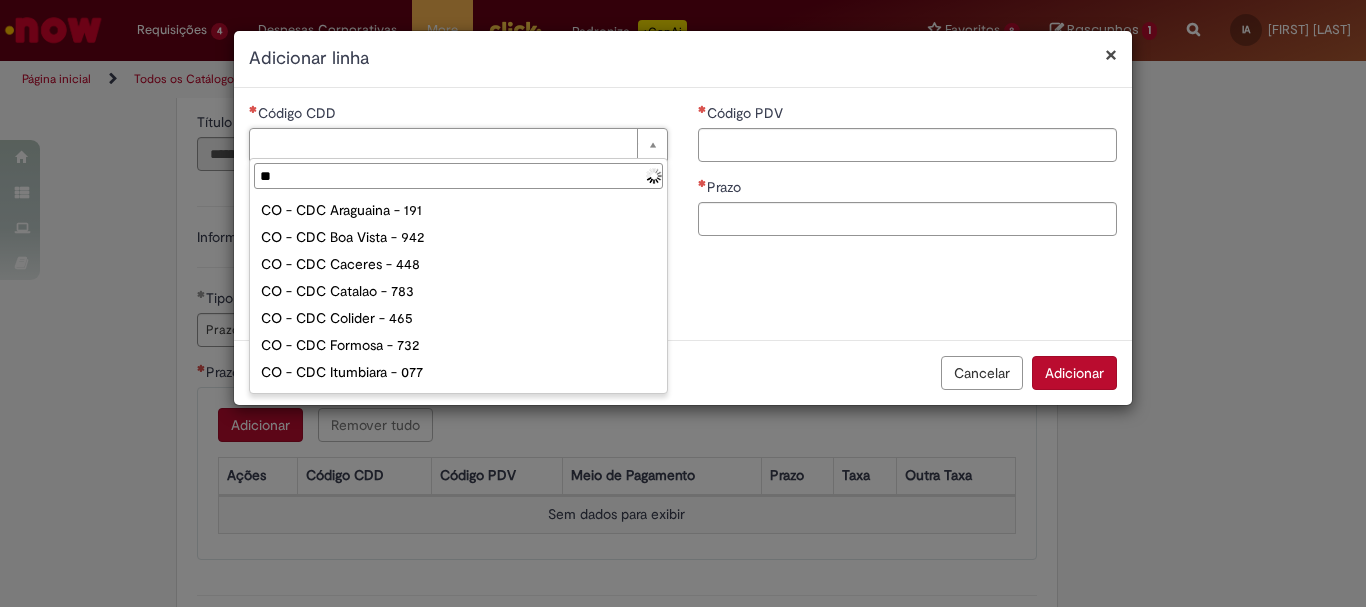 type on "***" 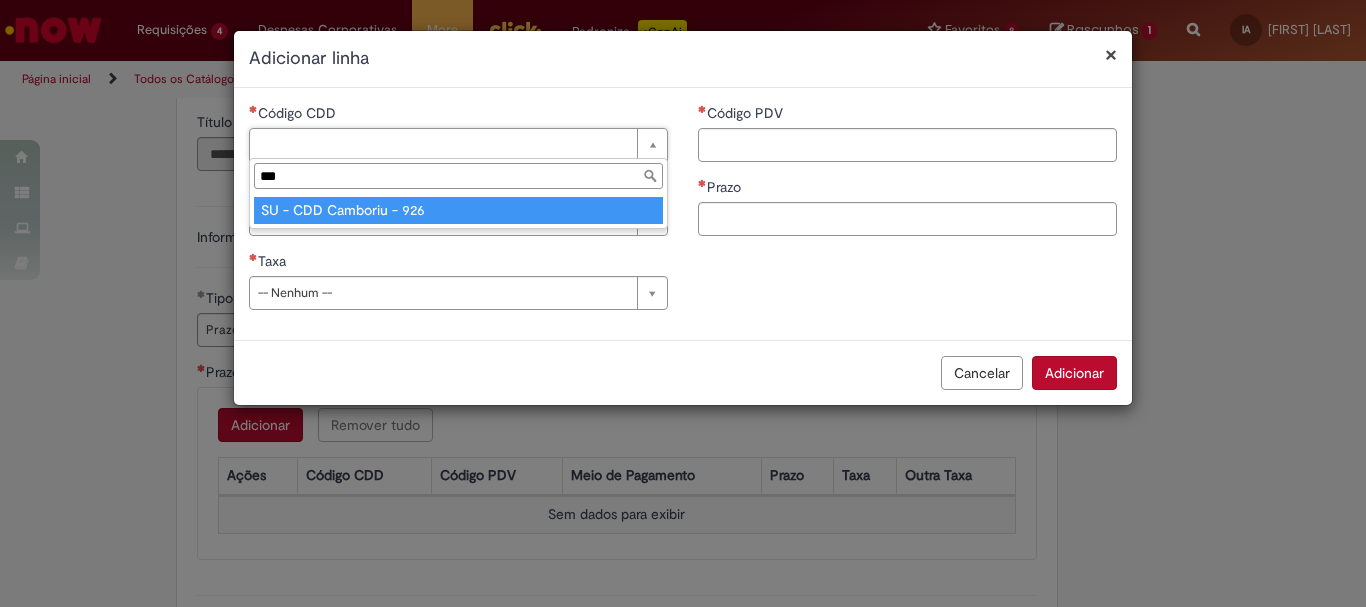 type on "**********" 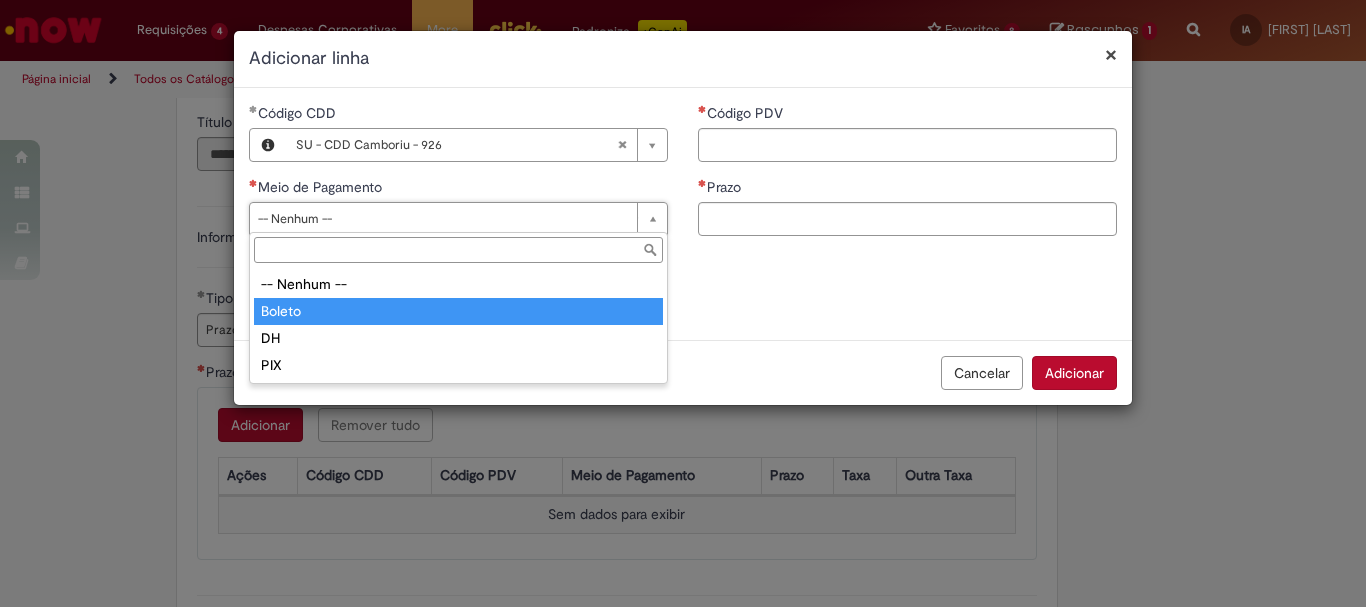type on "******" 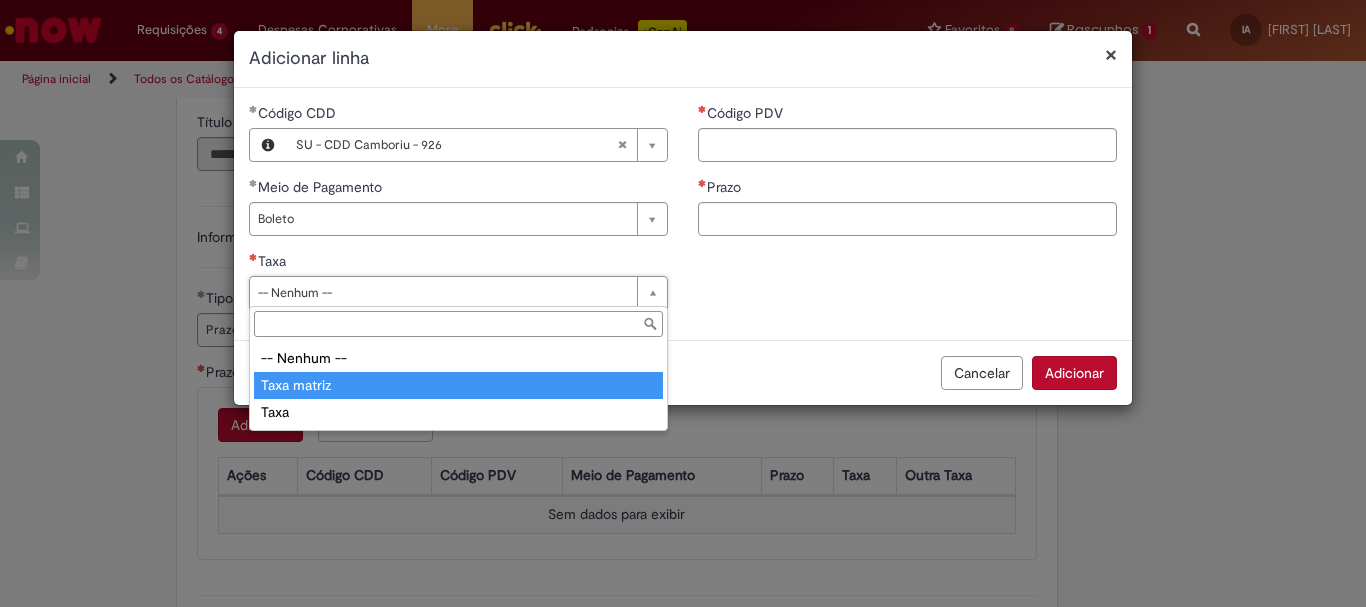 type on "**********" 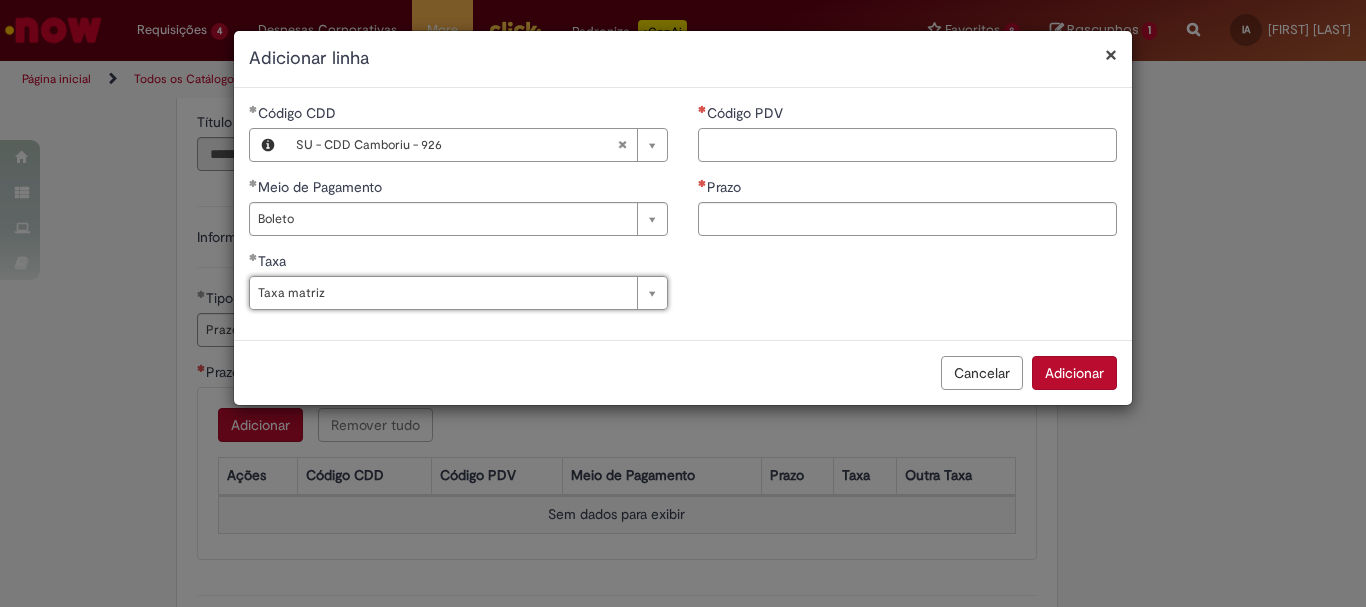 click on "Código PDV" at bounding box center (907, 145) 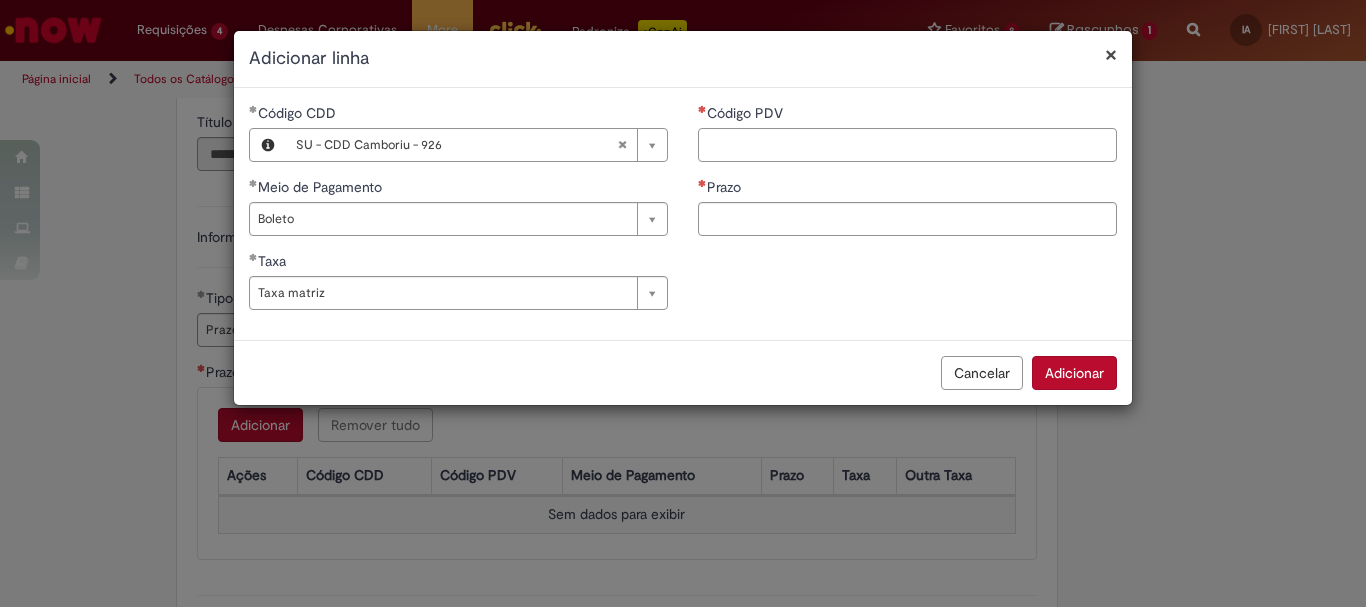 paste on "*****" 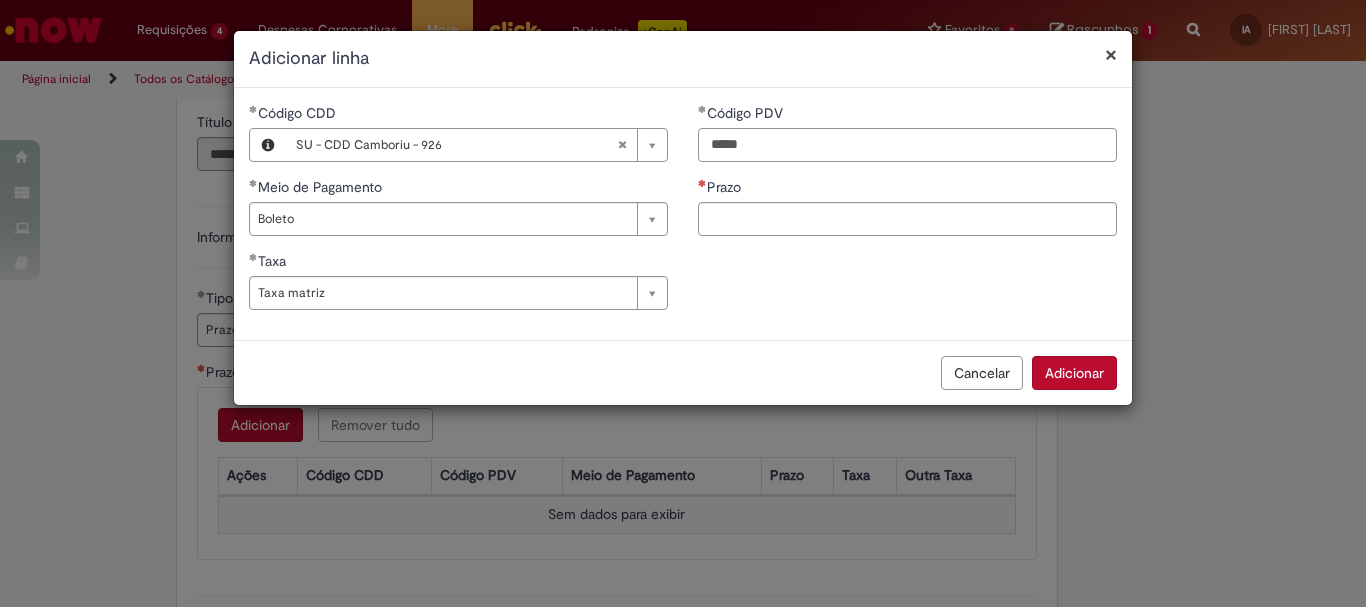 type on "*****" 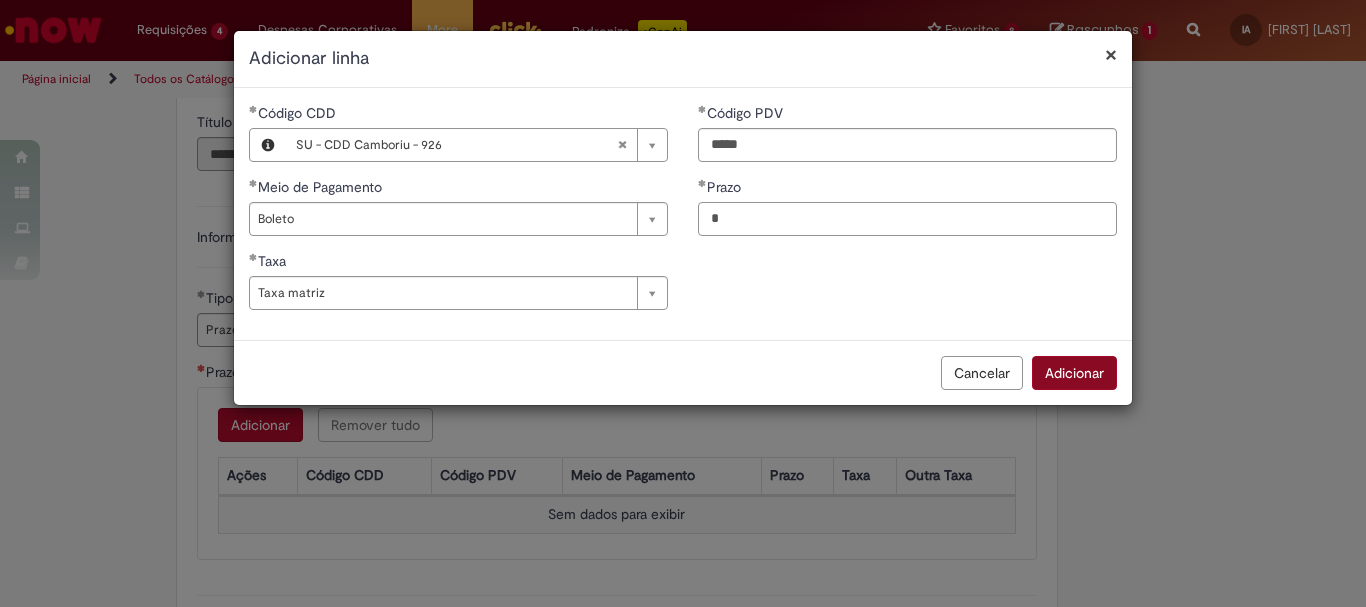 type on "*" 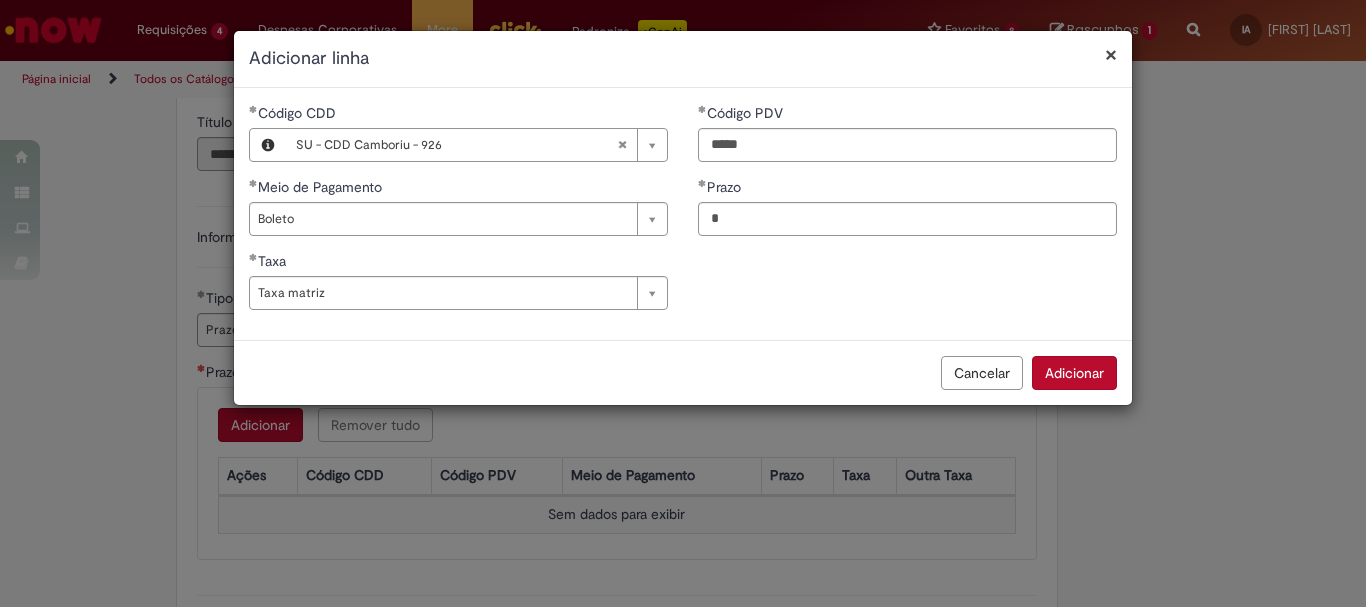 click on "Adicionar" at bounding box center (1074, 373) 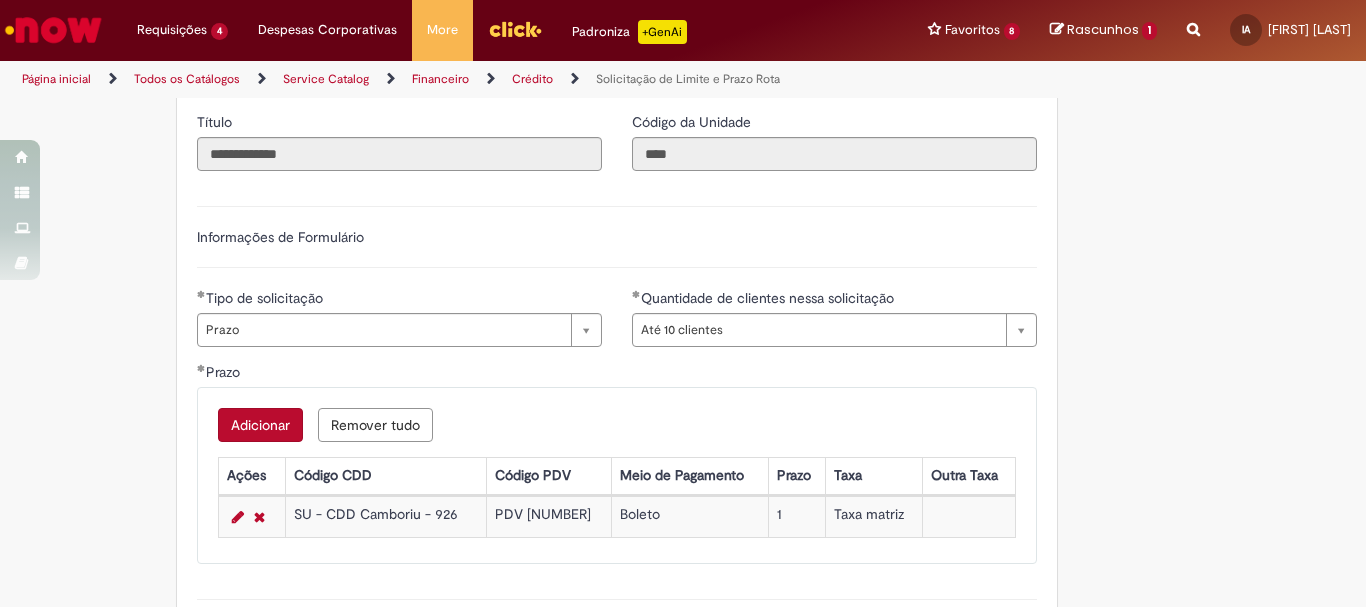 scroll, scrollTop: 1200, scrollLeft: 0, axis: vertical 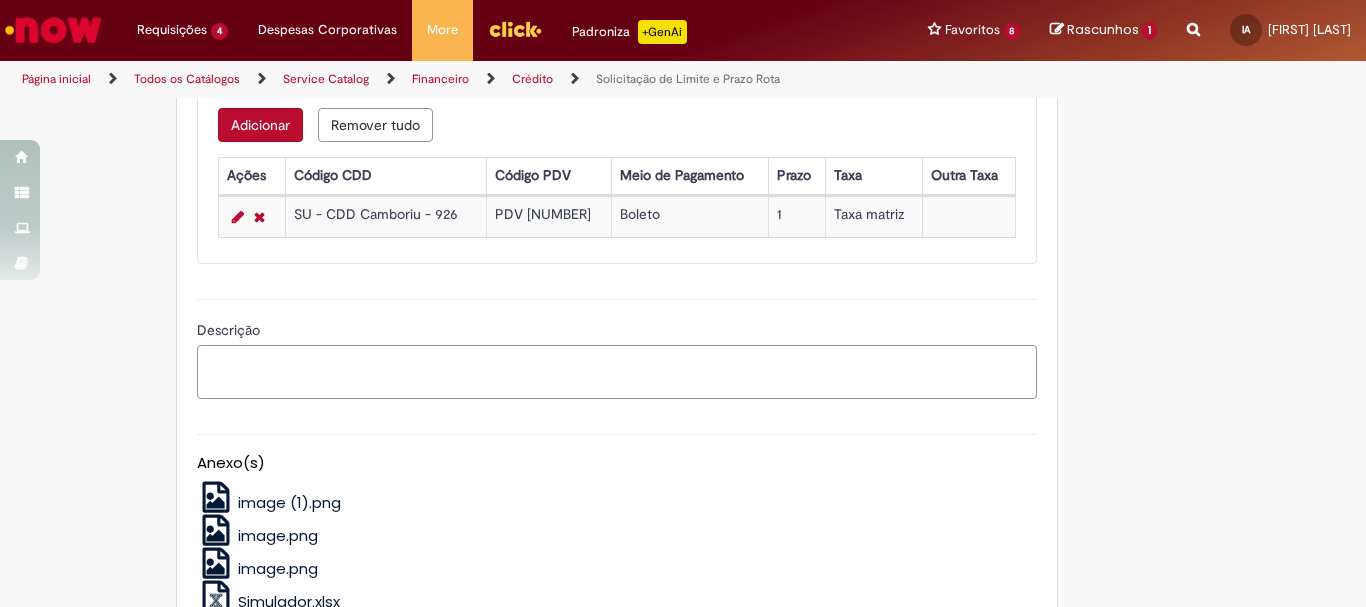 click on "Descrição" at bounding box center [617, 372] 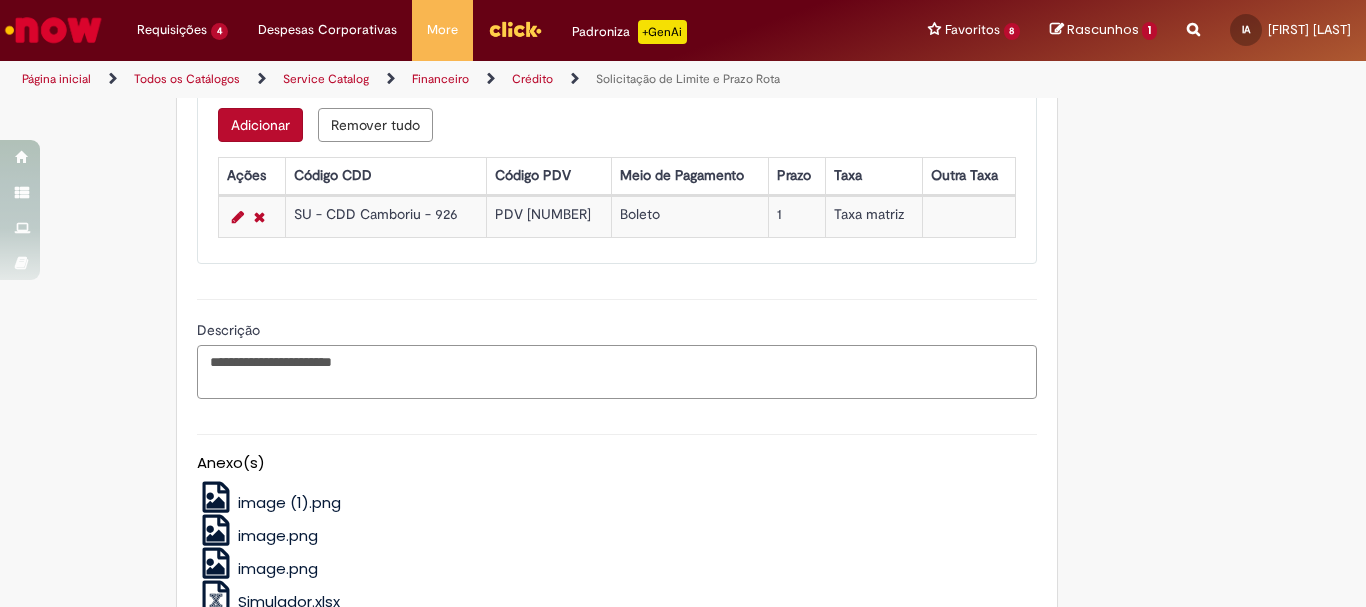 paste on "******" 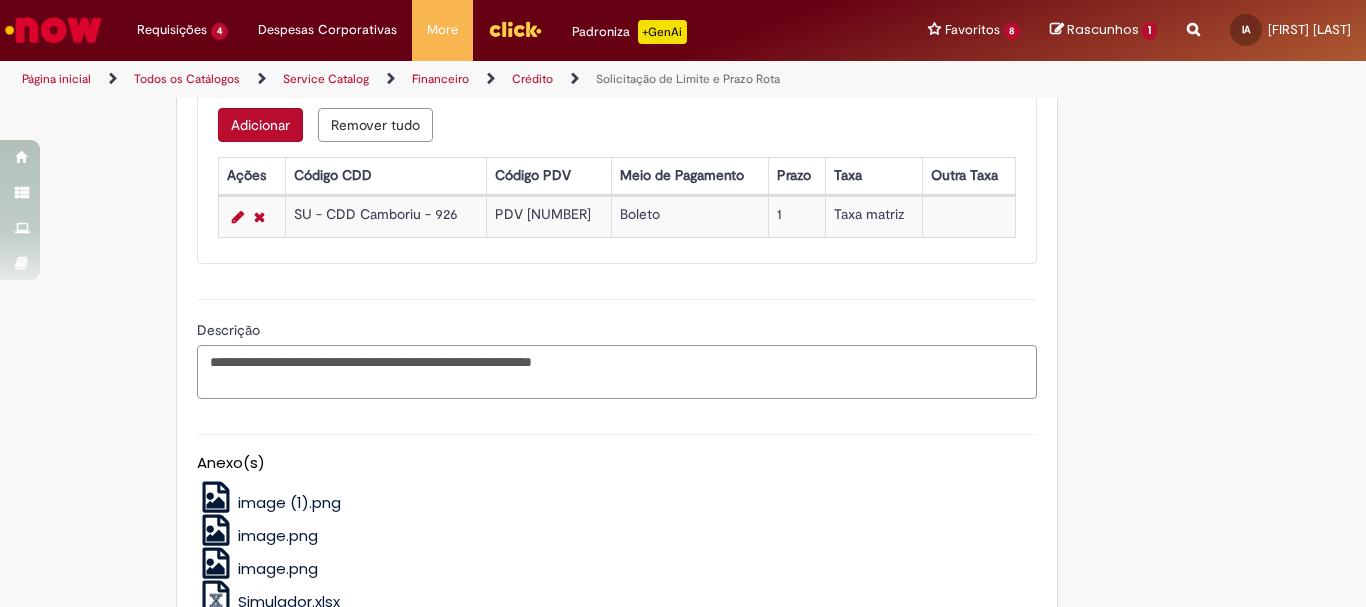 scroll, scrollTop: 1458, scrollLeft: 0, axis: vertical 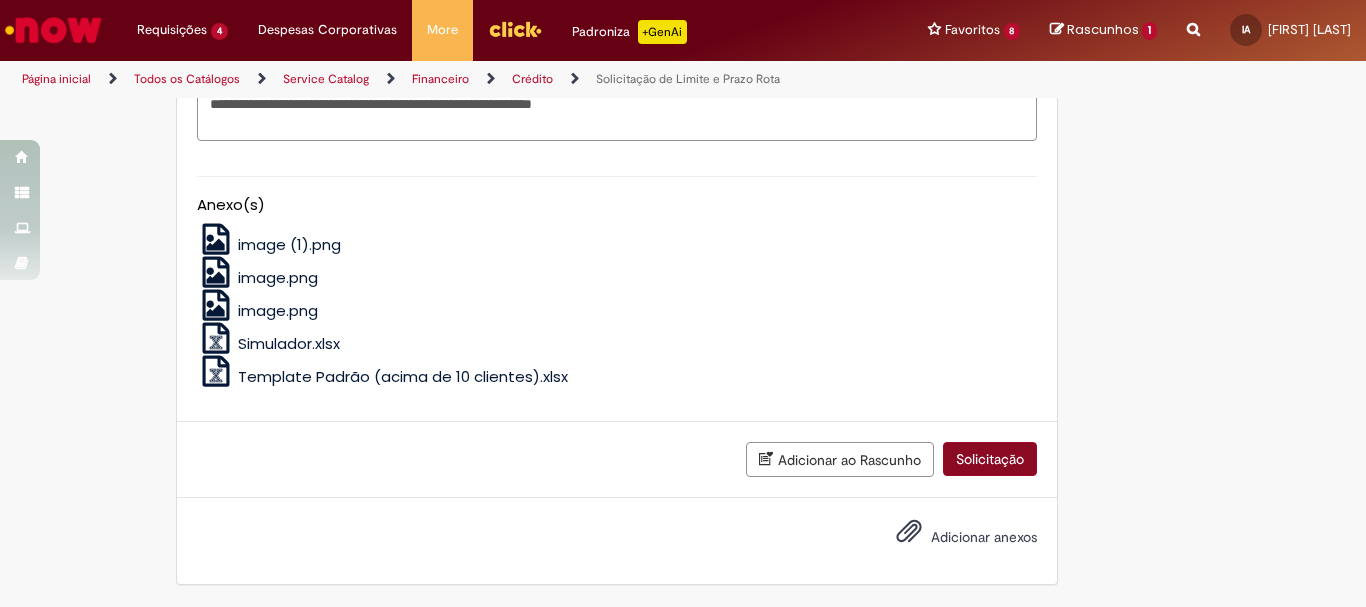 type on "**********" 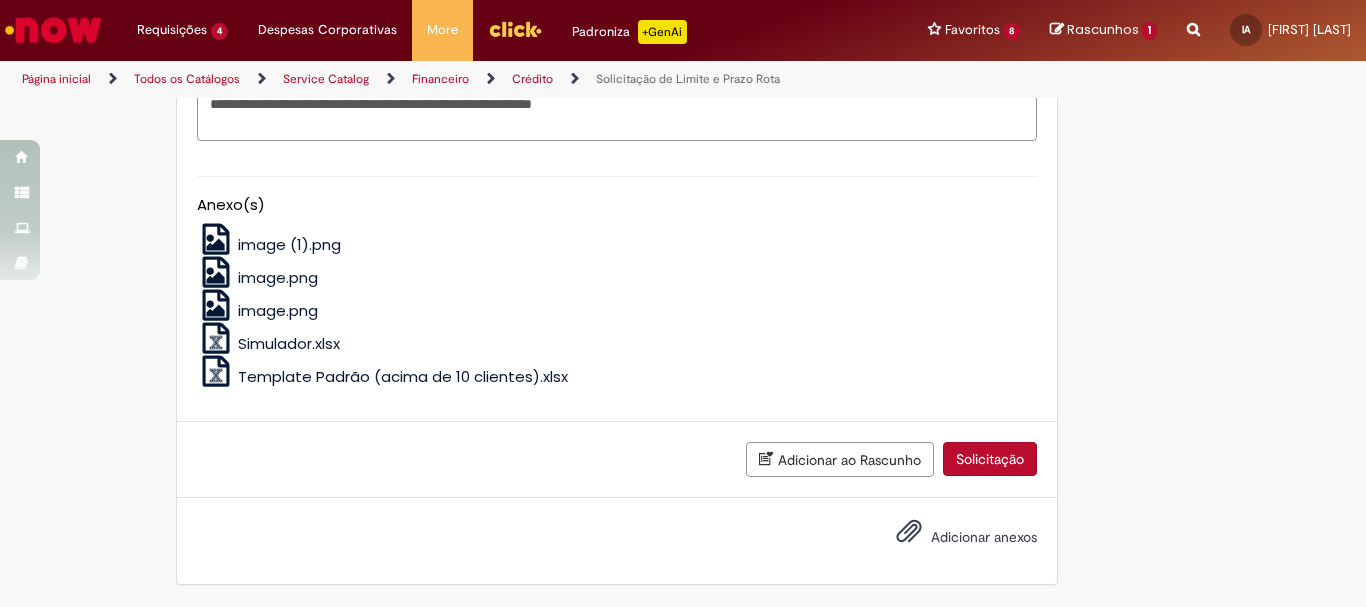 click on "Solicitação" at bounding box center [990, 459] 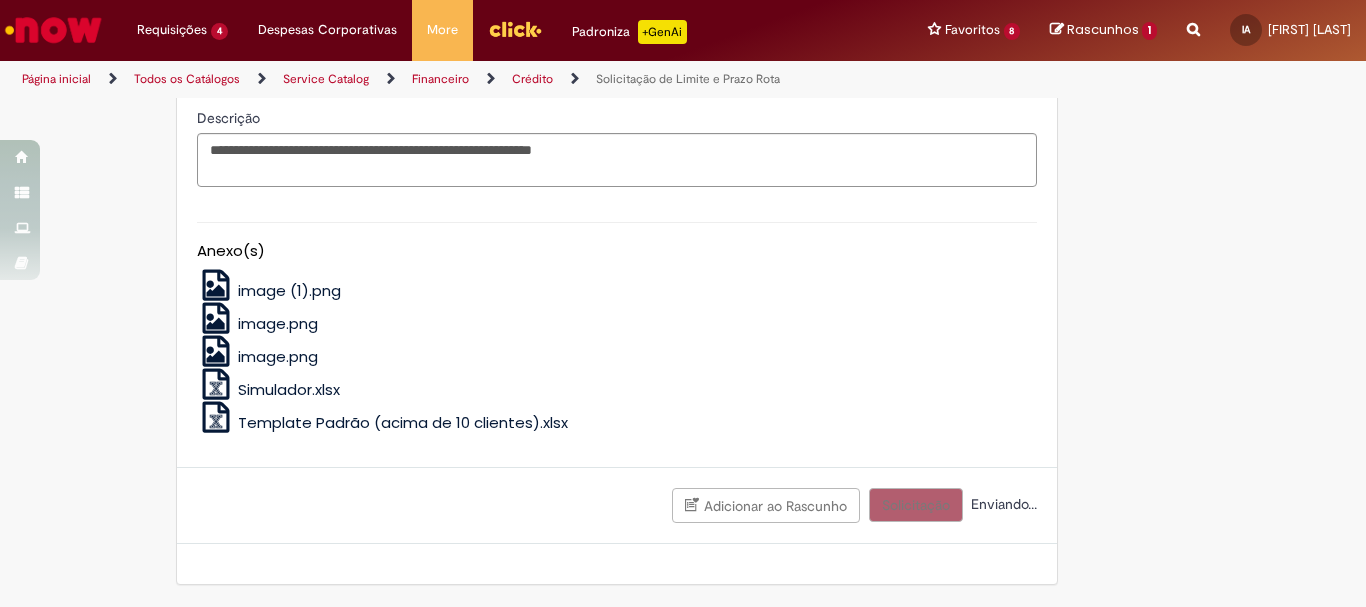 scroll, scrollTop: 1412, scrollLeft: 0, axis: vertical 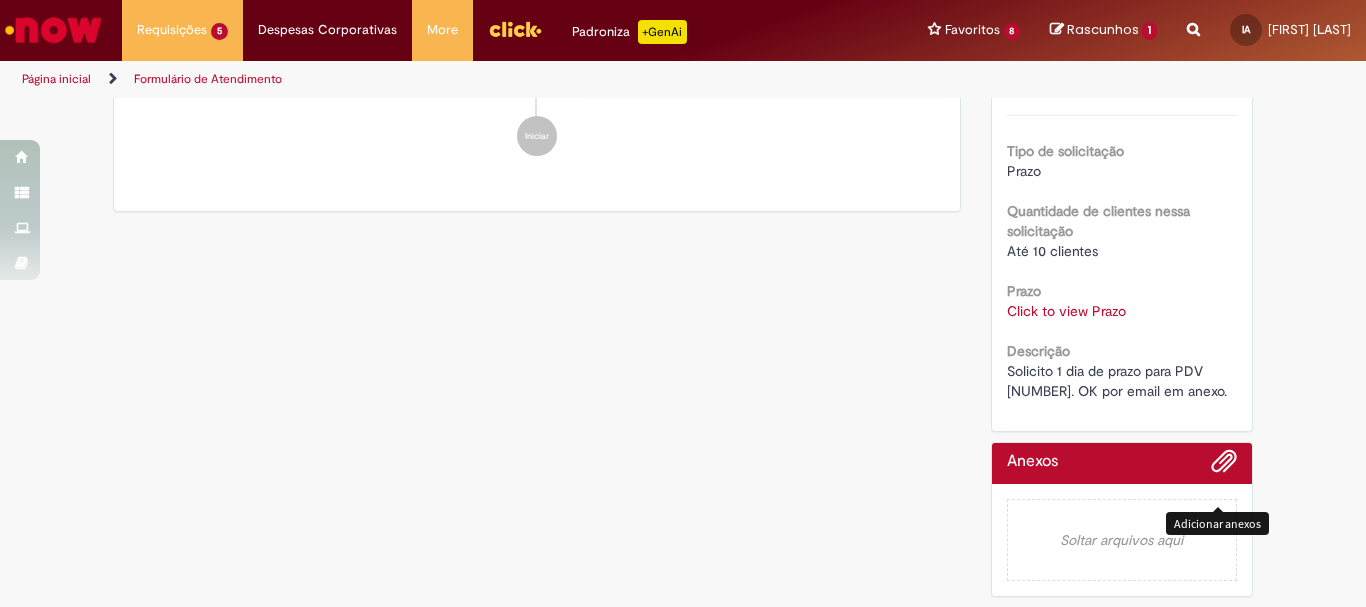 click at bounding box center [1224, 462] 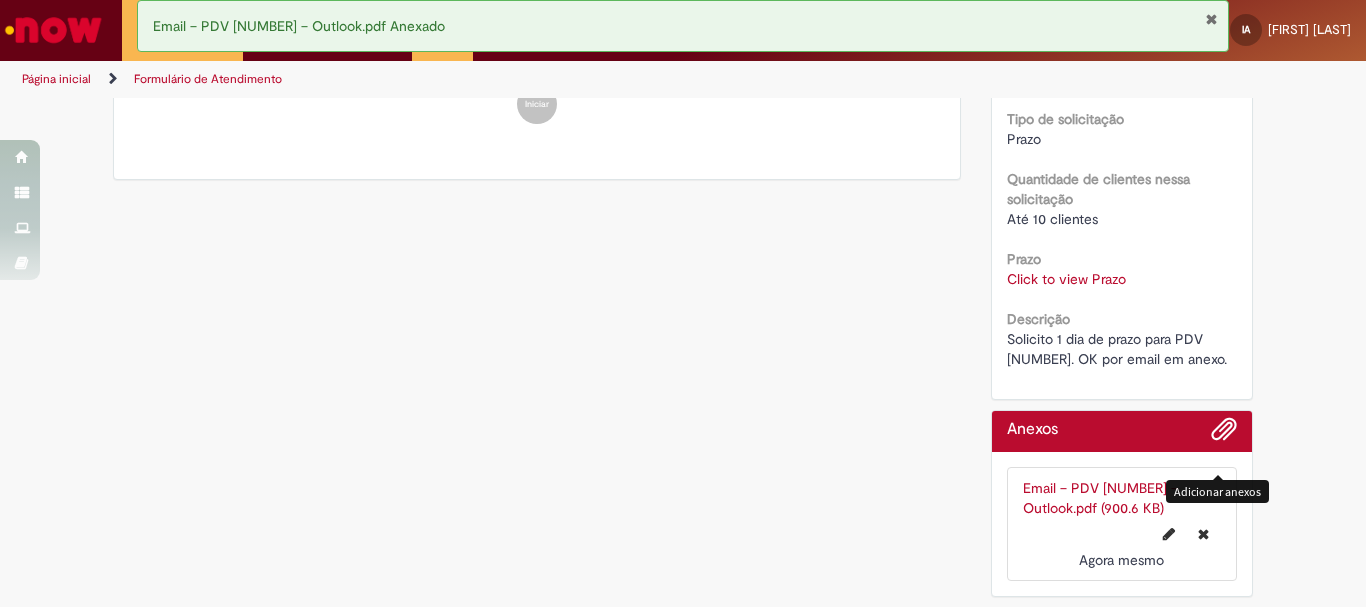 scroll, scrollTop: 0, scrollLeft: 0, axis: both 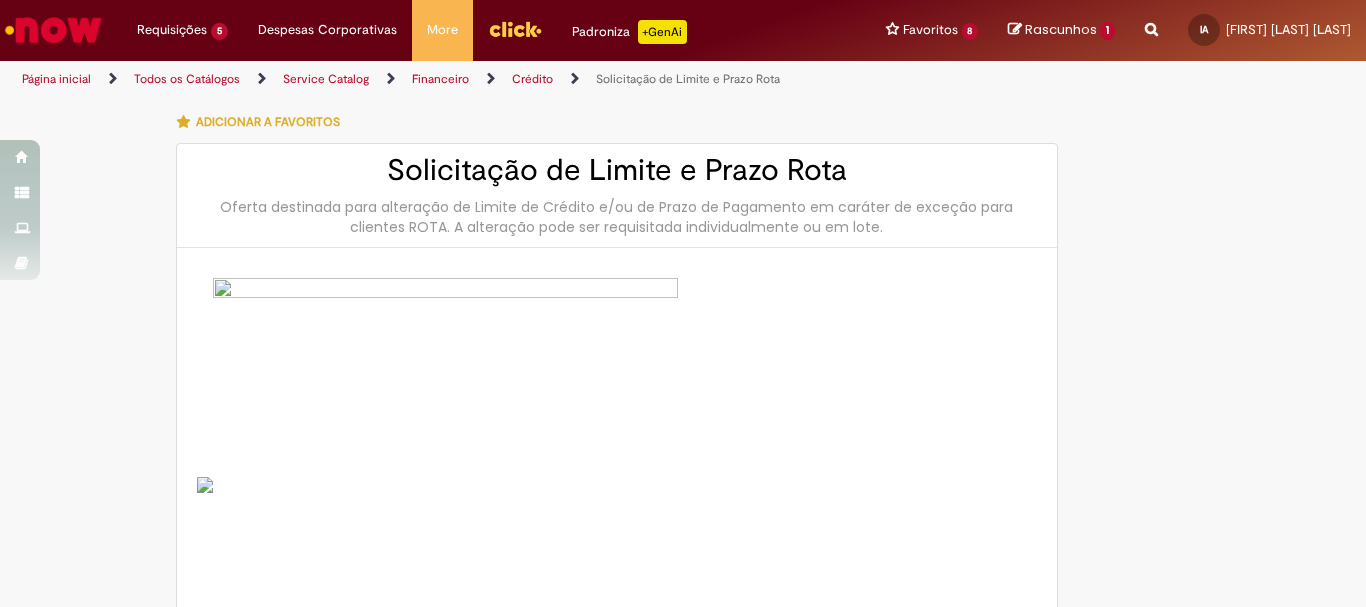 type on "********" 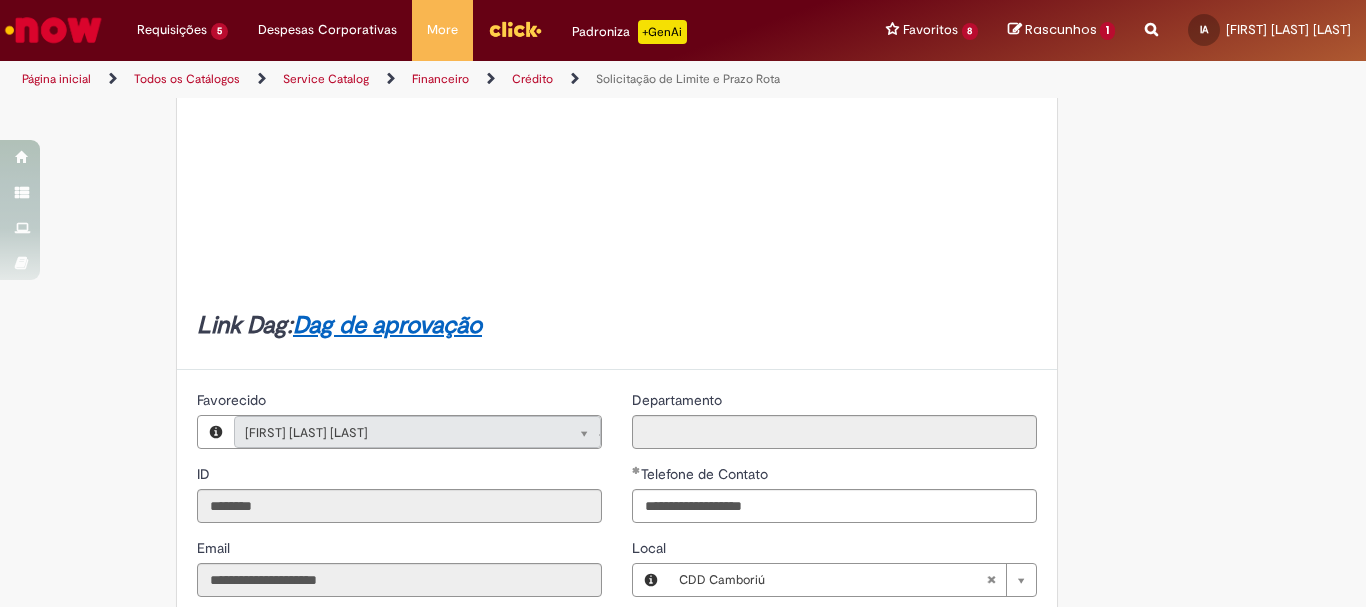 scroll, scrollTop: 500, scrollLeft: 0, axis: vertical 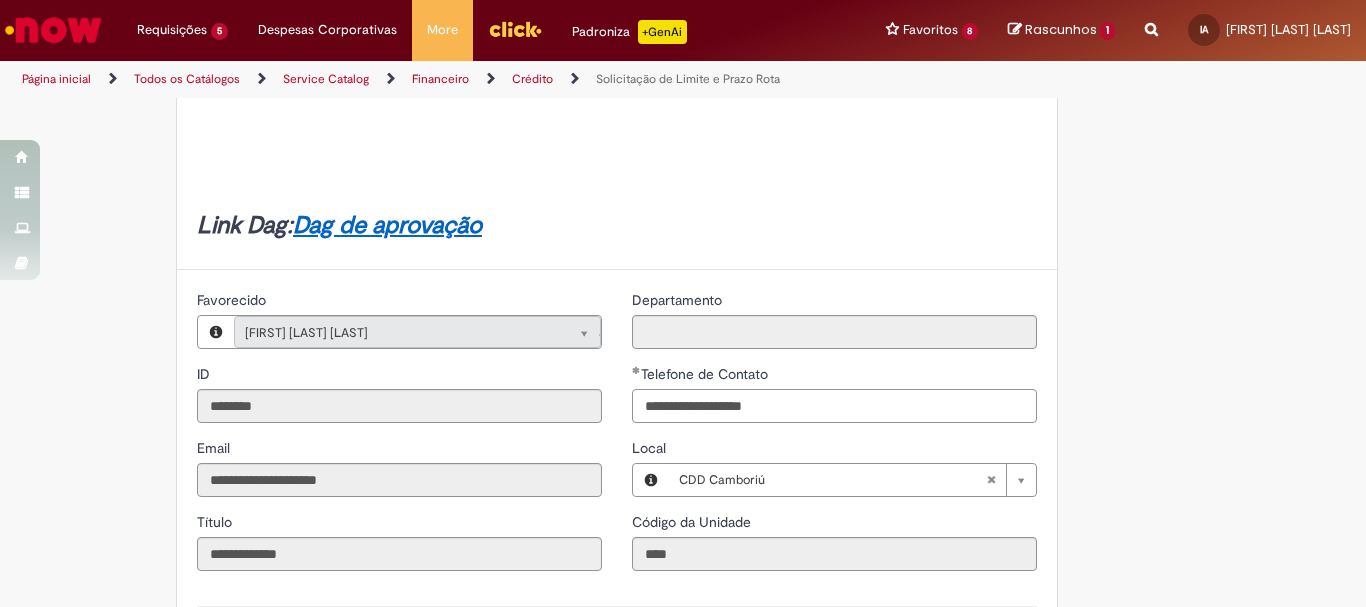 click on "**********" at bounding box center [834, 406] 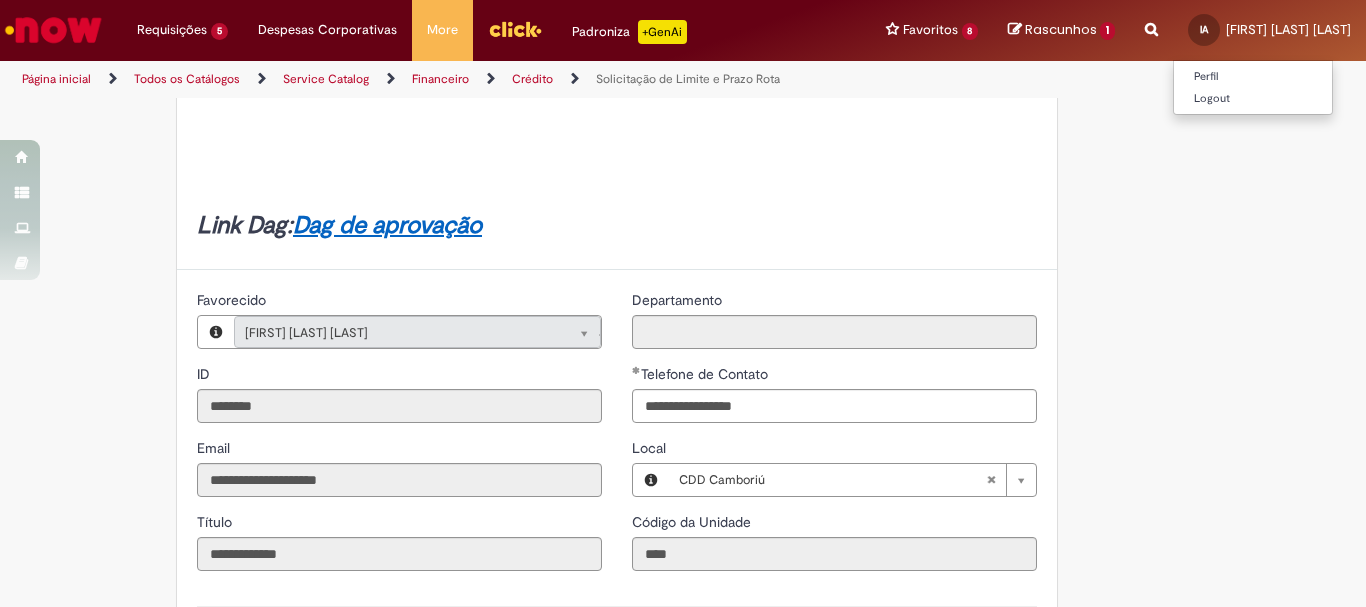 type on "**********" 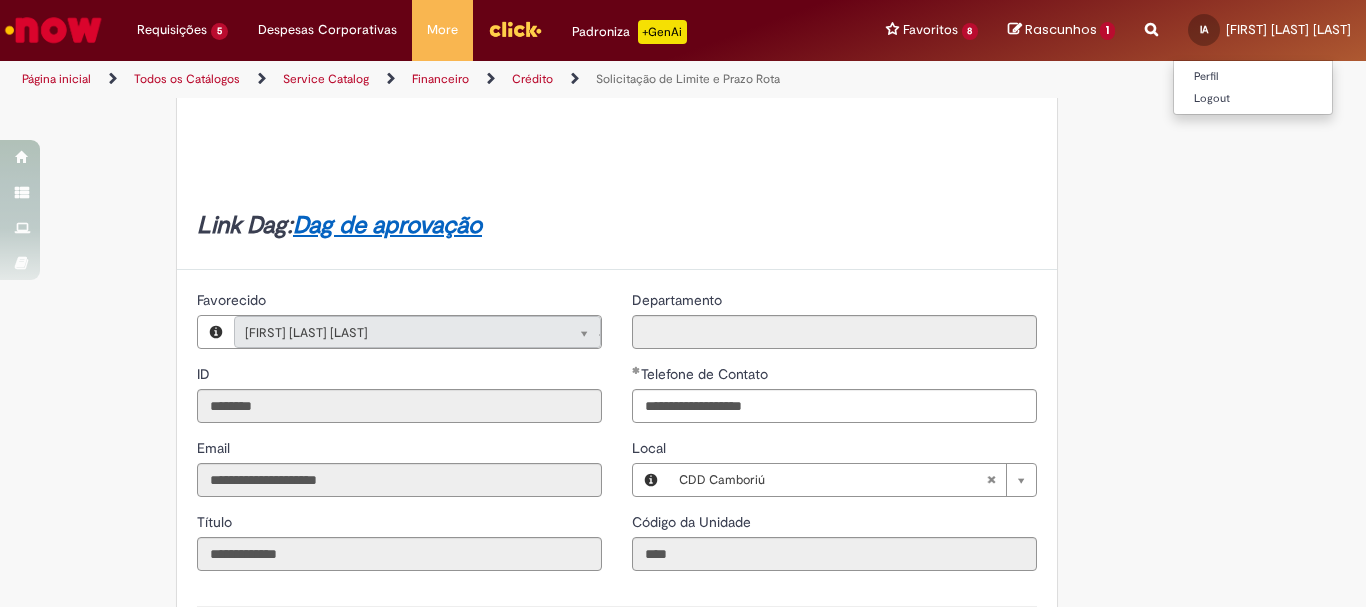 type 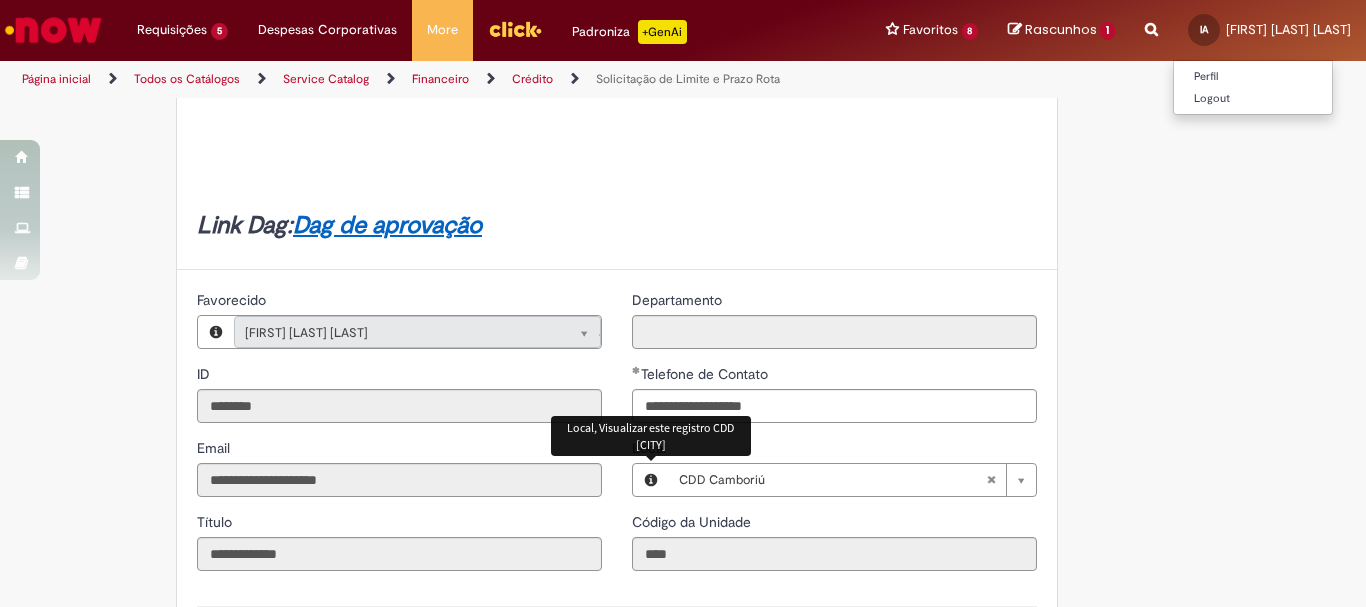 scroll, scrollTop: 0, scrollLeft: 94, axis: horizontal 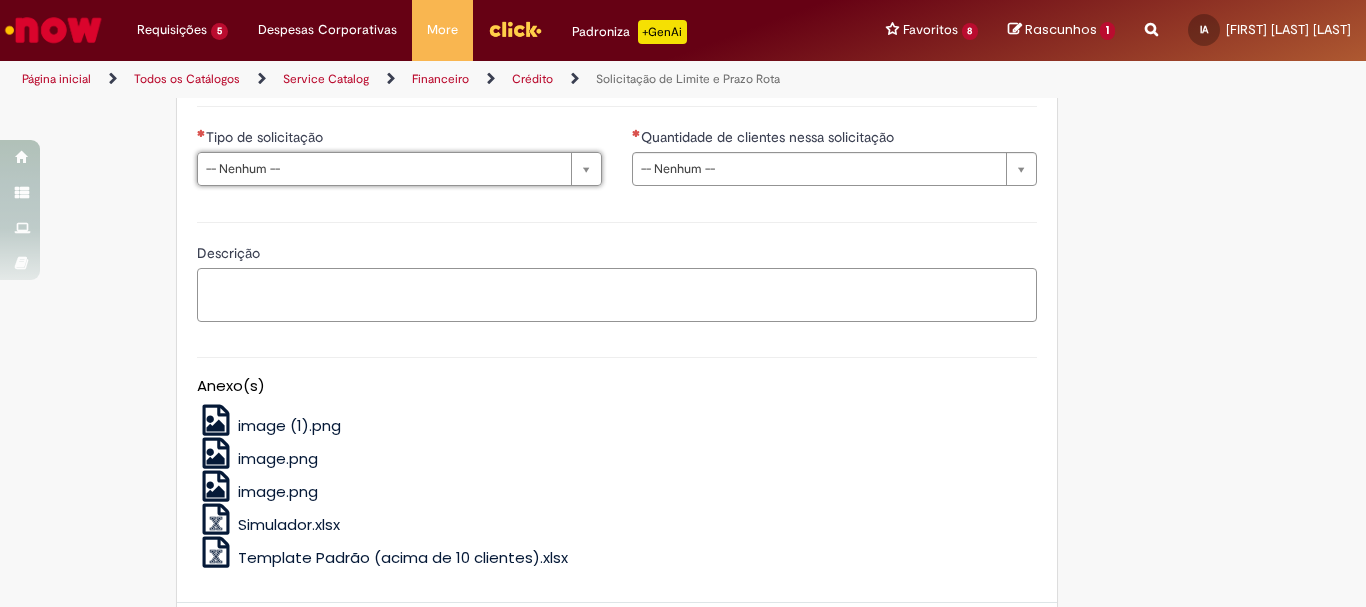 click on "Descrição" at bounding box center (617, 295) 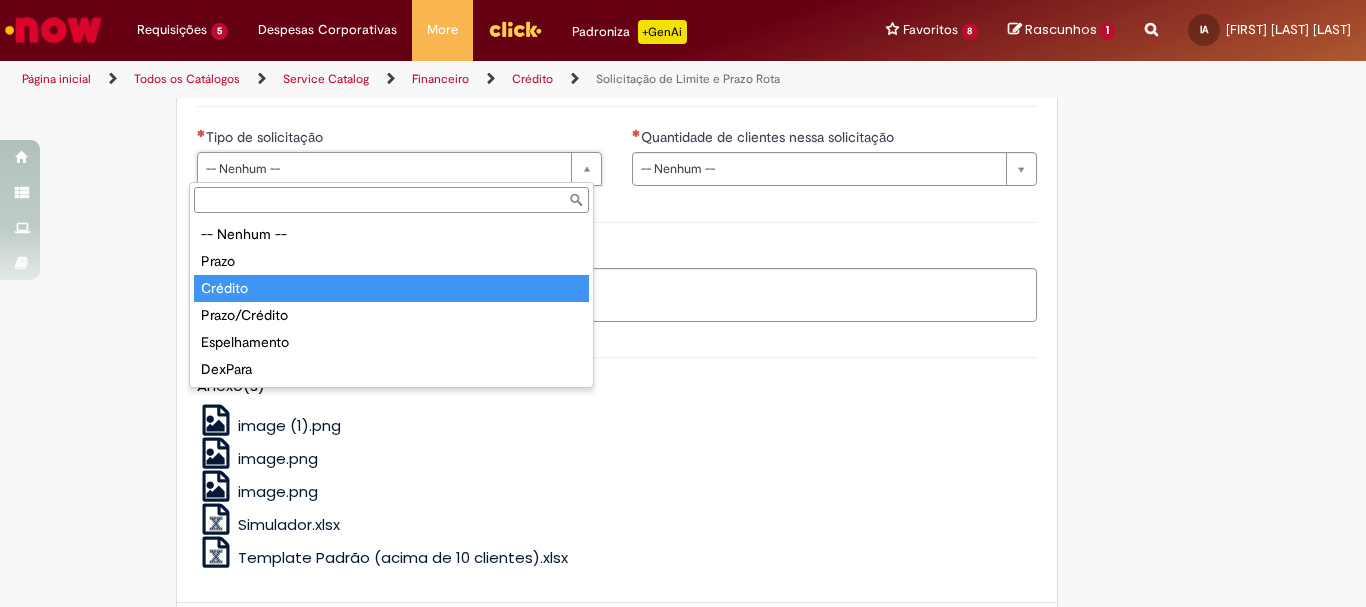type on "*******" 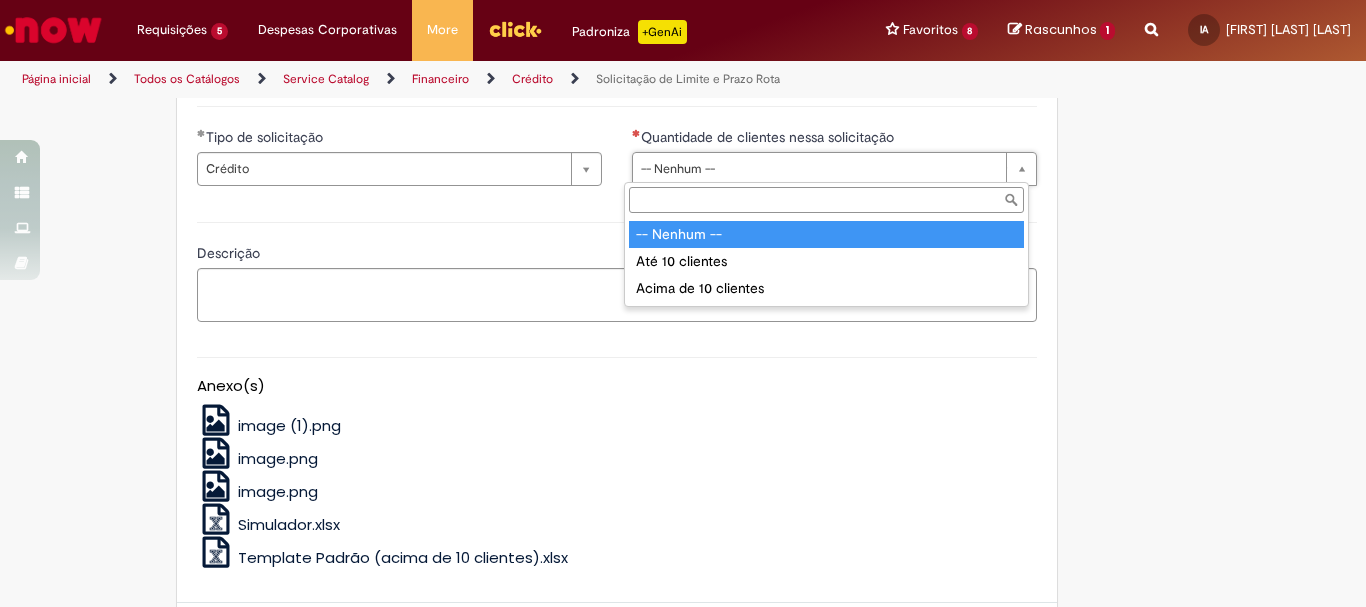 drag, startPoint x: 689, startPoint y: 153, endPoint x: 666, endPoint y: 188, distance: 41.880783 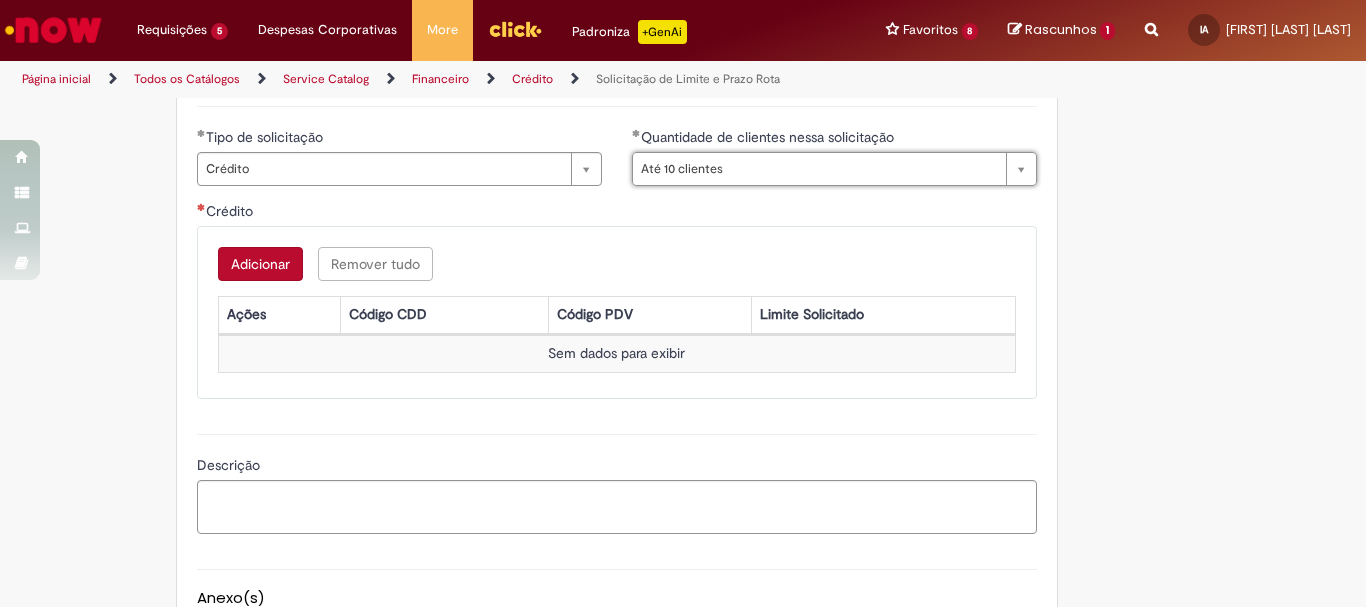 click on "Adicionar" at bounding box center (260, 264) 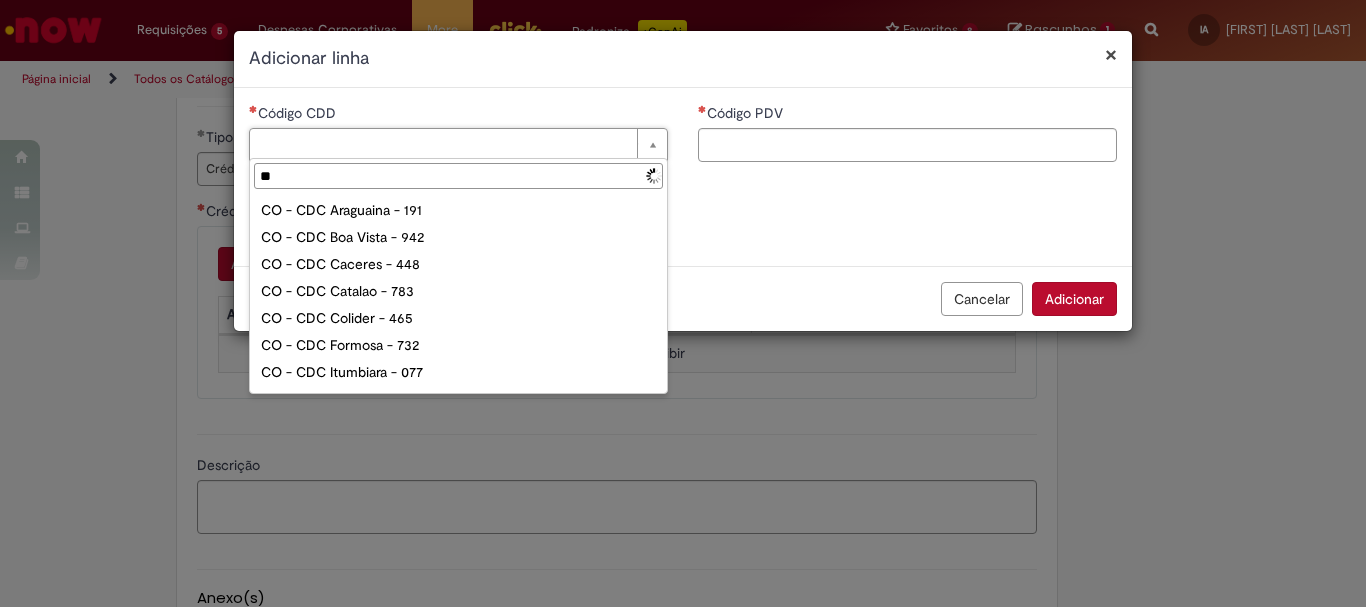 type on "***" 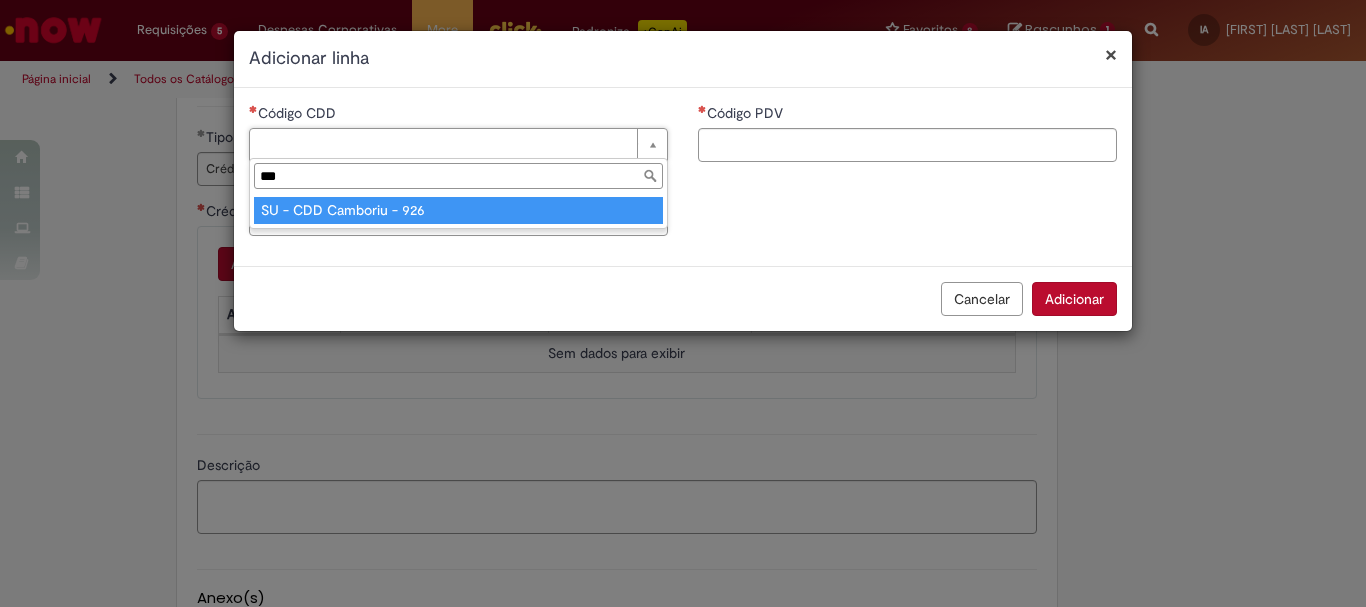 type on "**********" 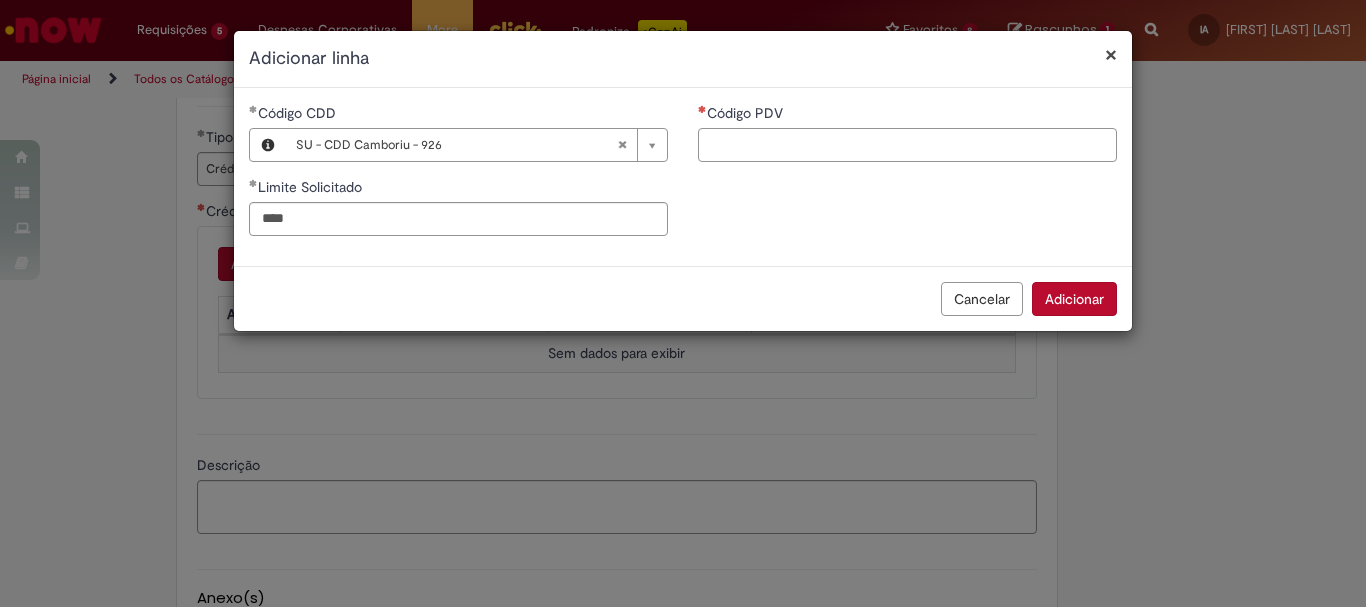 type on "********" 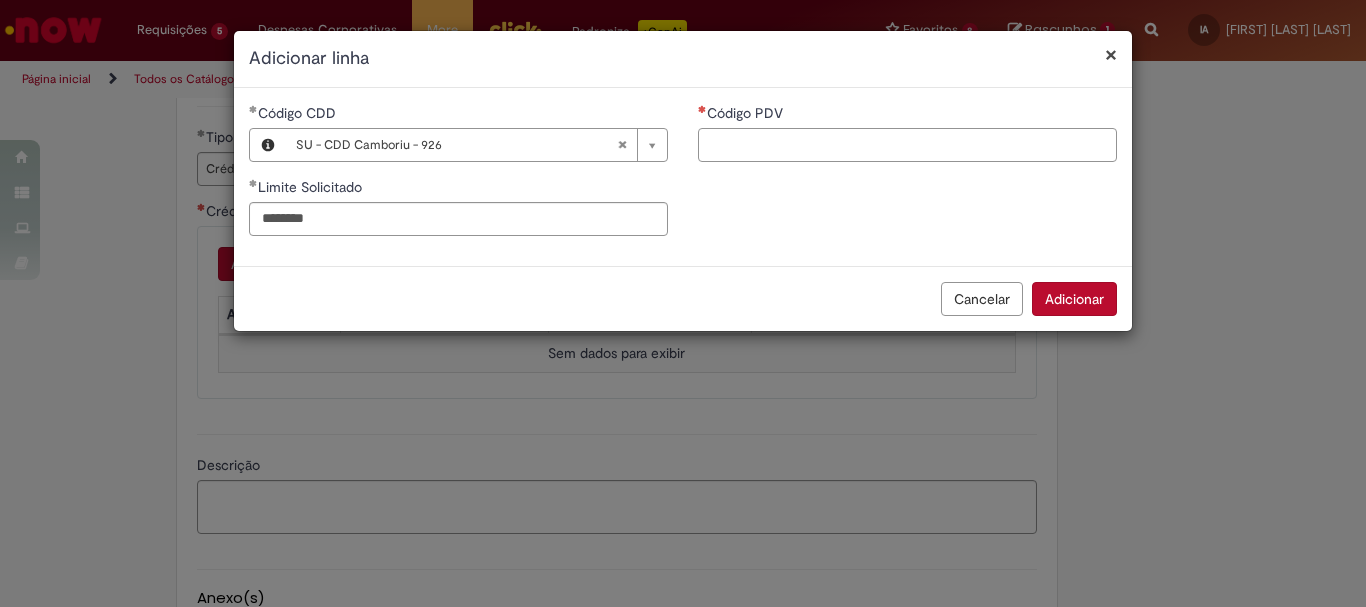 paste on "*****" 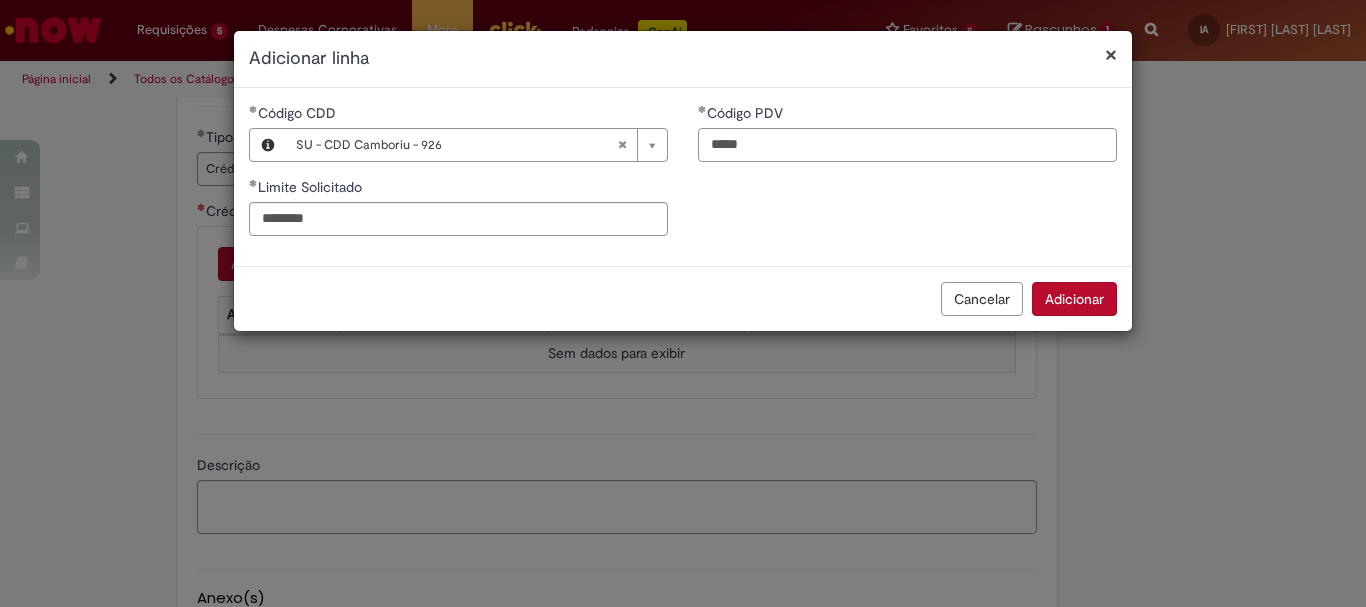 type on "*****" 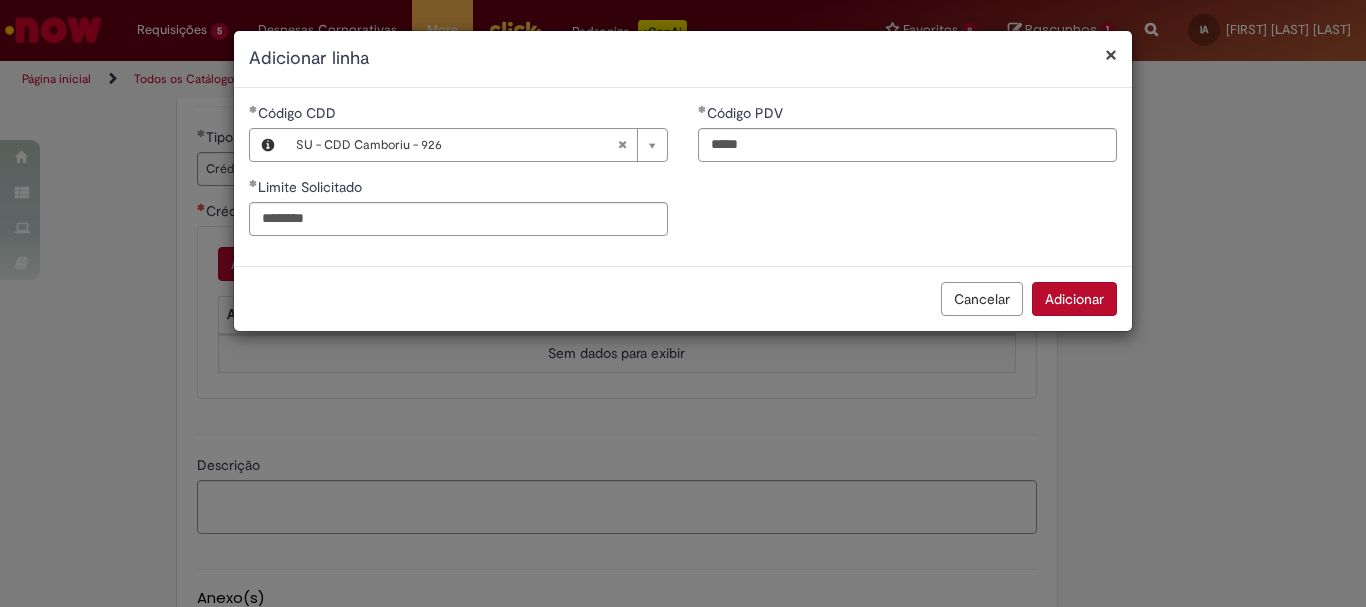 type 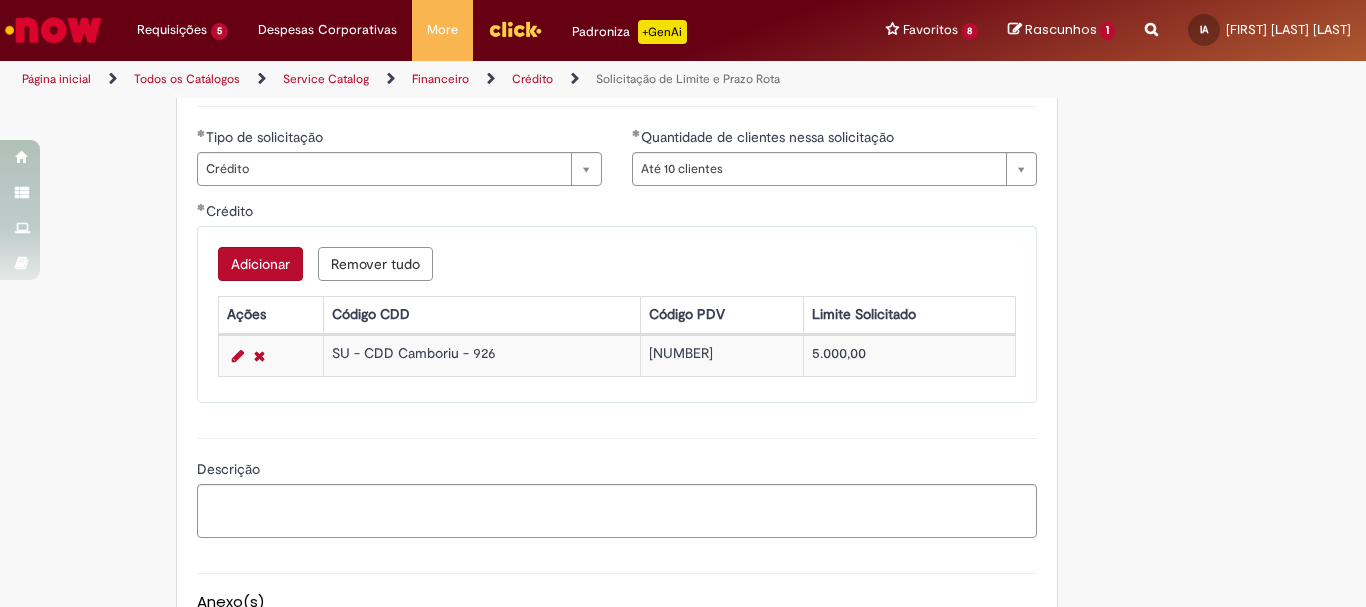 click on "Adicionar" at bounding box center [260, 264] 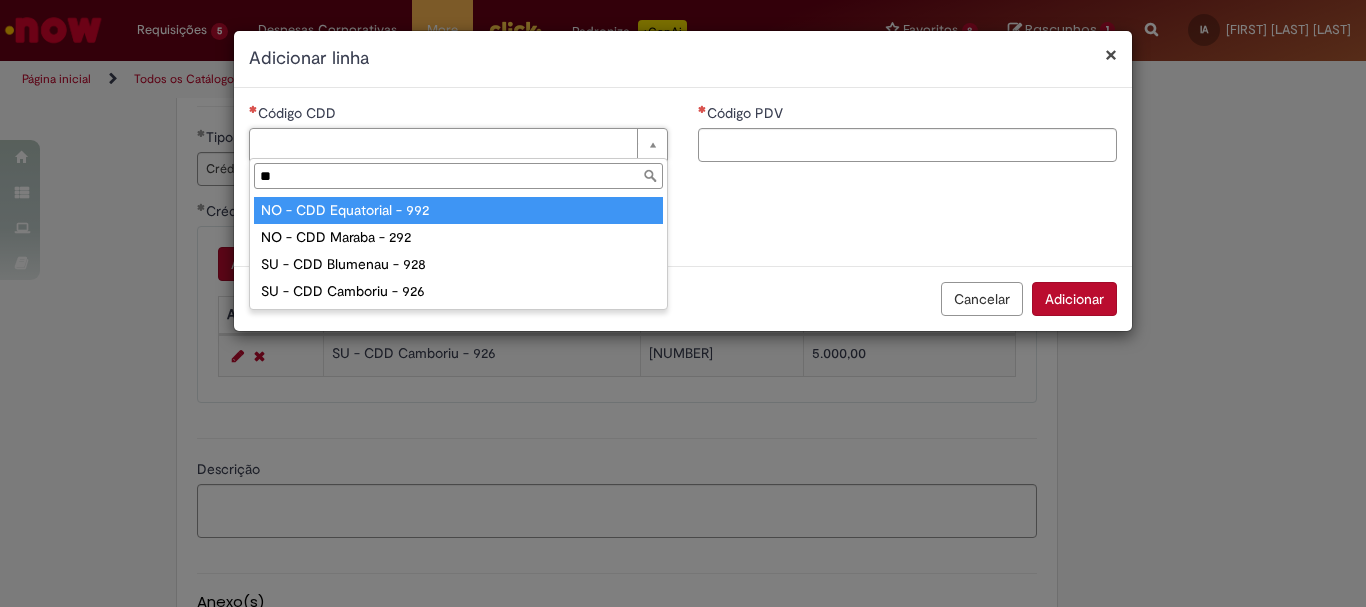 type on "***" 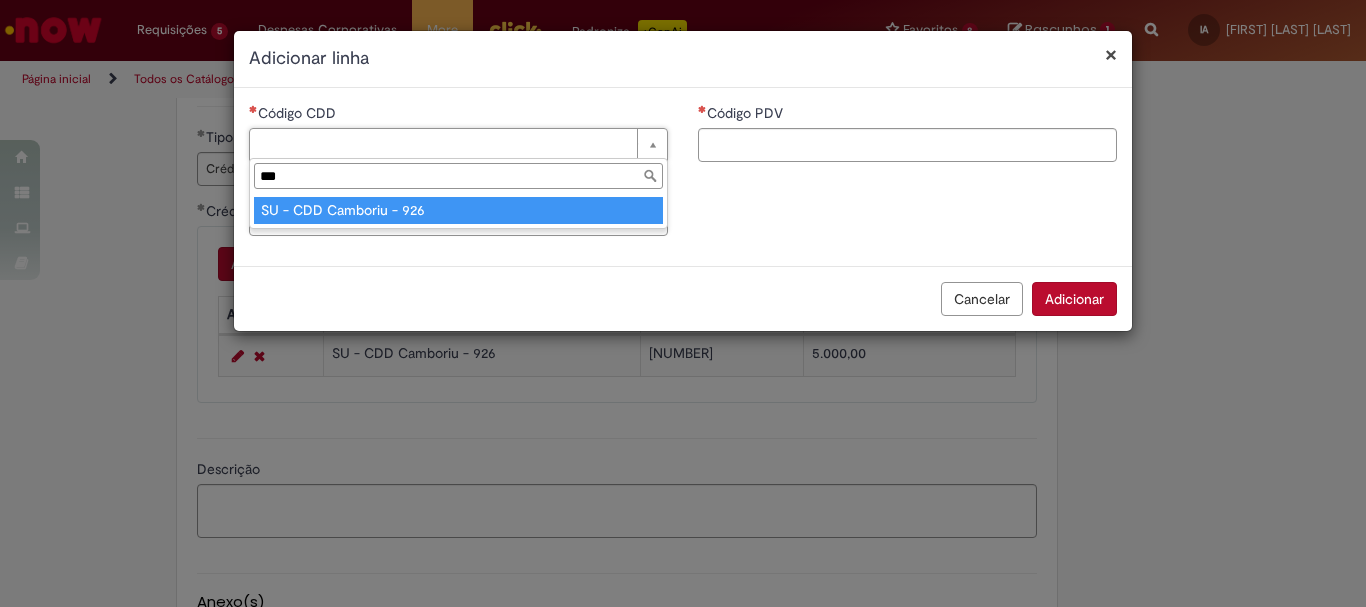 type on "**********" 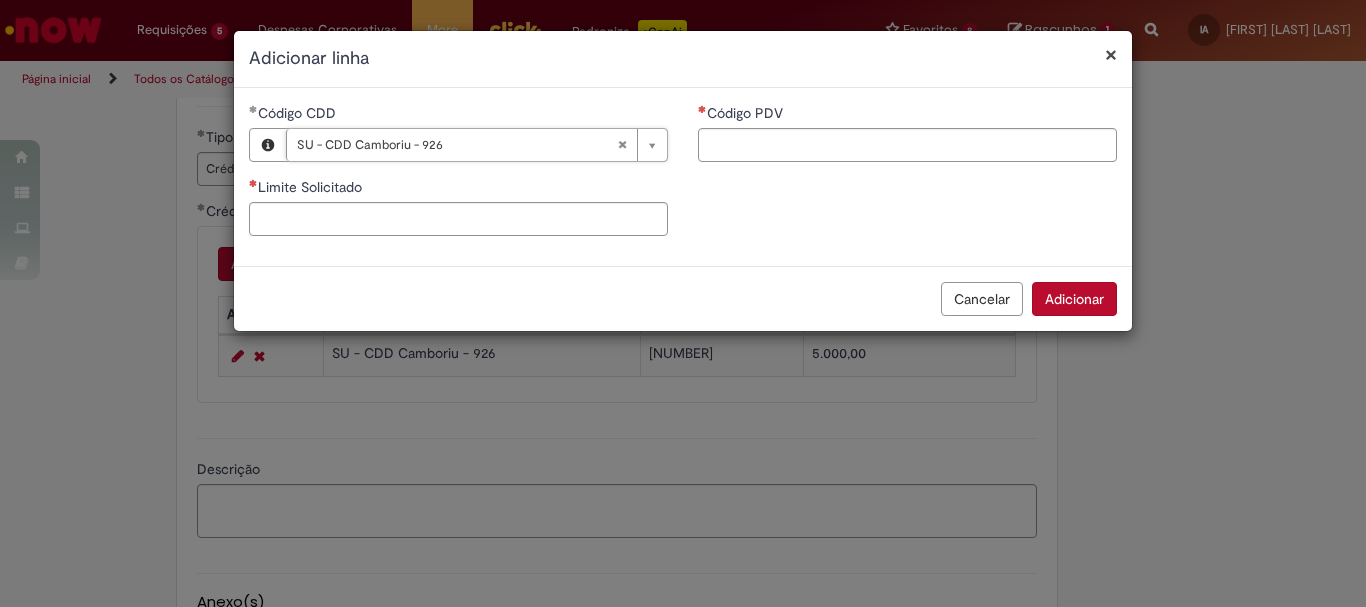 type on "**********" 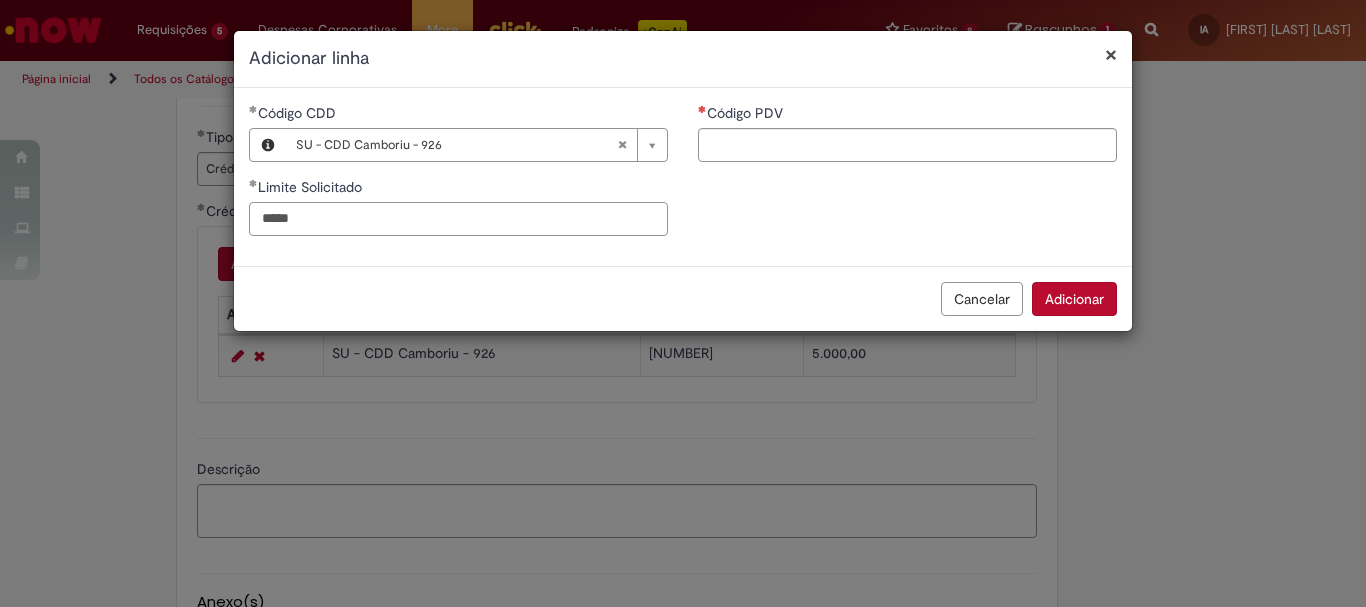 click on "*****" at bounding box center [458, 219] 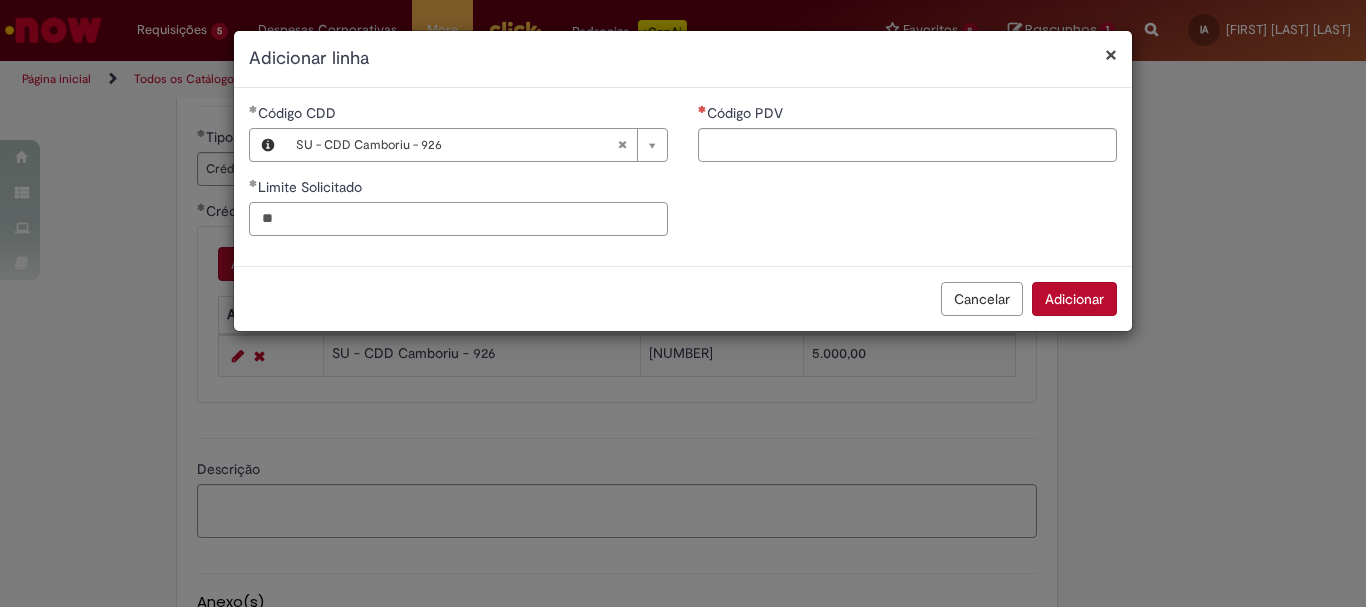 type on "*" 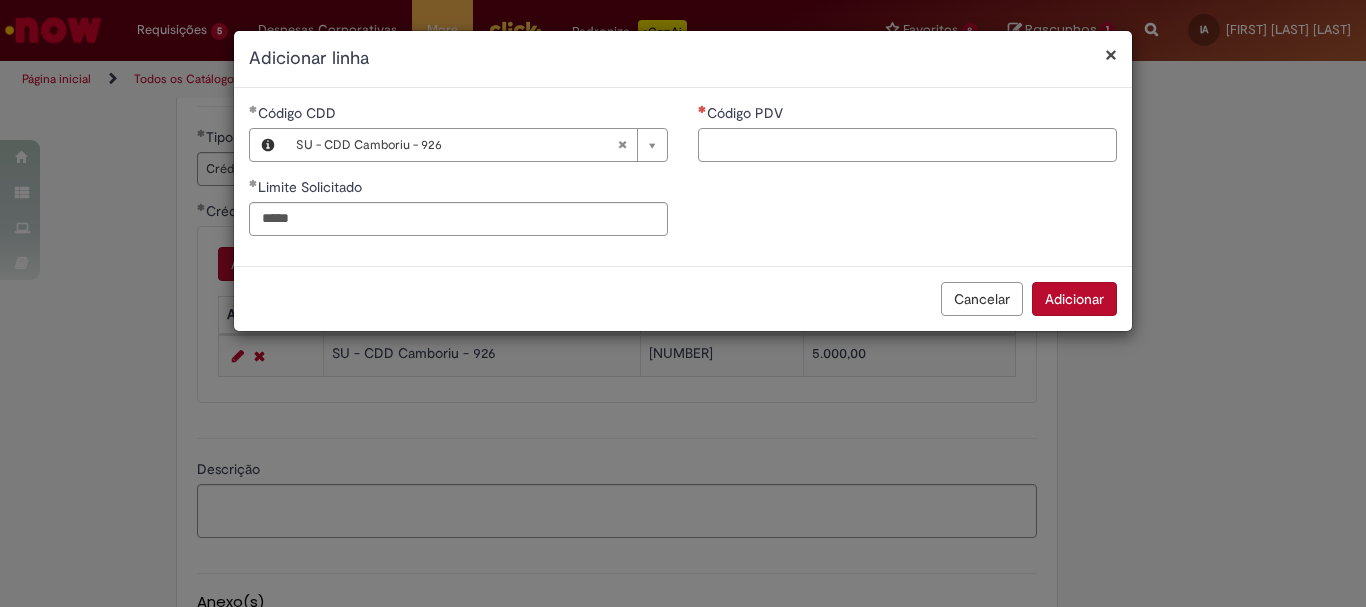 type on "*********" 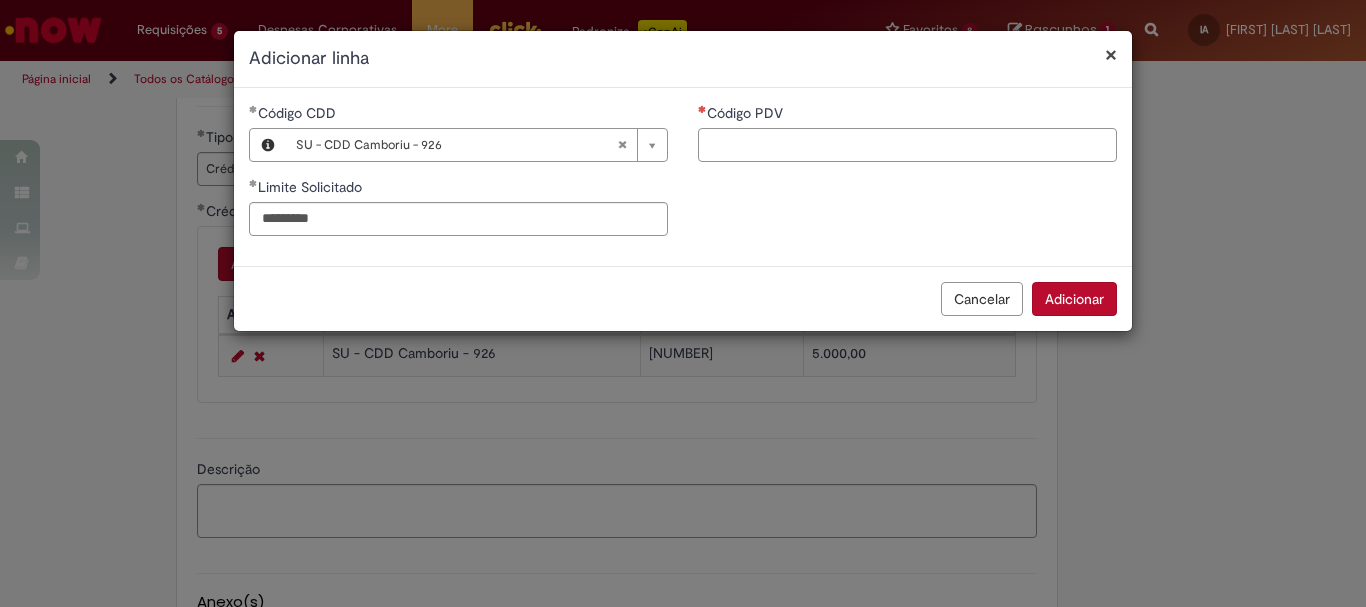 paste on "*****" 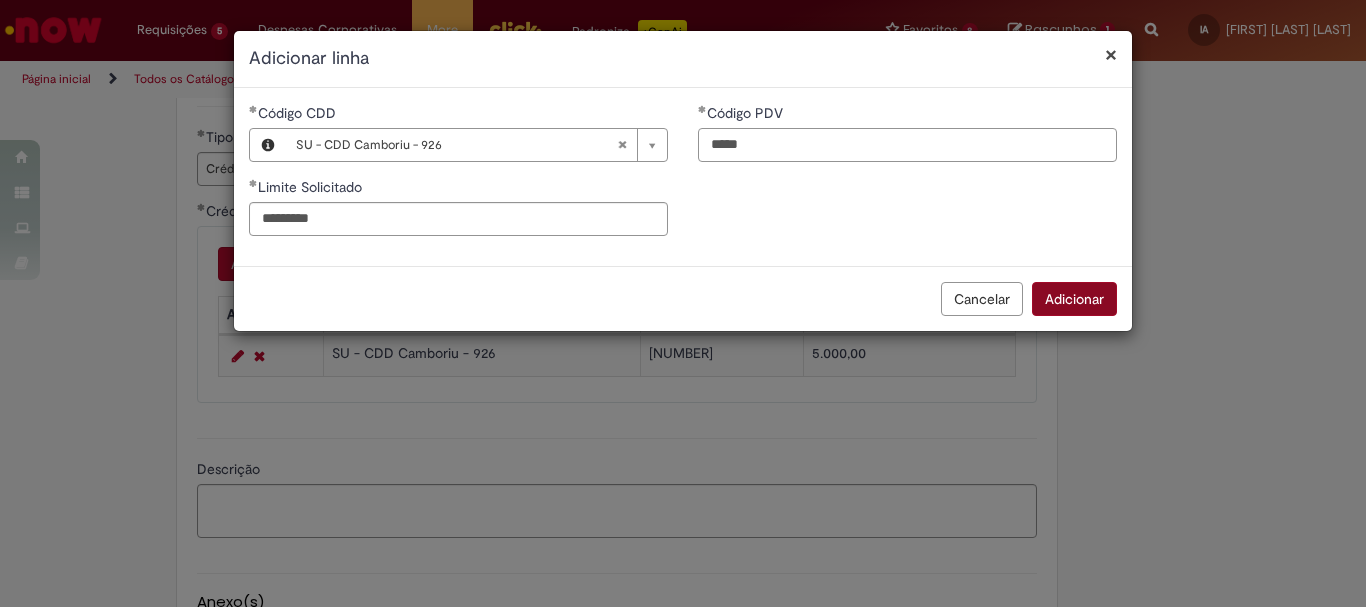 type on "*****" 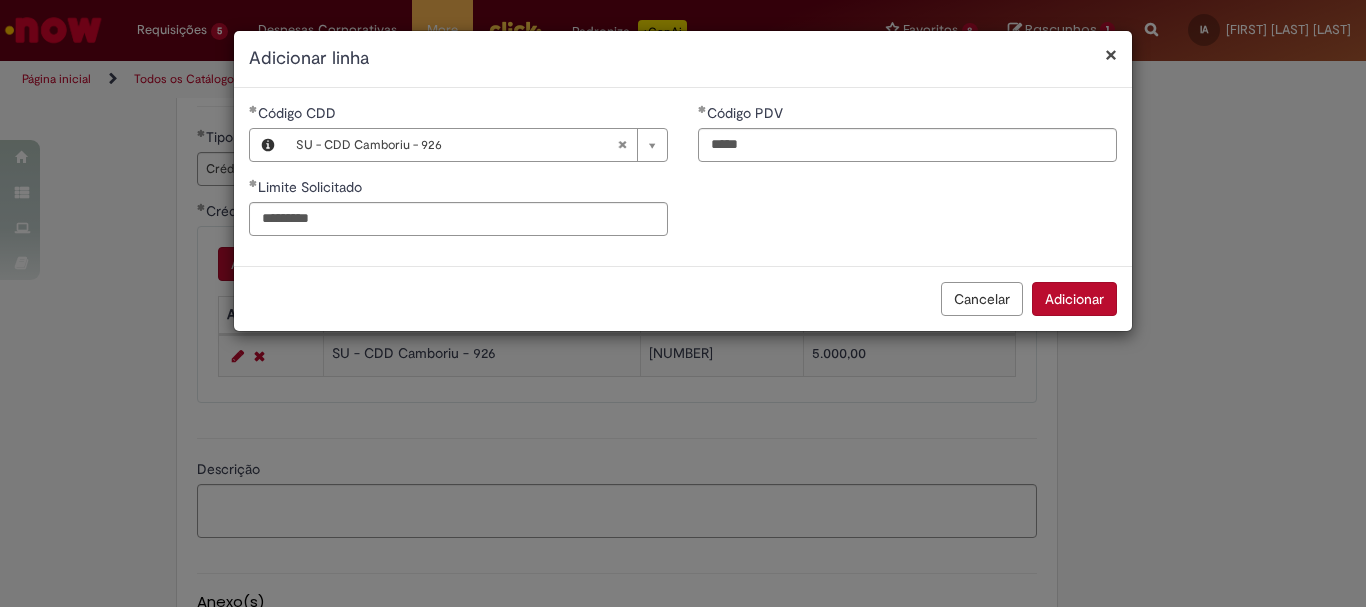 click on "Adicionar" at bounding box center [1074, 299] 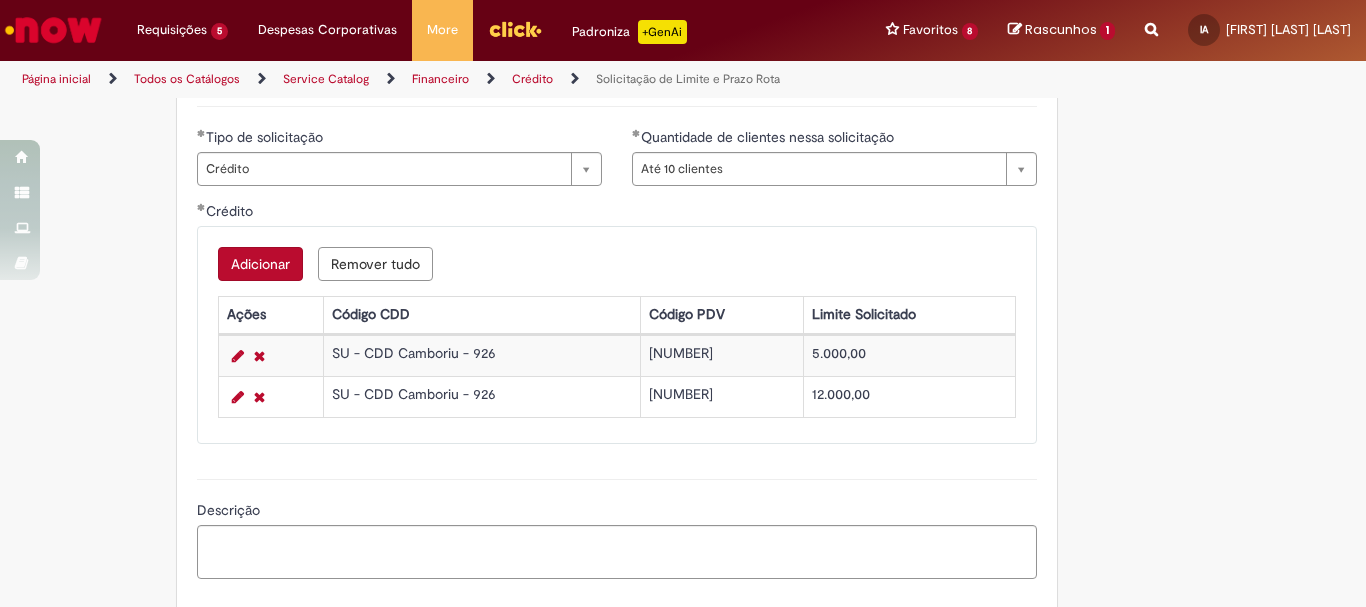 scroll, scrollTop: 1161, scrollLeft: 0, axis: vertical 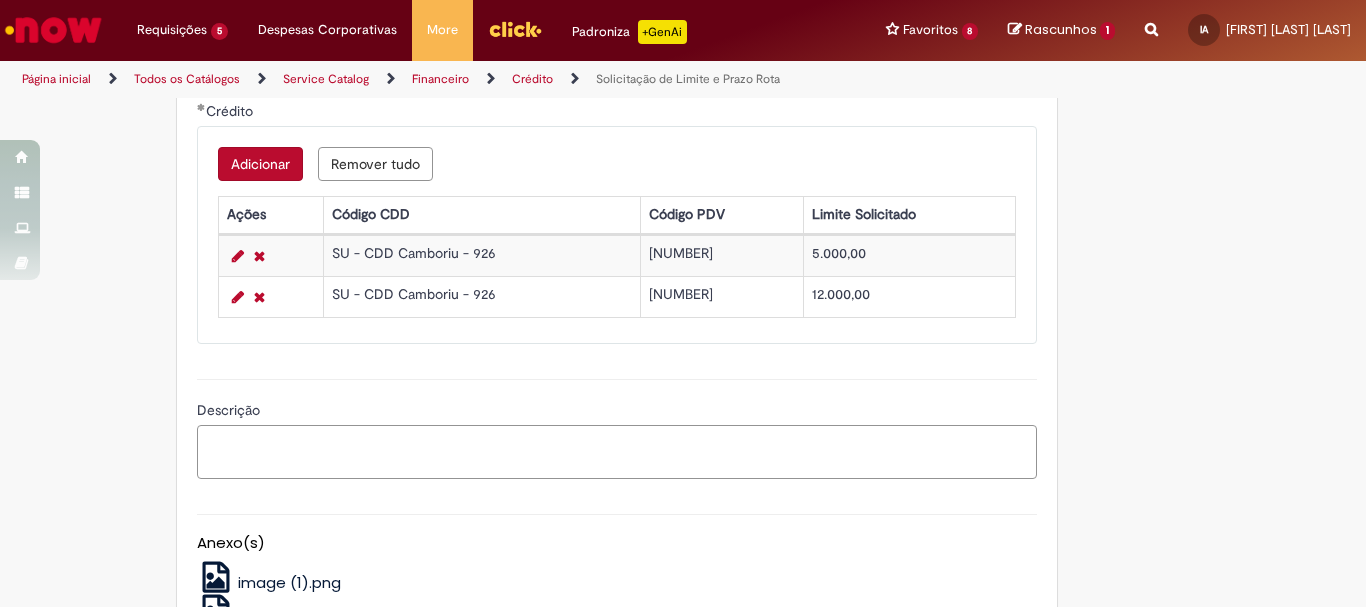 click on "Descrição" at bounding box center (617, 452) 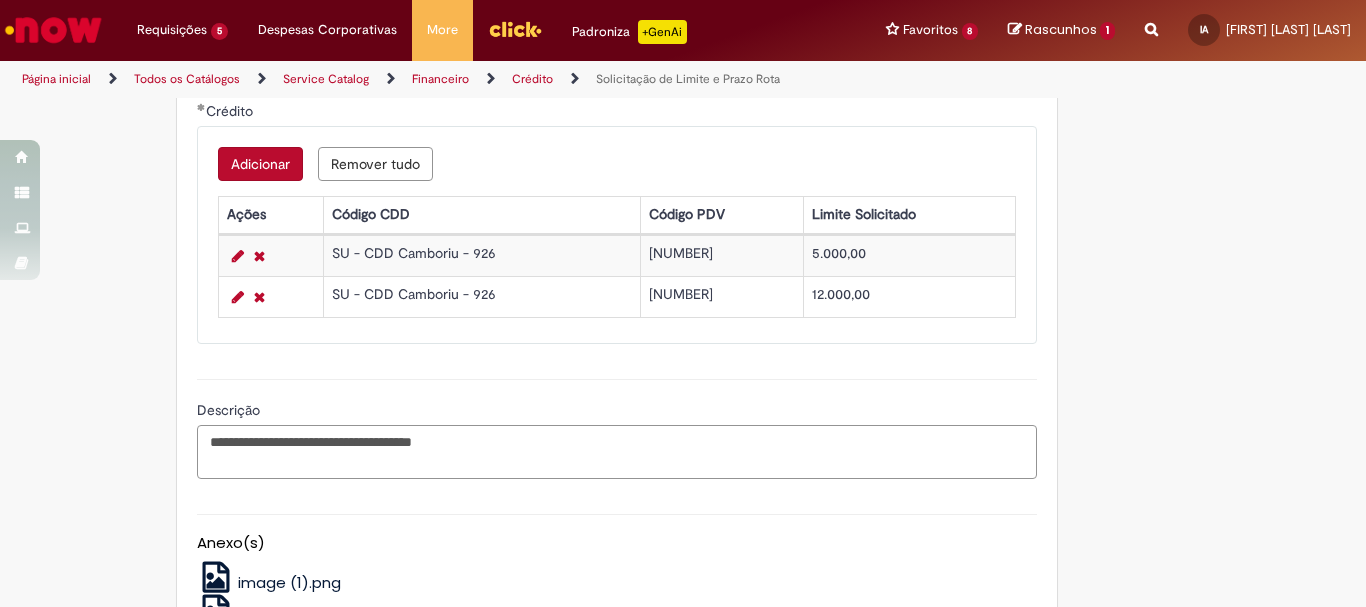 paste on "******" 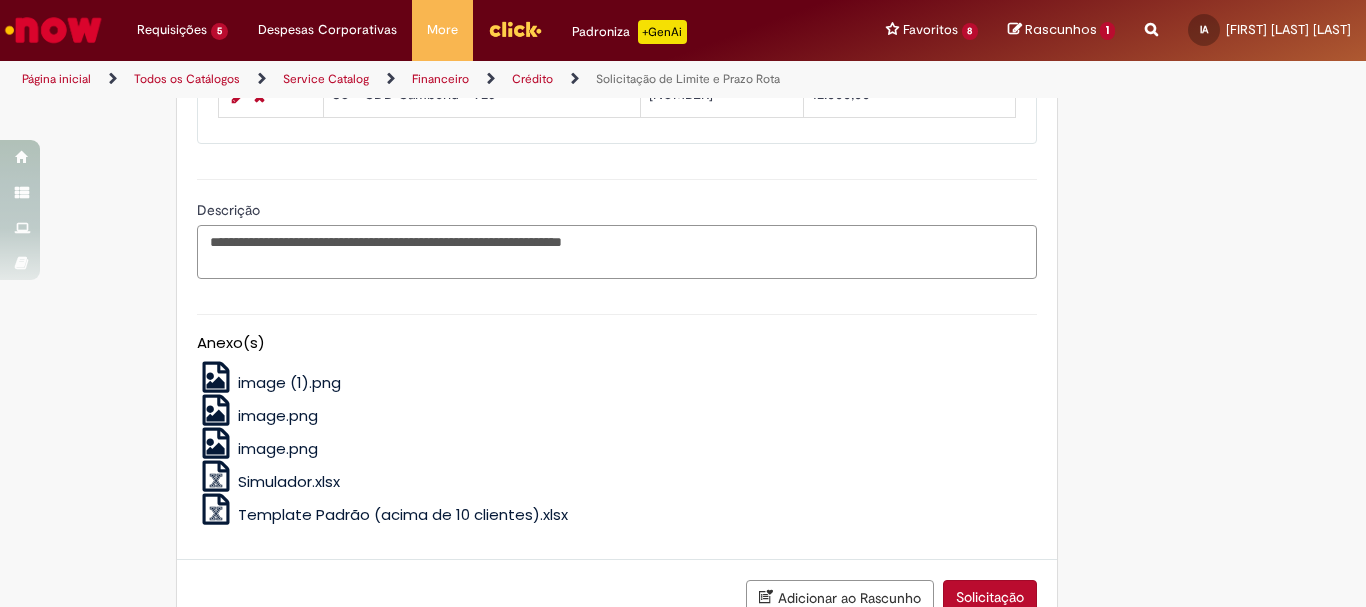 scroll, scrollTop: 1499, scrollLeft: 0, axis: vertical 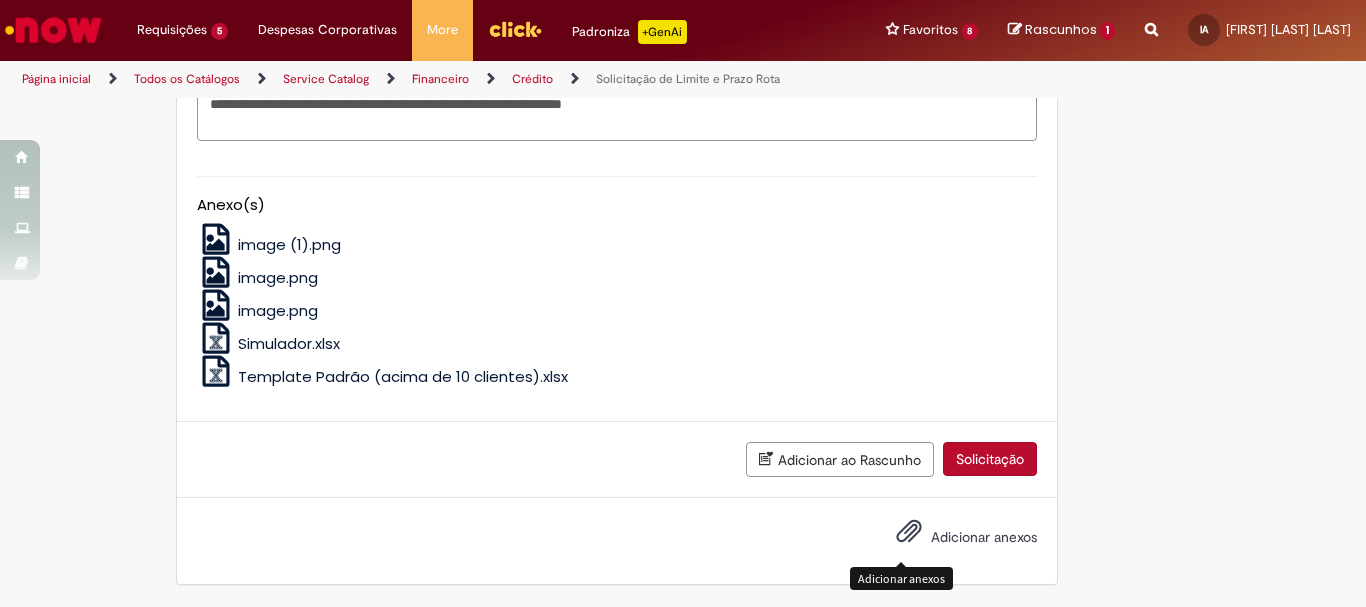 type on "**********" 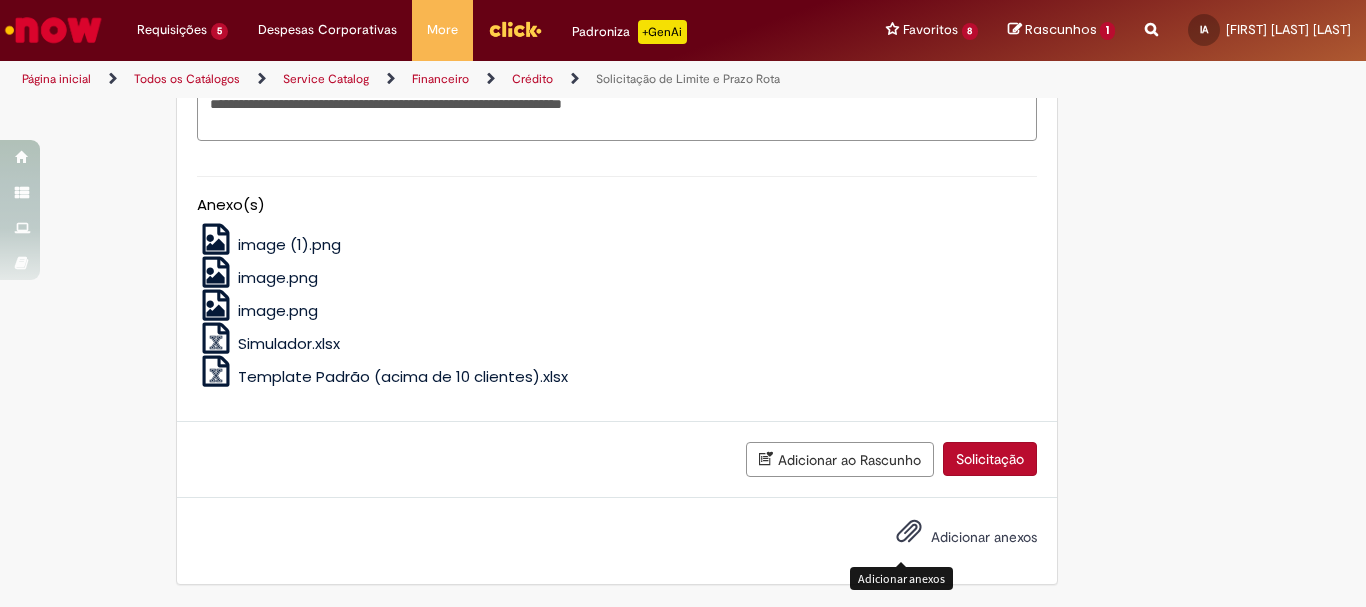click on "Adicionar anexos" at bounding box center (952, 538) 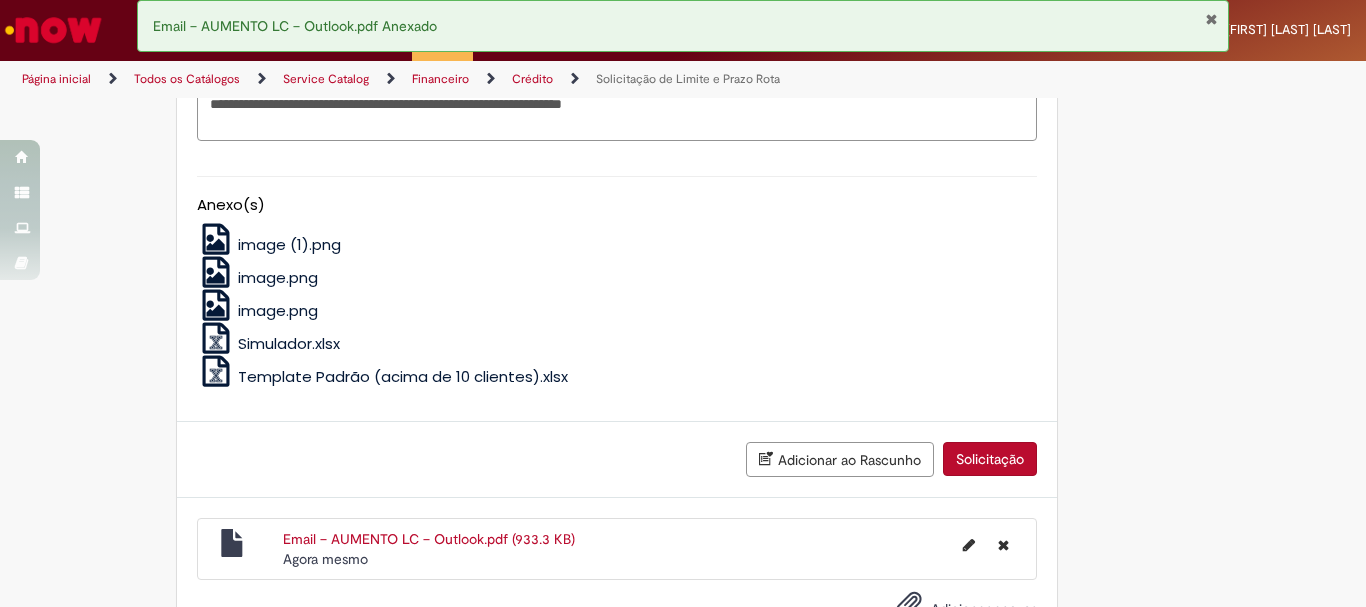scroll, scrollTop: 1571, scrollLeft: 0, axis: vertical 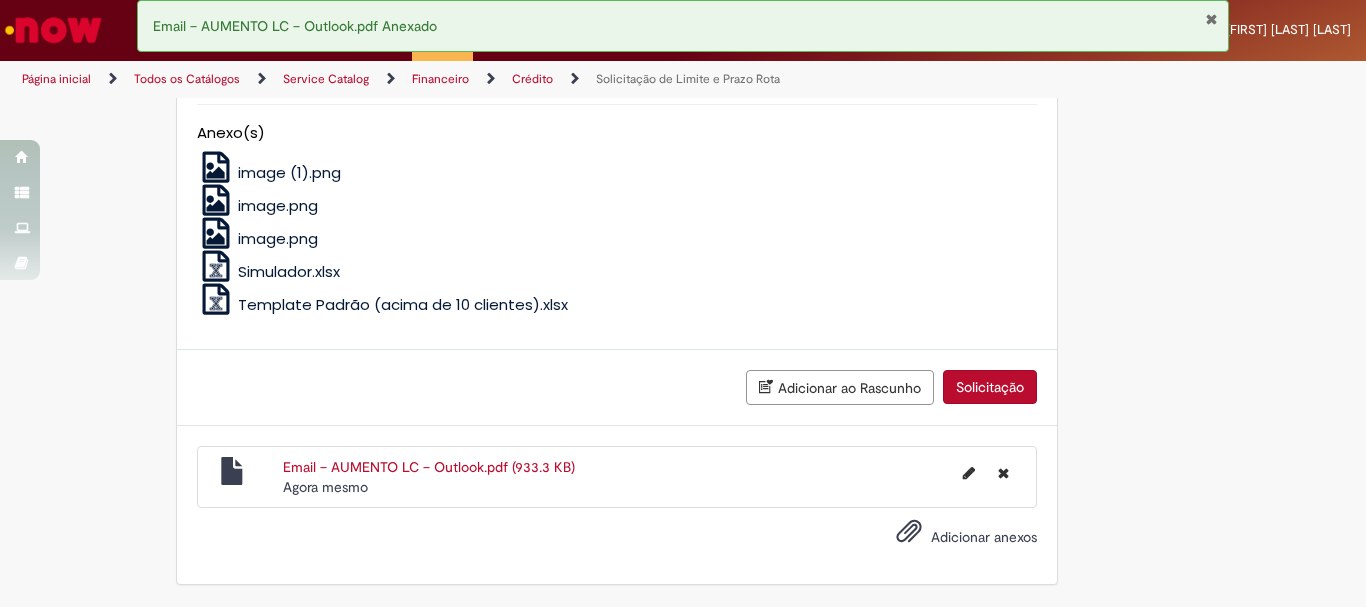 click on "Solicitação" at bounding box center [990, 387] 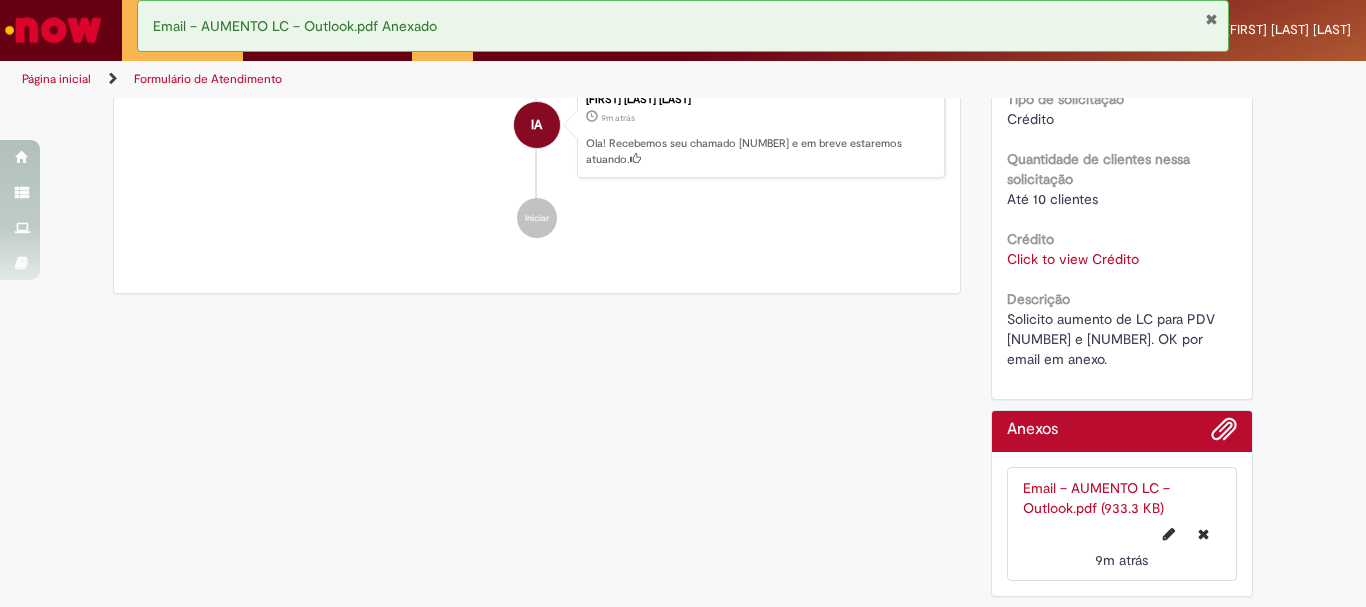 scroll, scrollTop: 0, scrollLeft: 0, axis: both 